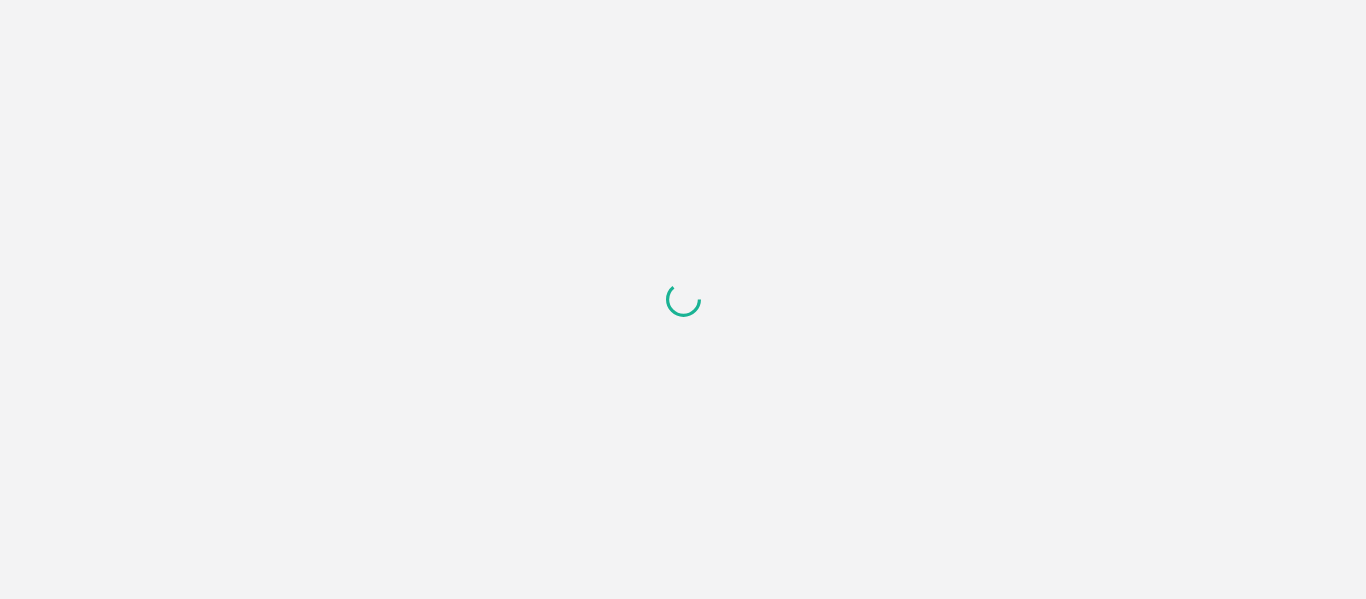 scroll, scrollTop: 0, scrollLeft: 0, axis: both 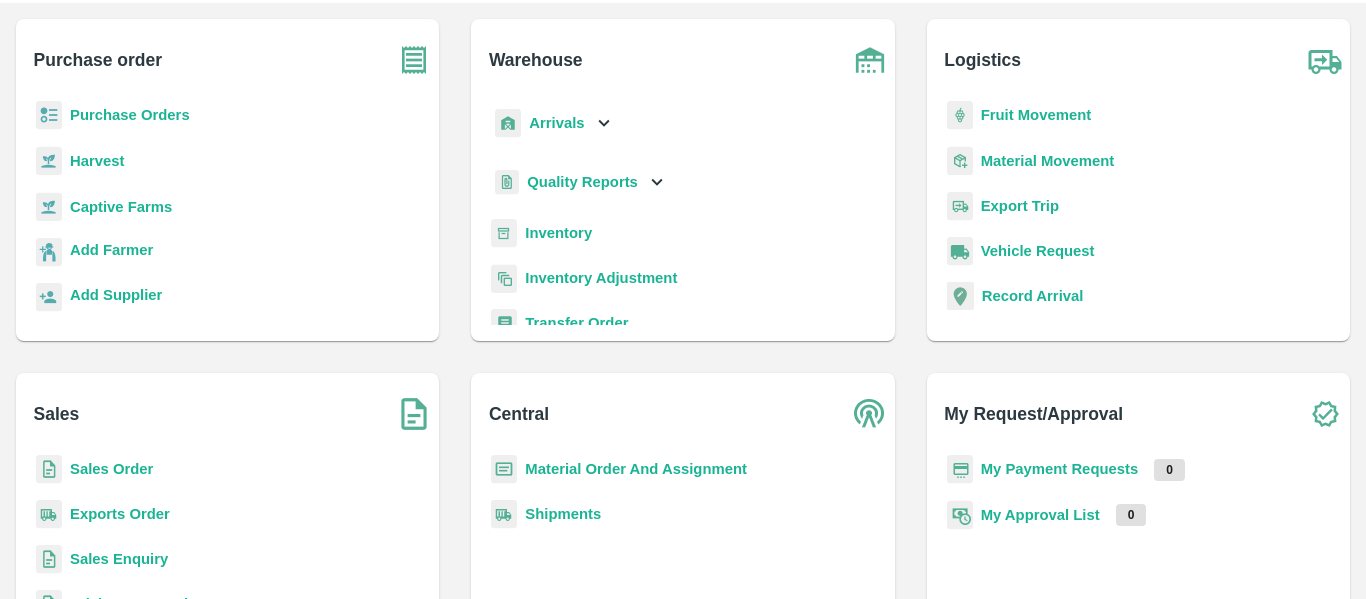 click on "Sales Order" at bounding box center [111, 469] 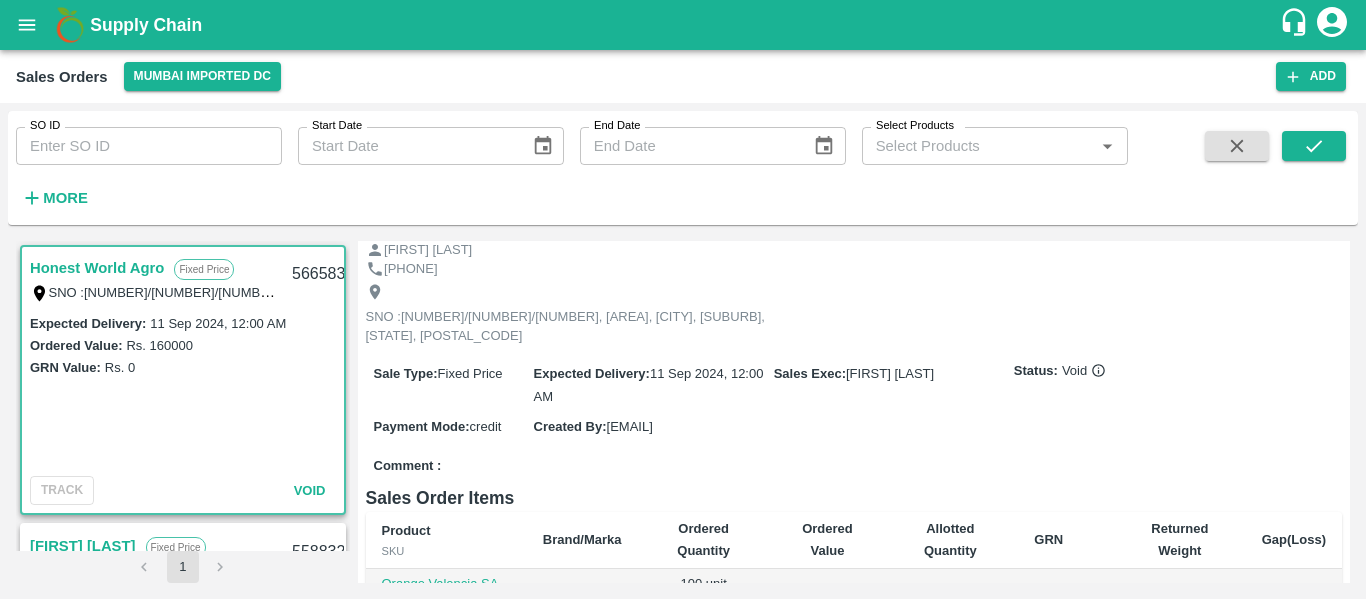 scroll, scrollTop: 0, scrollLeft: 0, axis: both 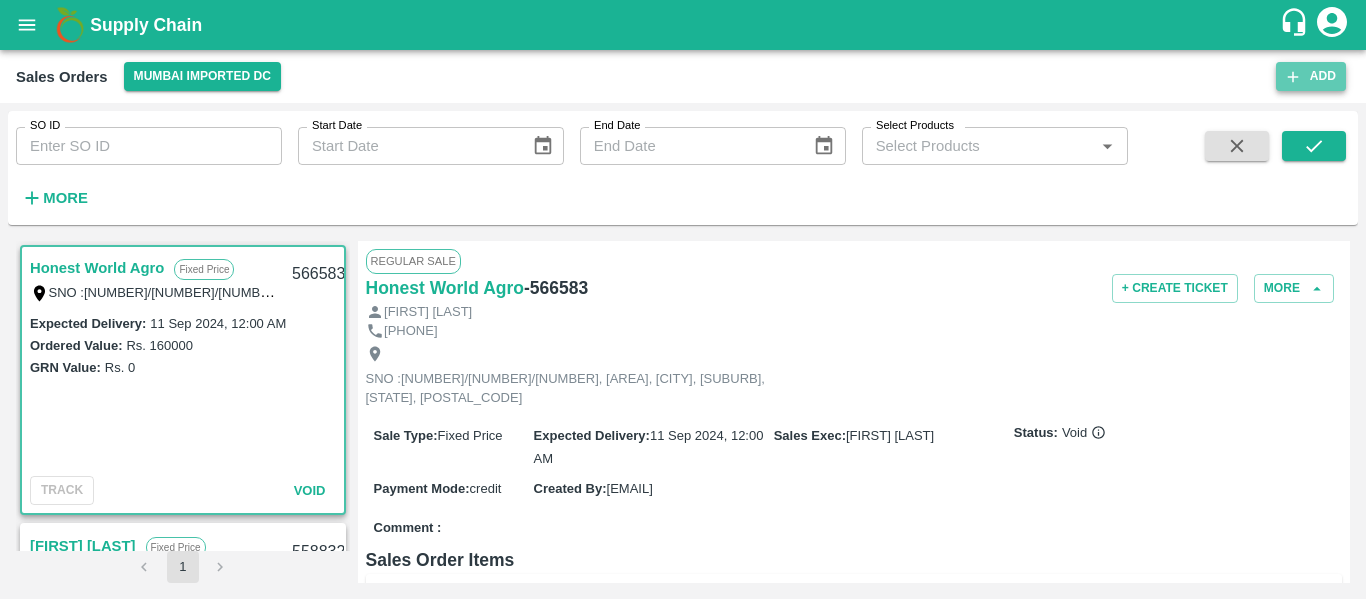 click on "Add" at bounding box center [1311, 76] 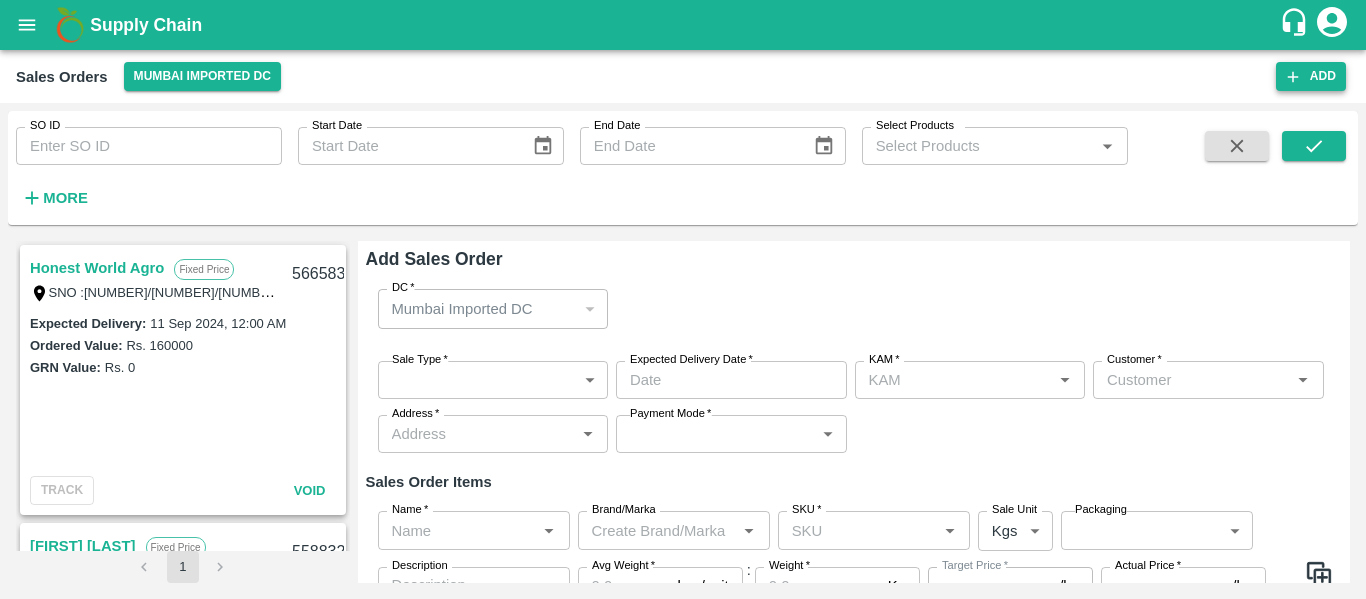 type on "[FIRST] [LAST]" 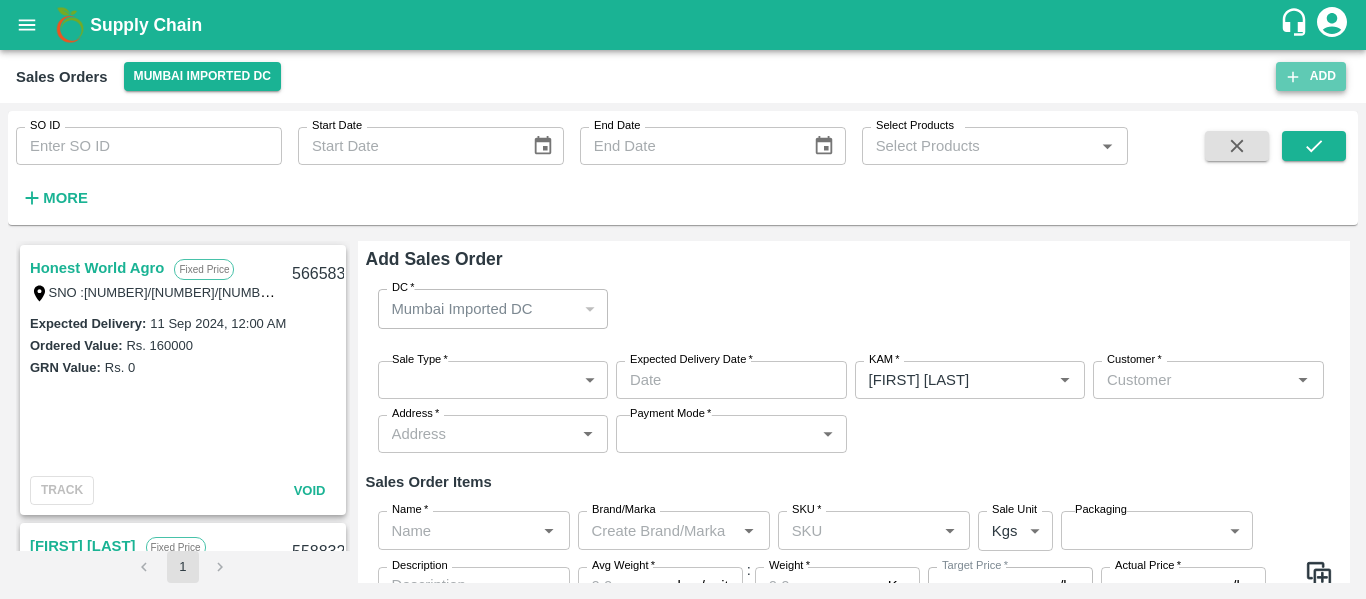 click on "Add" at bounding box center (1311, 76) 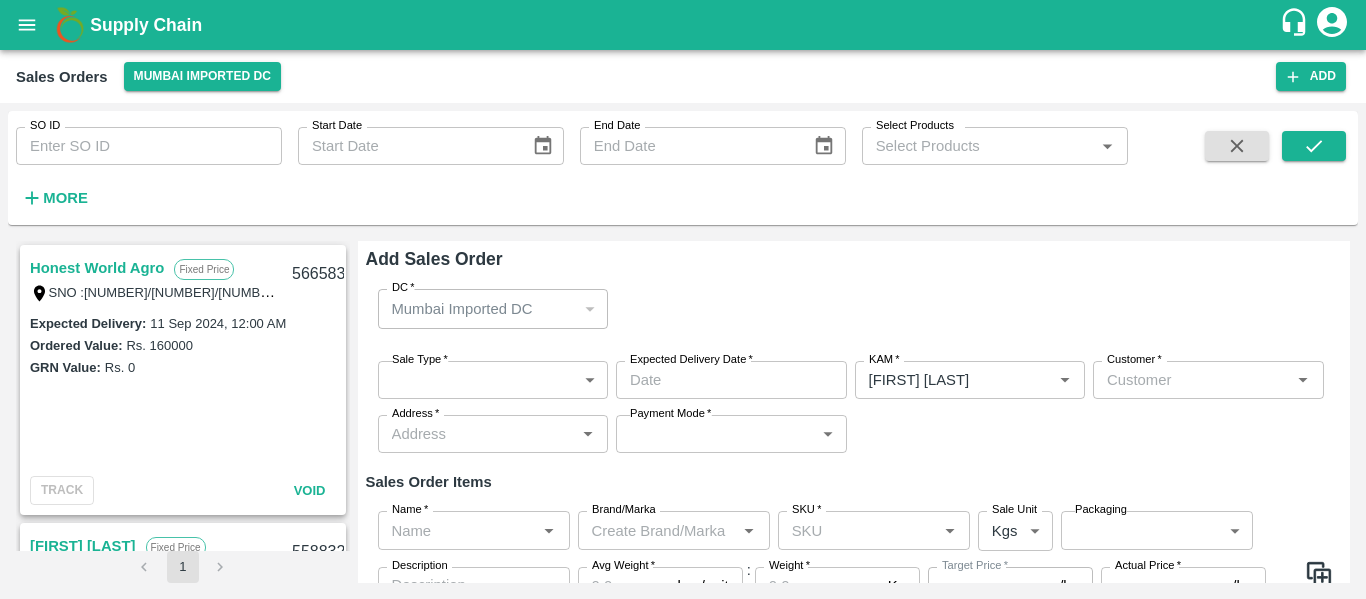 type 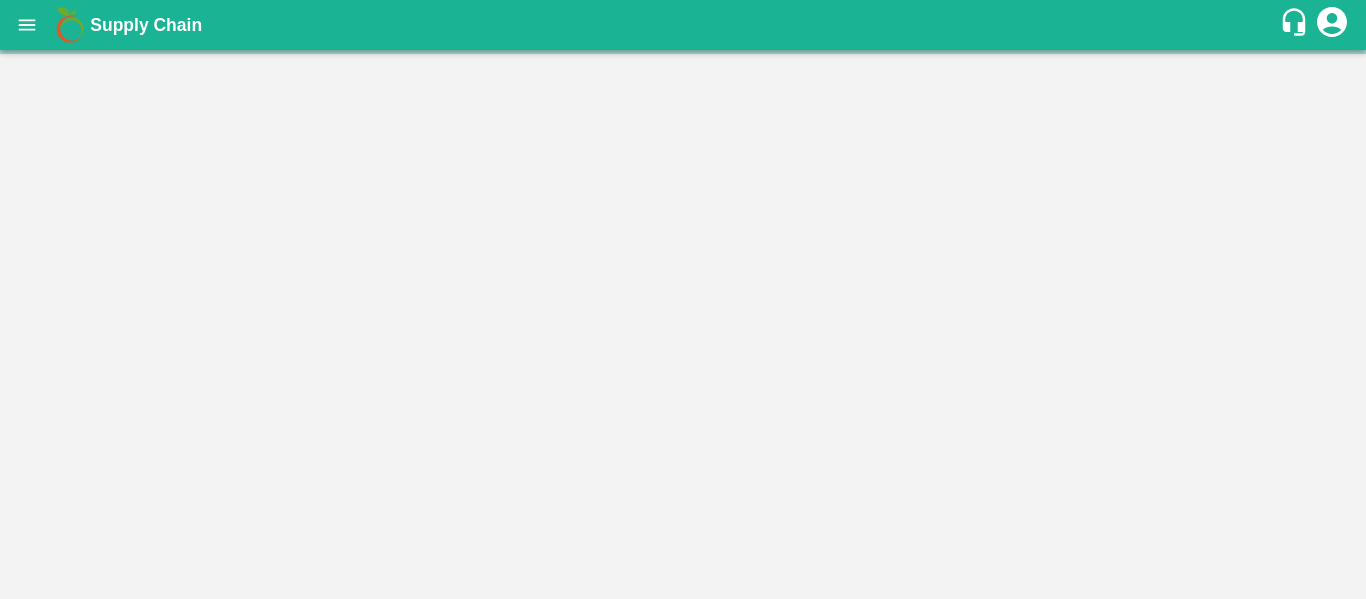 scroll, scrollTop: 0, scrollLeft: 0, axis: both 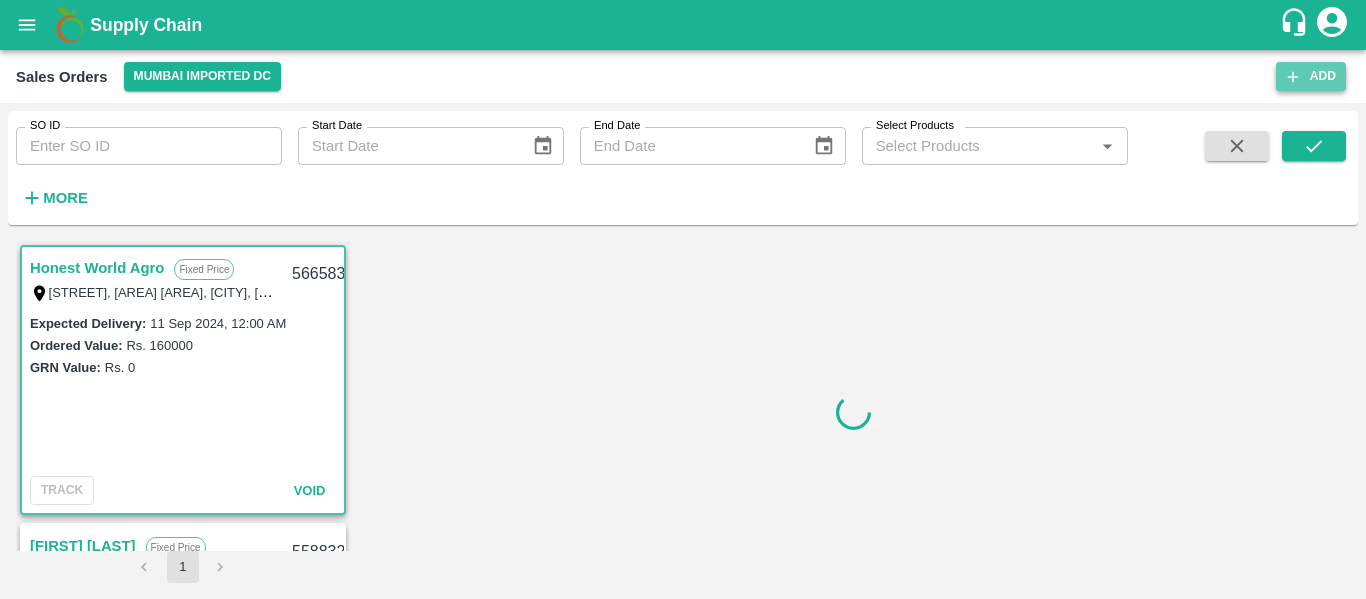 click on "Add" at bounding box center (1311, 76) 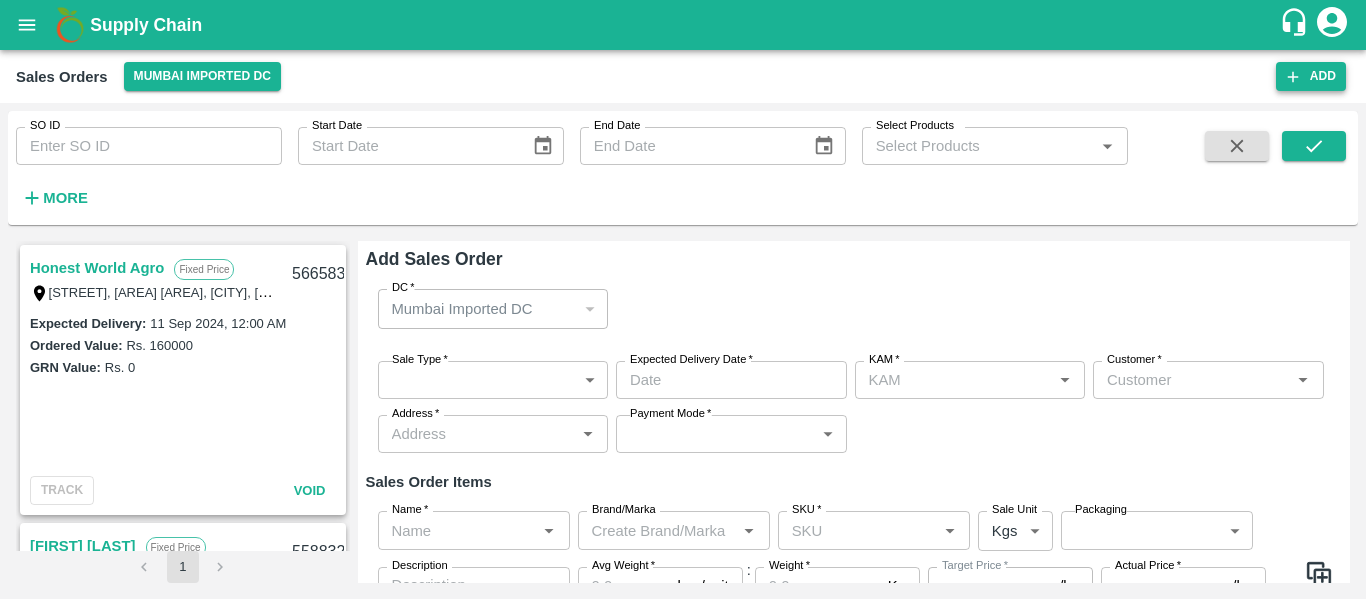 type on "[FIRST] [LAST]" 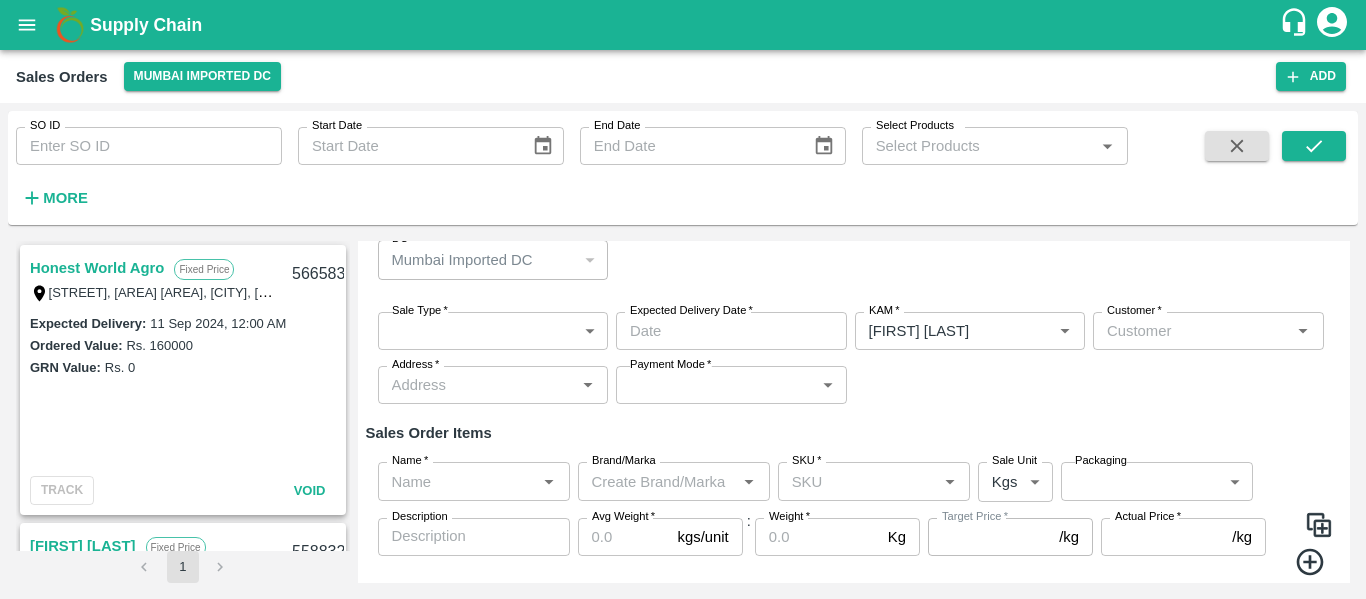 scroll, scrollTop: 0, scrollLeft: 0, axis: both 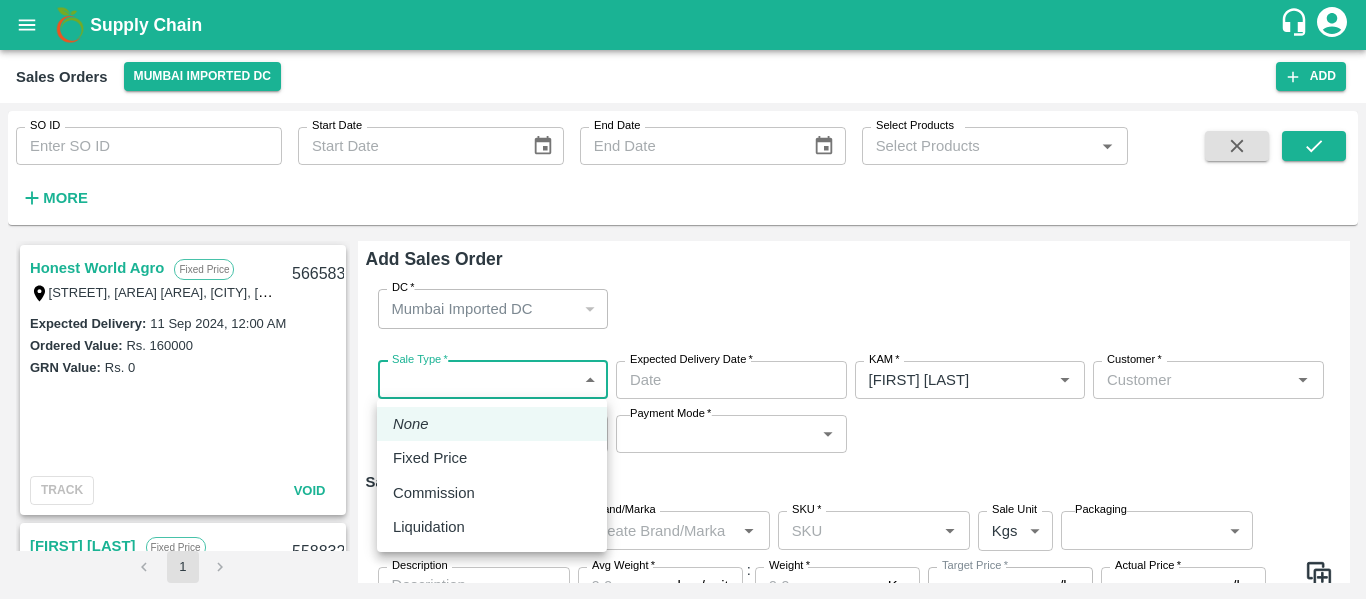 click on "Supply Chain Sales Orders Mumbai Imported DC Add SO ID SO ID Start Date Start Date End Date End Date Select Products Select Products   * More Honest World Agro Fixed Price SNO :648/3/2,, Pawan Nagar NR Bibwewadi, Pune, Pune, MAHARASHTRA, 411043 566583 Expected Delivery : 11 Sep 2024, 12:00 AM Ordered Value: Rs.   160000 GRN Value: Rs.   0 TRACK Void Firoz Amjad Khan Fixed Price House no-1262, Flat no :306, Shalimar APT, Khairne, Municipal Corporation(Thane Zone-2 ) Maharashtra-4, Navi Mumbai, Mumbai Suburban, MAHARASHTRA, 400705 558832 Expected Delivery : 16 Aug 2024, 12:00 AM Ordered Value: Rs.   215200 GRN Value: Rs.   0 TRACK Void A K Khan Fixed Price j474, J474, Navi Mumbai, Mumbai Suburban, MAHARASHTRA, 400703 555651 Expected Delivery : 01 Aug 2024, 12:00 AM Ordered Value: Rs.   25300 GRN Value: Rs.   0 TRACK Void Firoz Amjad Khan Fixed Price House no-1262, Flat no :306, Shalimar APT, Khairne, Municipal Corporation(Thane Zone-2 ) Maharashtra-4, Navi Mumbai, Mumbai Suburban, MAHARASHTRA, 400705 553625 :" at bounding box center [683, 299] 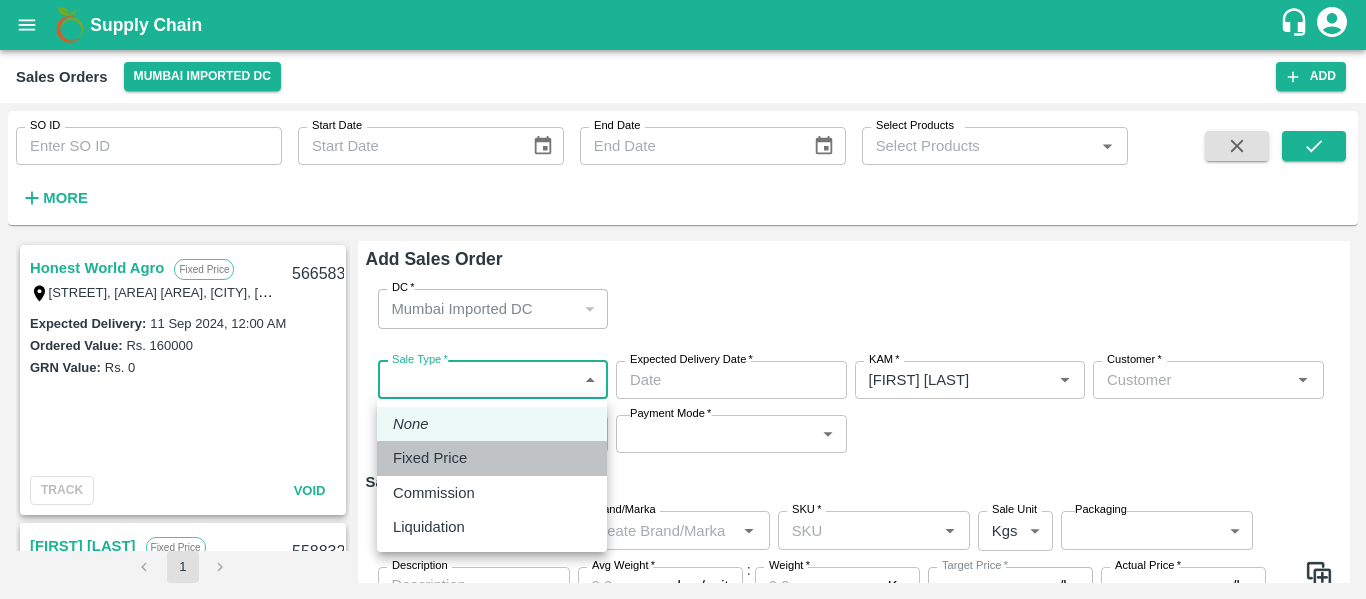 click on "Fixed Price" at bounding box center (492, 458) 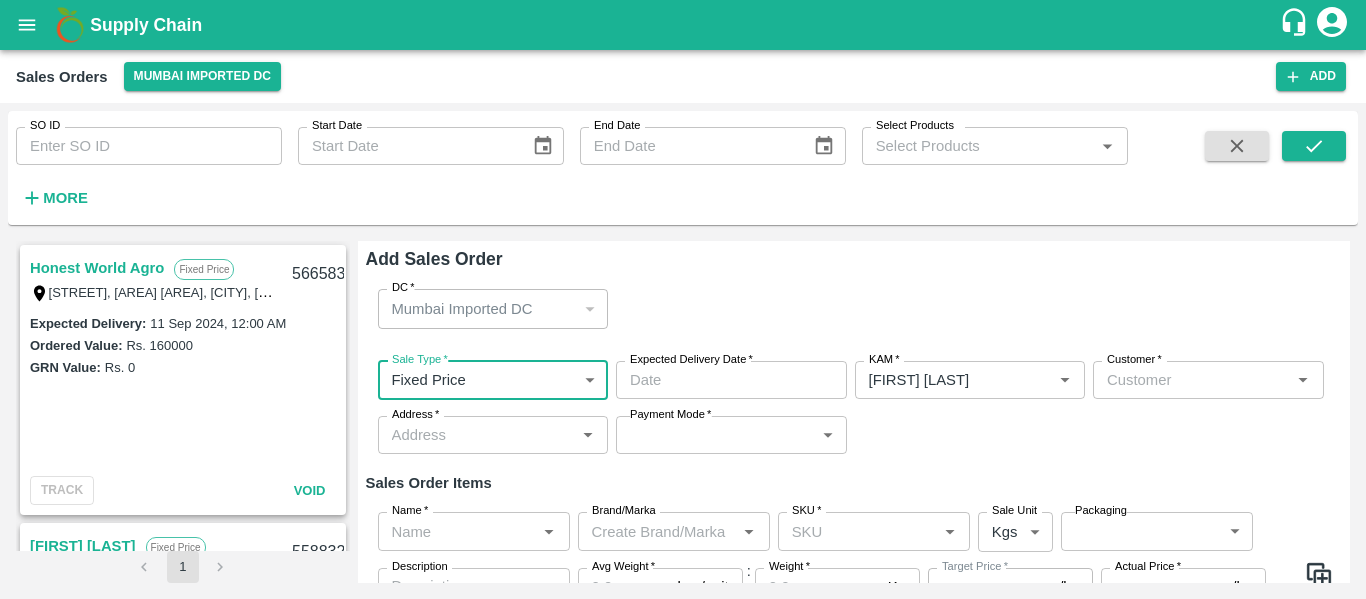 type on "DD/MM/YYYY hh:mm aa" 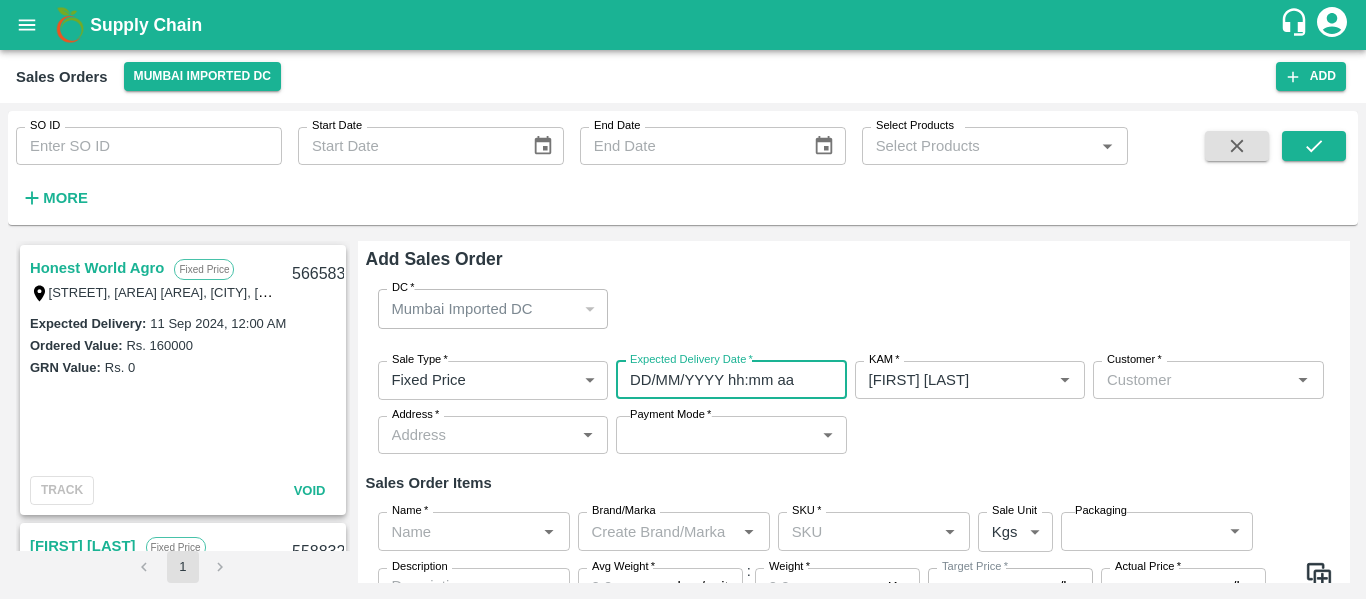click on "DD/MM/YYYY hh:mm aa" at bounding box center (724, 380) 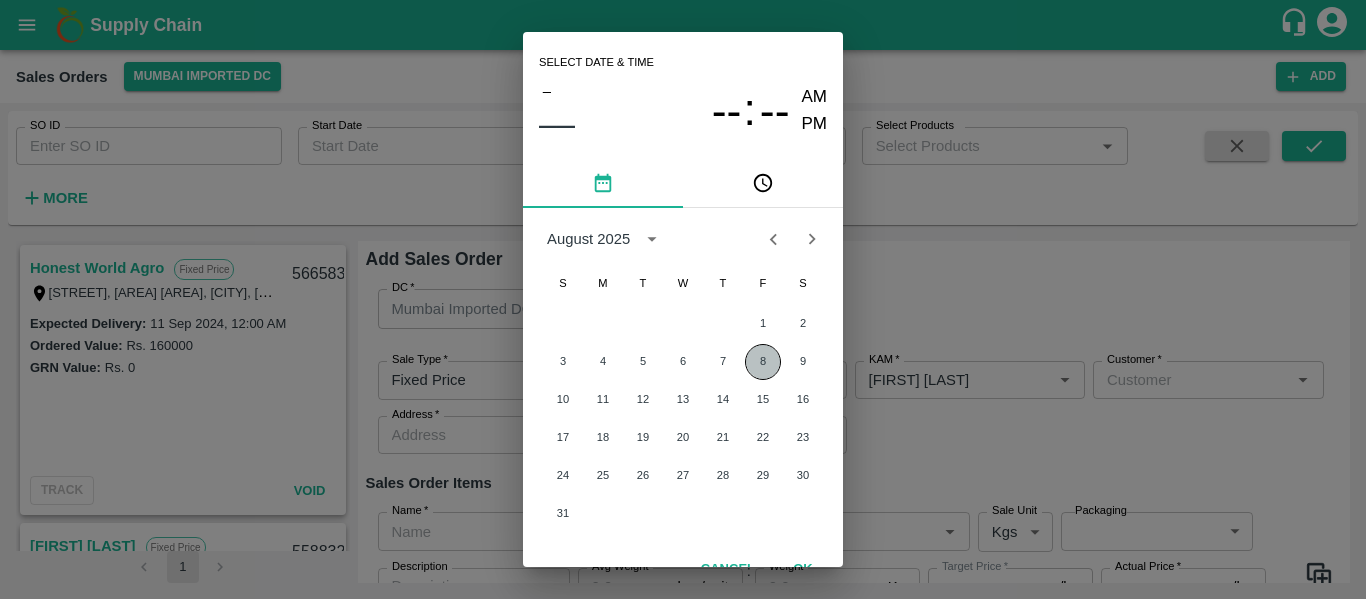 click on "8" at bounding box center [763, 362] 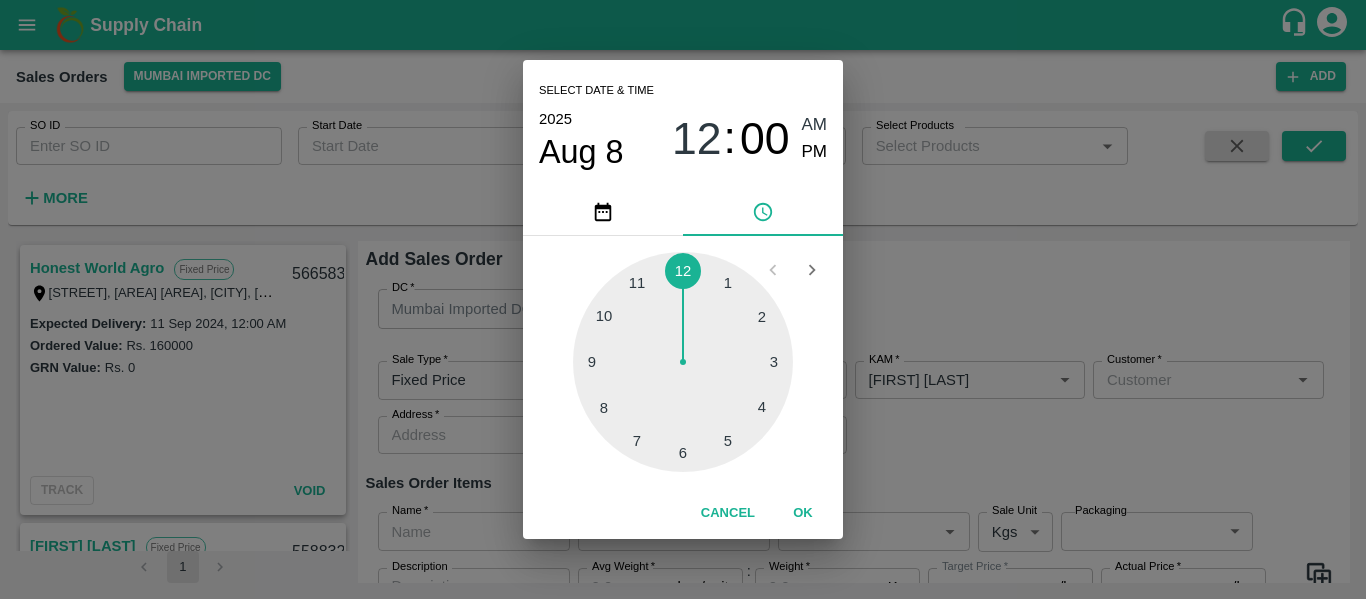 click at bounding box center (683, 362) 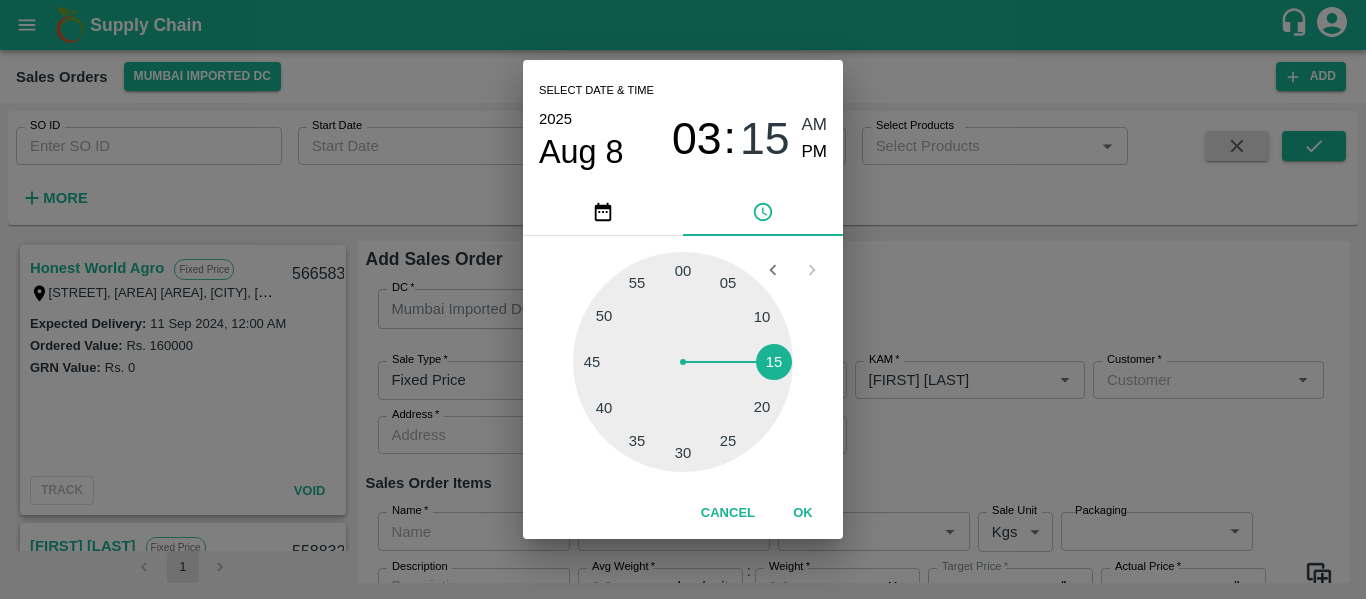 click at bounding box center [683, 362] 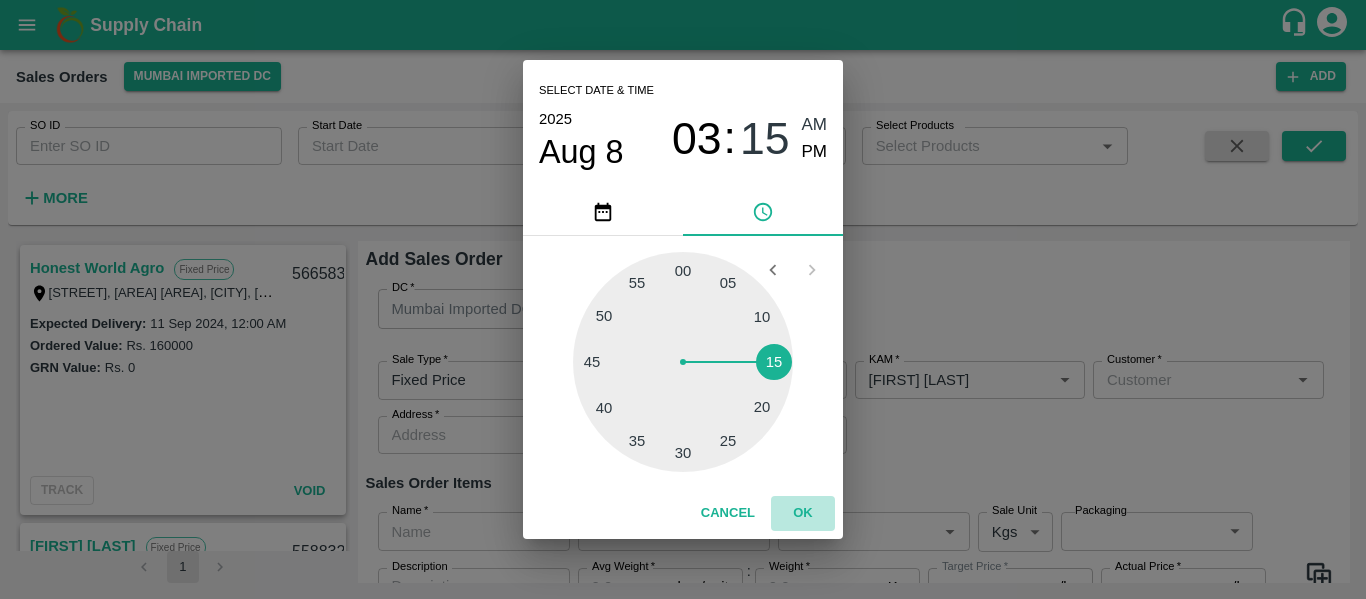 click on "OK" at bounding box center [803, 513] 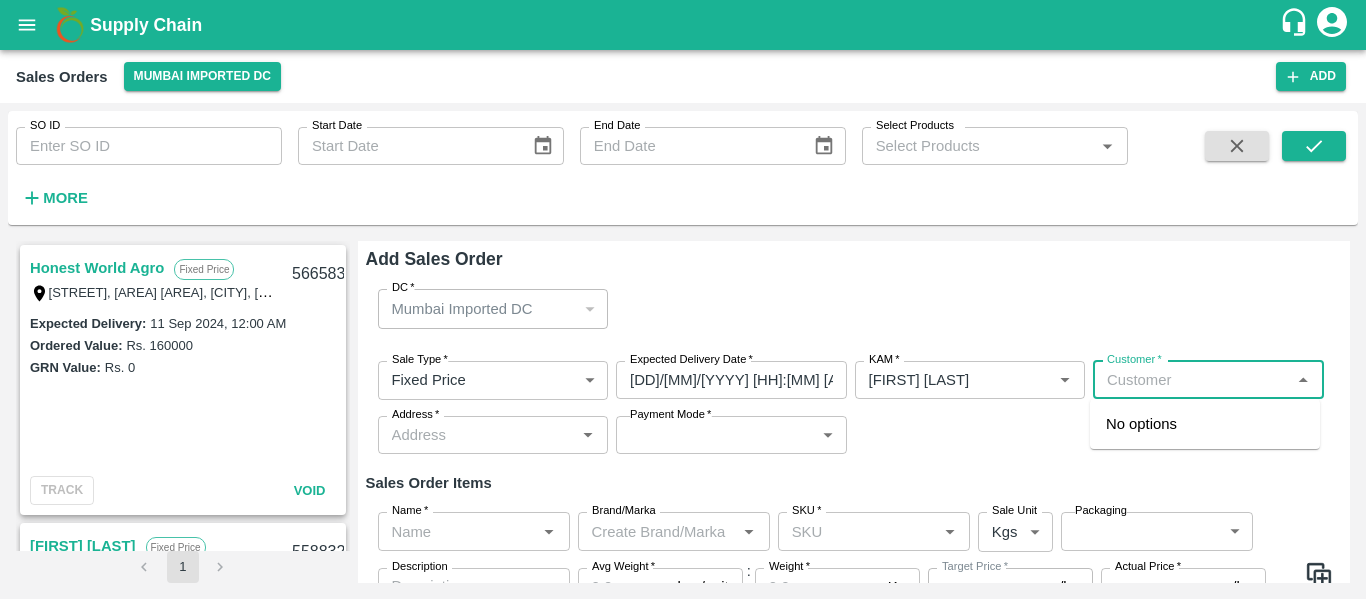 click on "Customer   *" at bounding box center (1192, 380) 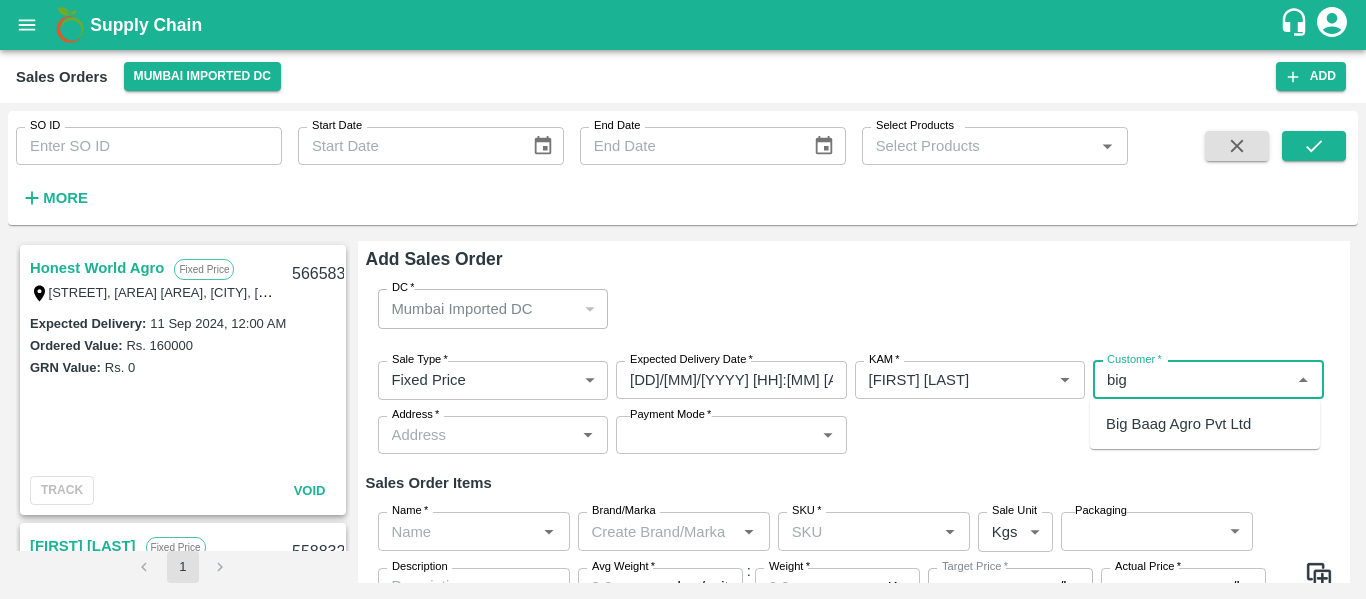 click on "Big Baag Agro Pvt Ltd" at bounding box center [1205, 424] 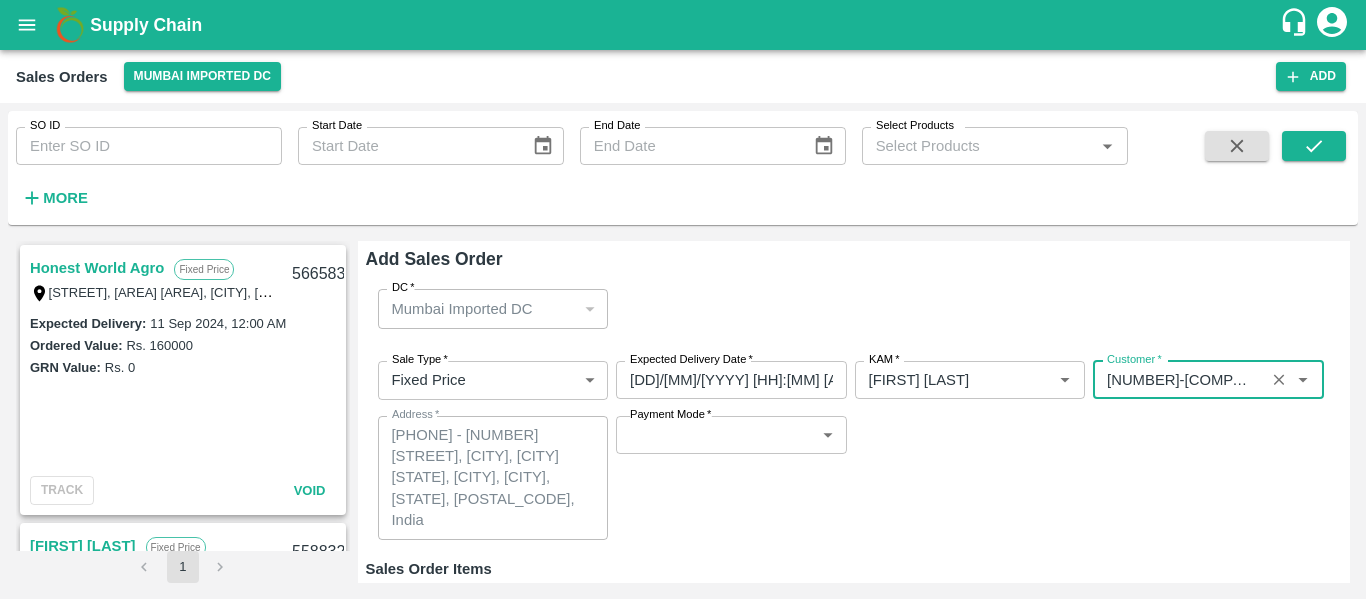 scroll, scrollTop: 80, scrollLeft: 0, axis: vertical 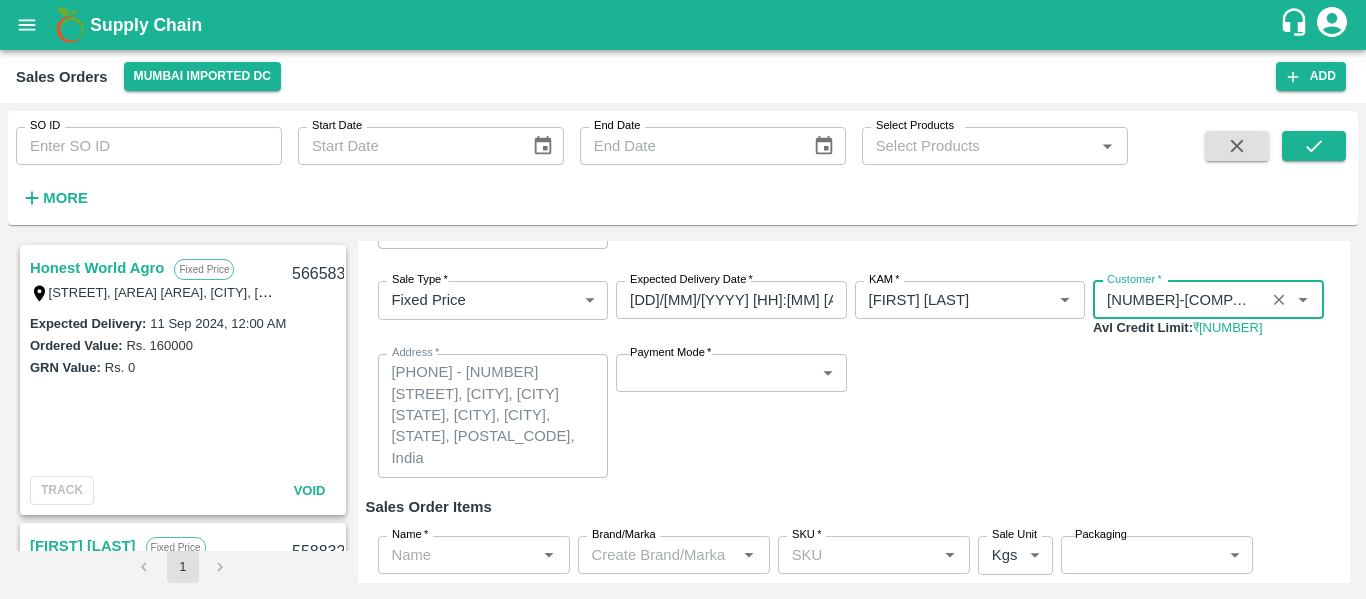 type on "10962-Big Baag Agro Pvt Ltd" 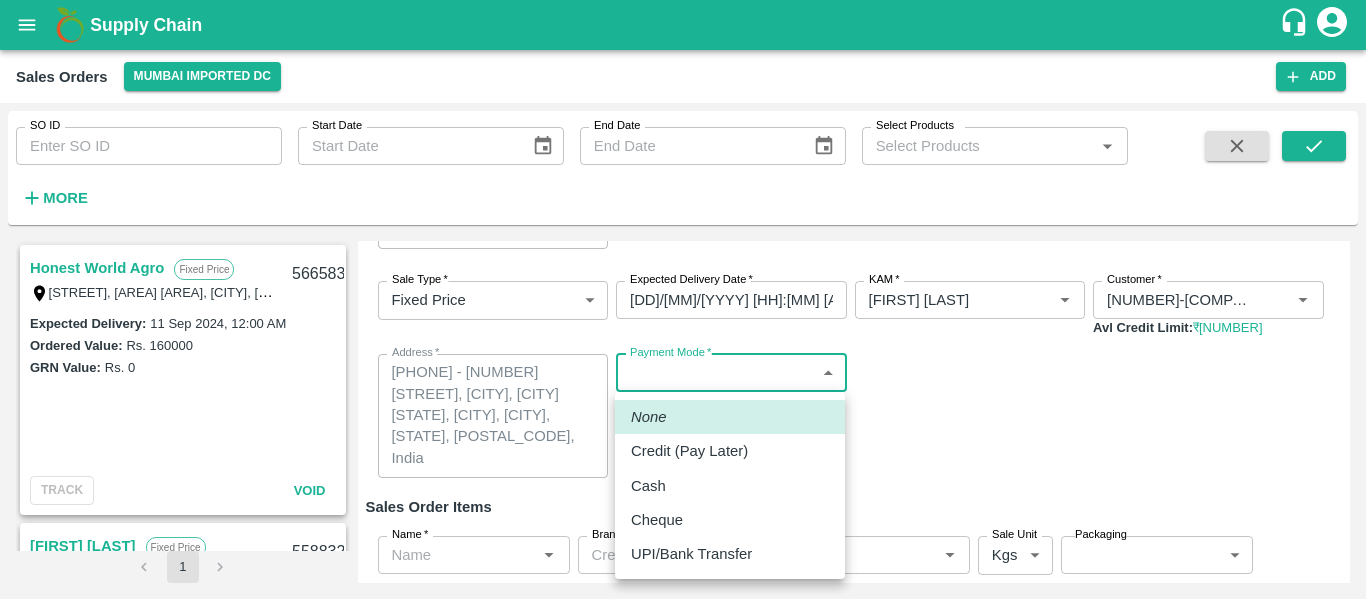 click on "Supply Chain Sales Orders Mumbai Imported DC Add SO ID SO ID Start Date Start Date End Date End Date Select Products Select Products   * More Honest World Agro Fixed Price SNO :648/3/2,, Pawan Nagar NR Bibwewadi, Pune, Pune, MAHARASHTRA, 411043 566583 Expected Delivery : 11 Sep 2024, 12:00 AM Ordered Value: Rs.   160000 GRN Value: Rs.   0 TRACK Void Firoz Amjad Khan Fixed Price House no-1262, Flat no :306, Shalimar APT, Khairne, Municipal Corporation(Thane Zone-2 ) Maharashtra-4, Navi Mumbai, Mumbai Suburban, MAHARASHTRA, 400705 558832 Expected Delivery : 16 Aug 2024, 12:00 AM Ordered Value: Rs.   215200 GRN Value: Rs.   0 TRACK Void A K Khan Fixed Price j474, J474, Navi Mumbai, Mumbai Suburban, MAHARASHTRA, 400703 555651 Expected Delivery : 01 Aug 2024, 12:00 AM Ordered Value: Rs.   25300 GRN Value: Rs.   0 TRACK Void Firoz Amjad Khan Fixed Price House no-1262, Flat no :306, Shalimar APT, Khairne, Municipal Corporation(Thane Zone-2 ) Maharashtra-4, Navi Mumbai, Mumbai Suburban, MAHARASHTRA, 400705 553625 :" at bounding box center (683, 299) 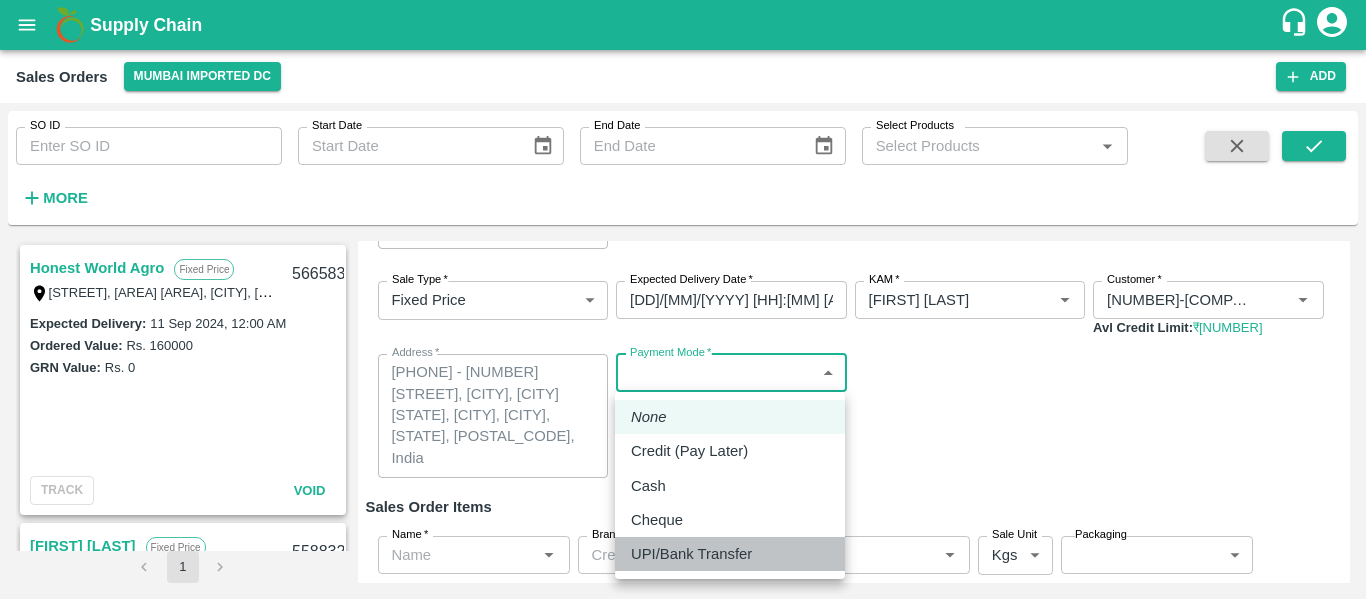 click on "UPI/Bank Transfer" at bounding box center [691, 554] 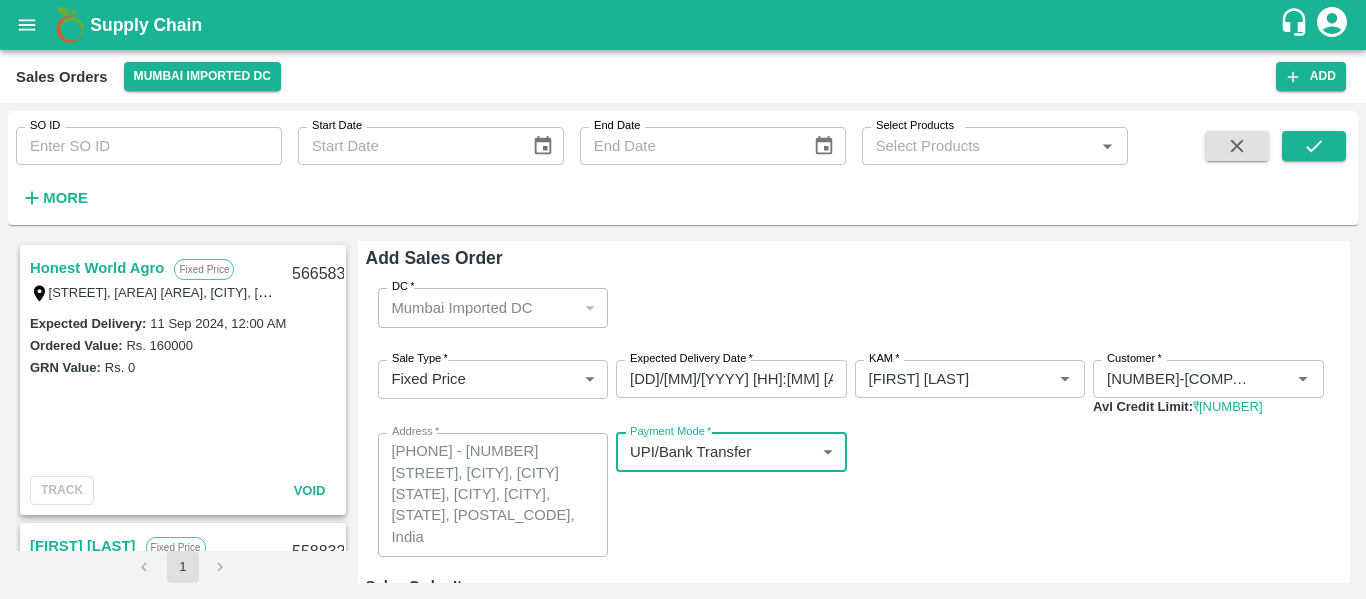 scroll, scrollTop: 212, scrollLeft: 0, axis: vertical 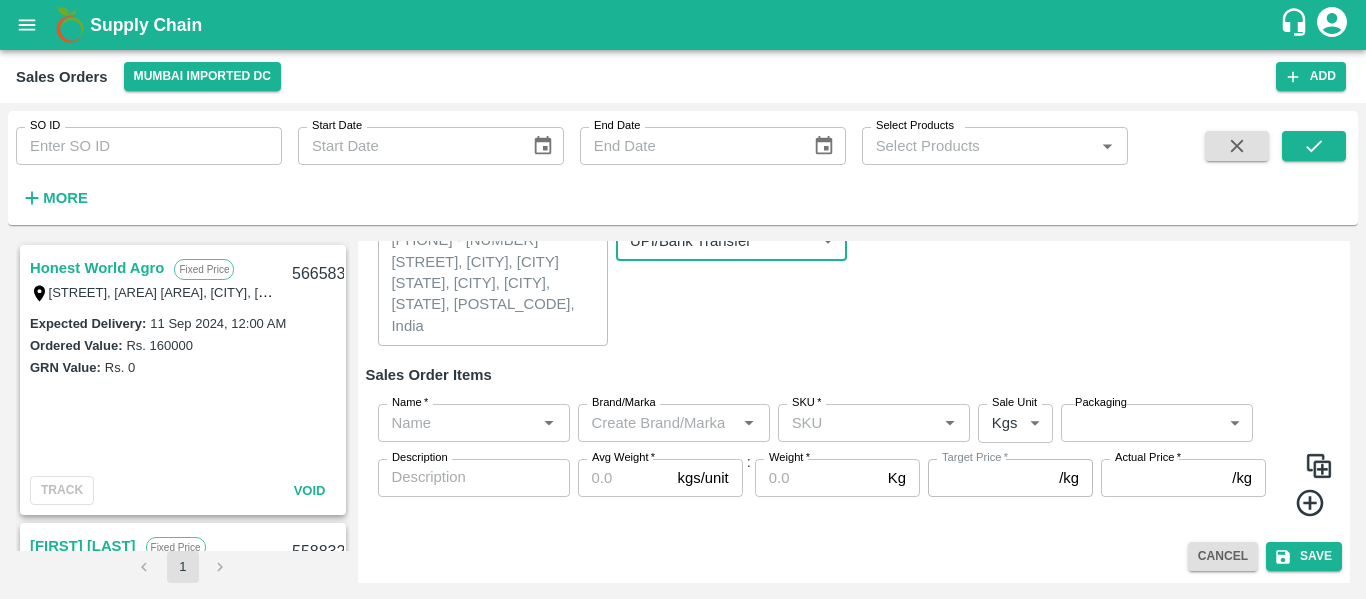 click on "Name   *" at bounding box center [457, 423] 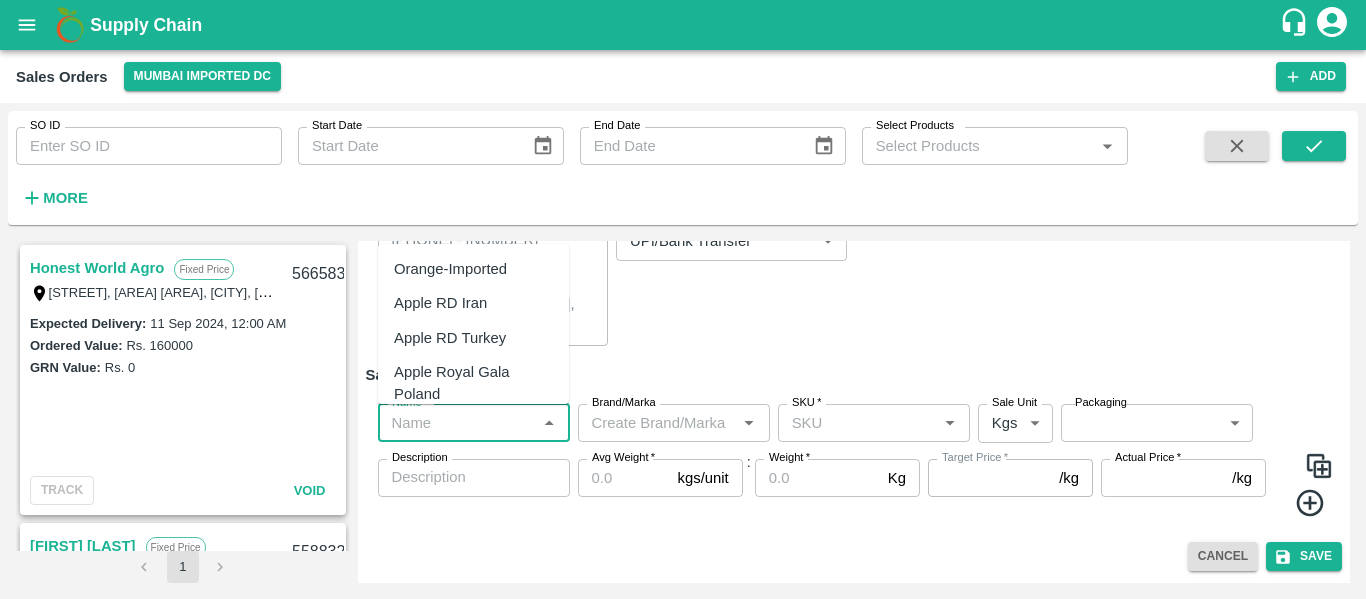 click on "Sale Type   * Fixed Price 1 Sale Type Expected Delivery Date   * 08/08/2025 03:15 AM Expected Delivery Date KAM   * KAM   * Customer   * Customer   * Avl Credit Limit:  ₹ 1585998.97 Address   * 9332 - Sonjamb G N 459 Sonjamb Nashik , Nashik Maharashtra, NASHIK, Nashik, Maharashtra, 422002, India x Address Payment Mode   * UPI/Bank Transfer Direct Transfer Payment Mode" at bounding box center (854, 247) 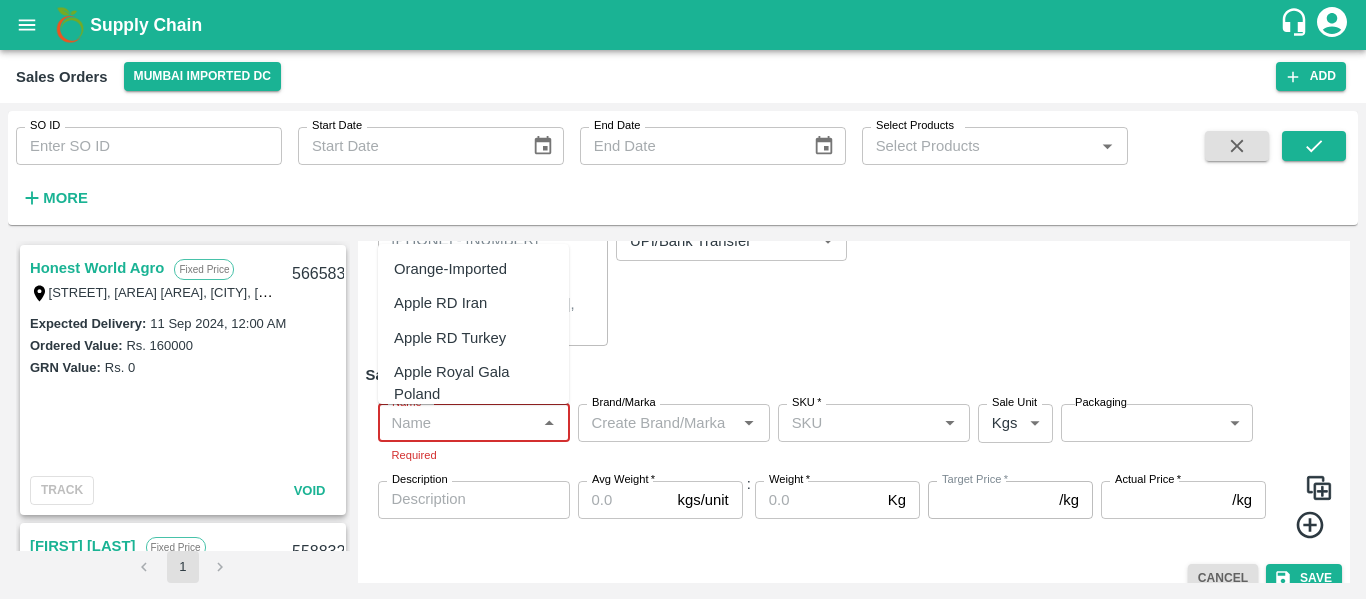 click on "Name   *" at bounding box center [457, 423] 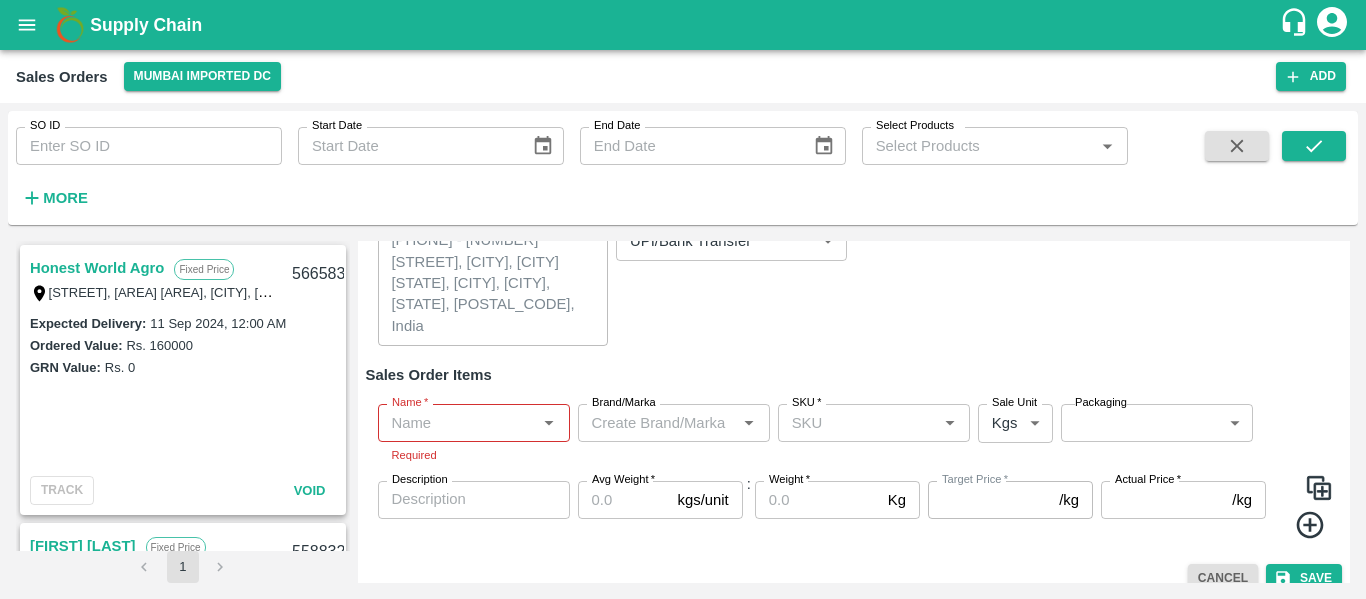 click on "Sale Type   * Fixed Price 1 Sale Type Expected Delivery Date   * 08/08/2025 03:15 AM Expected Delivery Date KAM   * KAM   * Customer   * Customer   * Avl Credit Limit:  ₹ 1585998.97 Address   * 9332 - Sonjamb G N 459 Sonjamb Nashik , Nashik Maharashtra, NASHIK, Nashik, Maharashtra, 422002, India x Address Payment Mode   * UPI/Bank Transfer Direct Transfer Payment Mode" at bounding box center [854, 247] 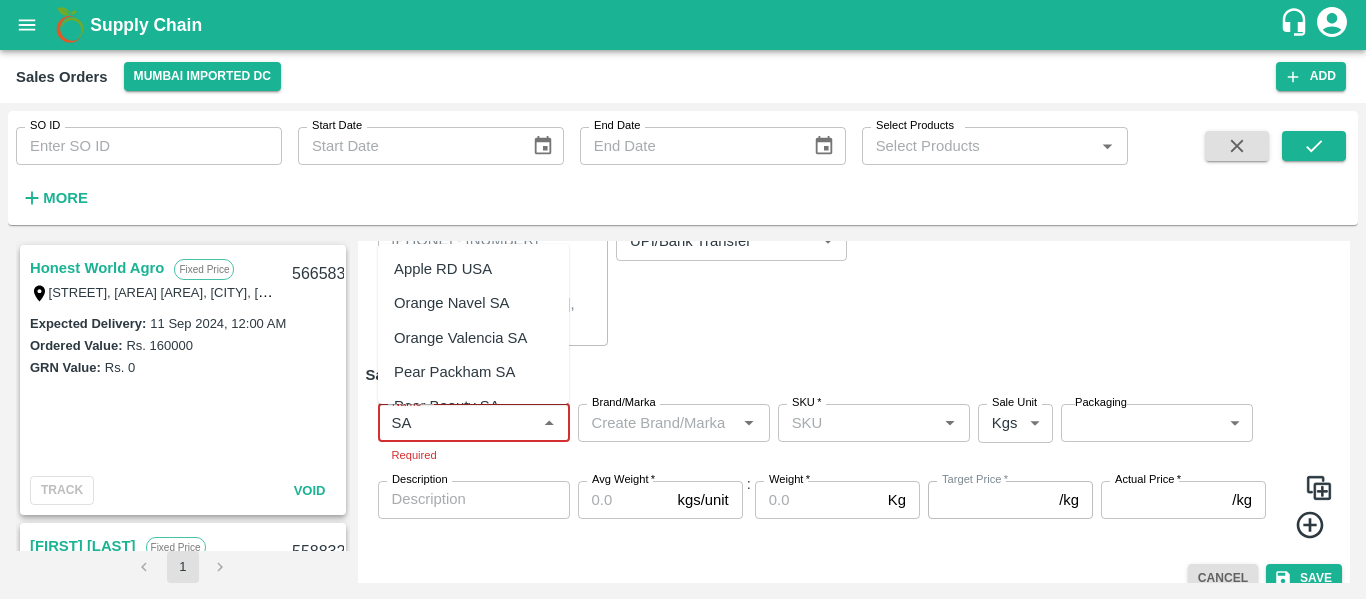 type on "S" 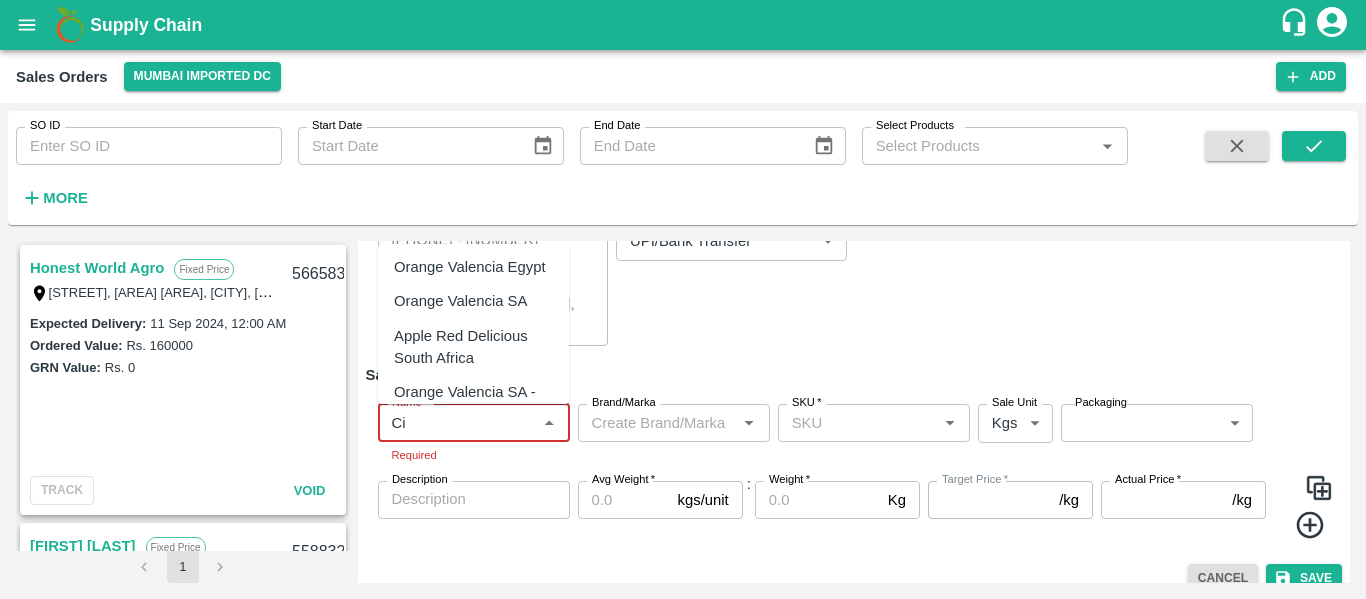 scroll, scrollTop: 0, scrollLeft: 0, axis: both 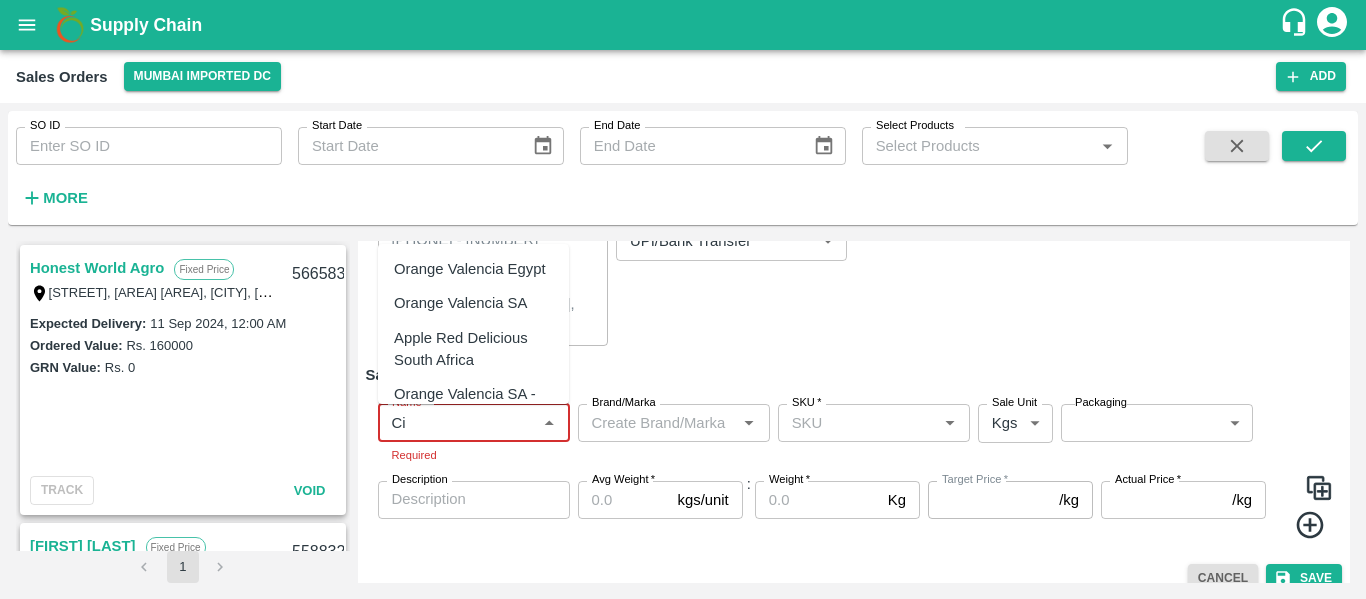 click on "Orange Valencia SA" at bounding box center (460, 303) 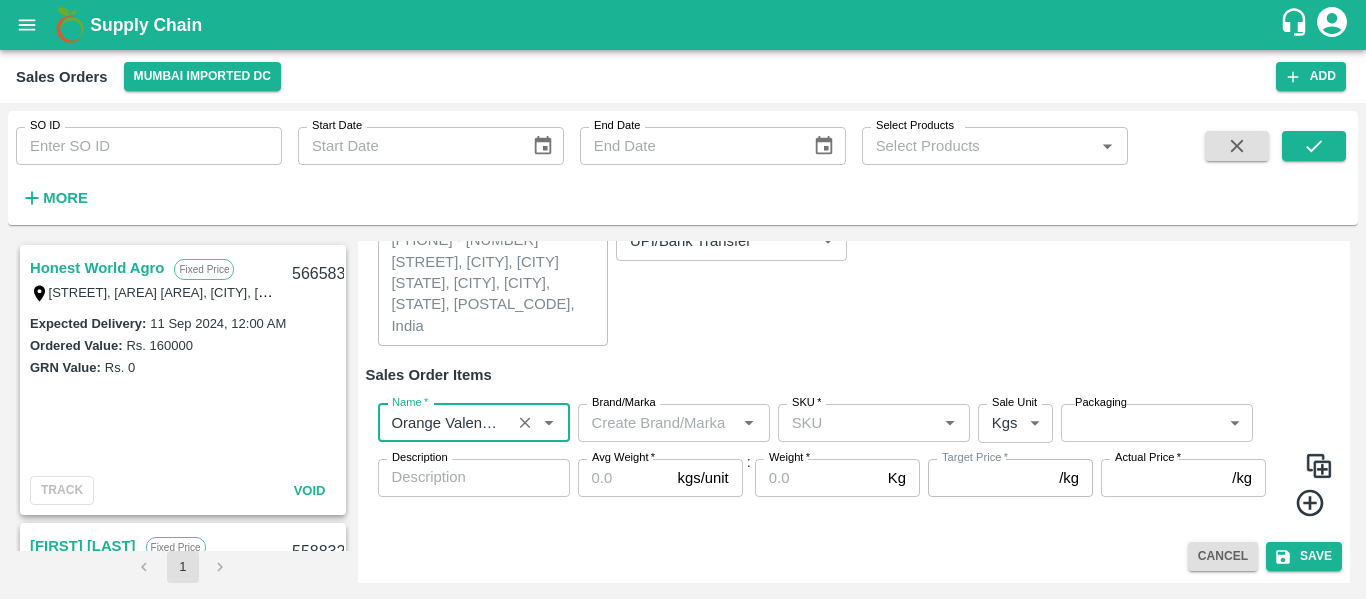 type on "Orange Valencia SA" 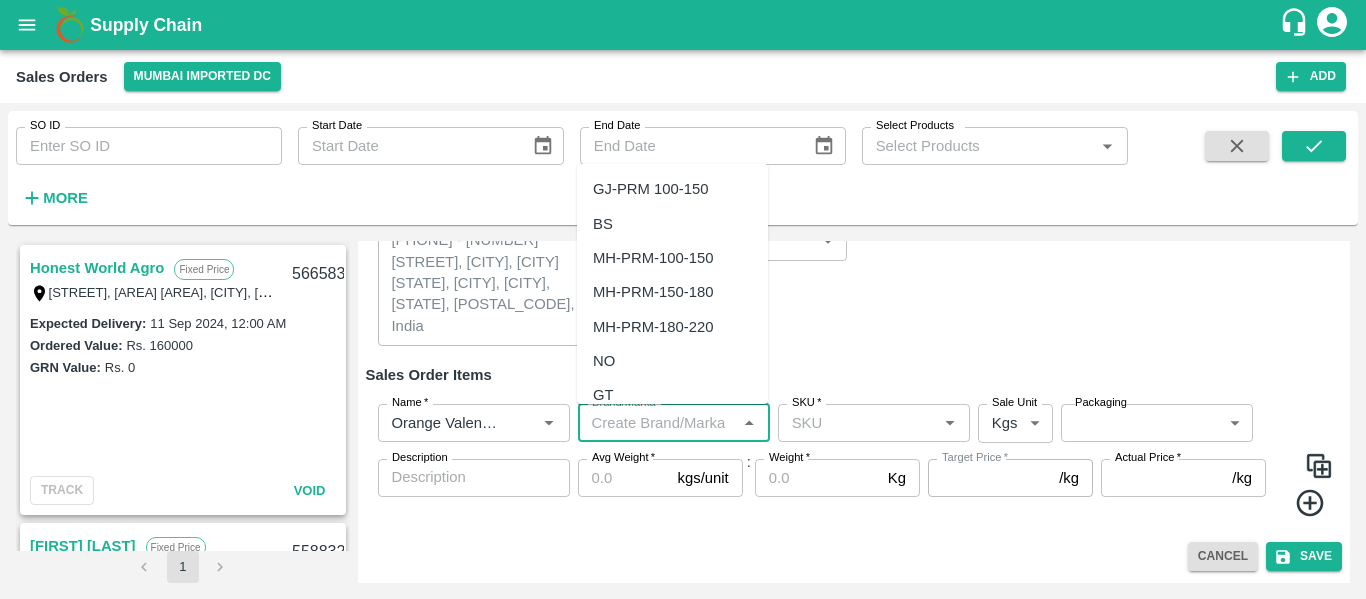 click on "Brand/Marka" at bounding box center [657, 423] 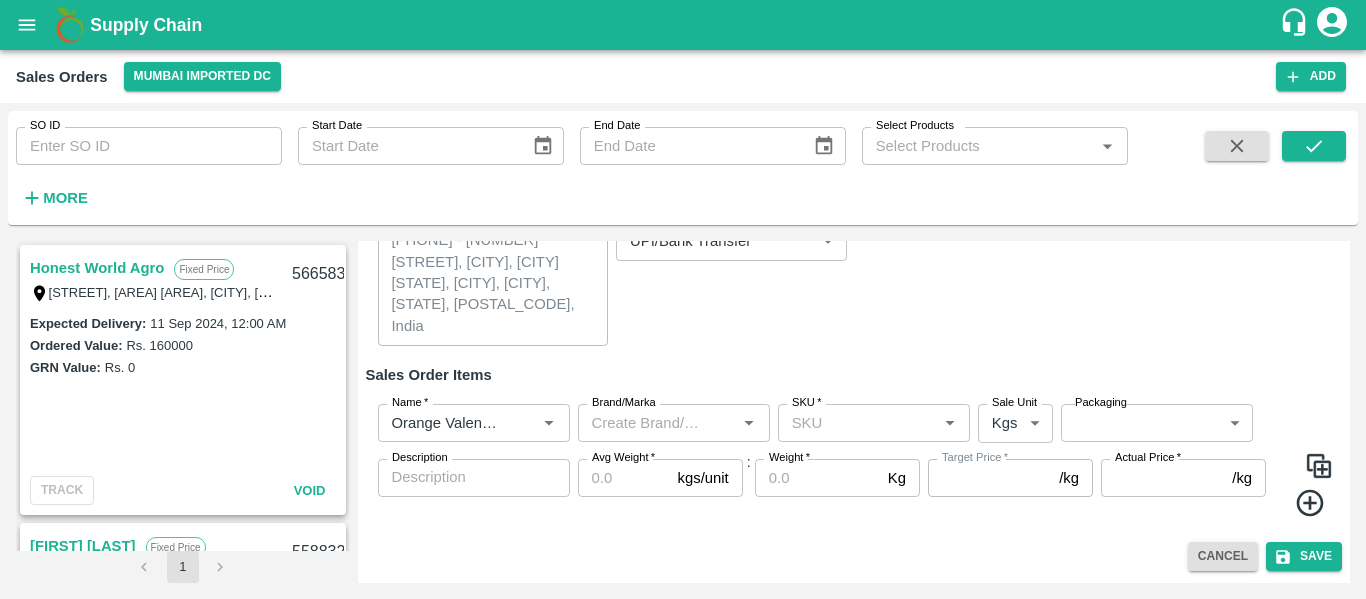 click on "Sale Type   * Fixed Price 1 Sale Type Expected Delivery Date   * 08/08/2025 03:15 AM Expected Delivery Date KAM   * KAM   * Customer   * Customer   * Avl Credit Limit:  ₹ 1585998.97 Address   * 9332 - Sonjamb G N 459 Sonjamb Nashik , Nashik Maharashtra, NASHIK, Nashik, Maharashtra, 422002, India x Address Payment Mode   * UPI/Bank Transfer Direct Transfer Payment Mode" at bounding box center [854, 247] 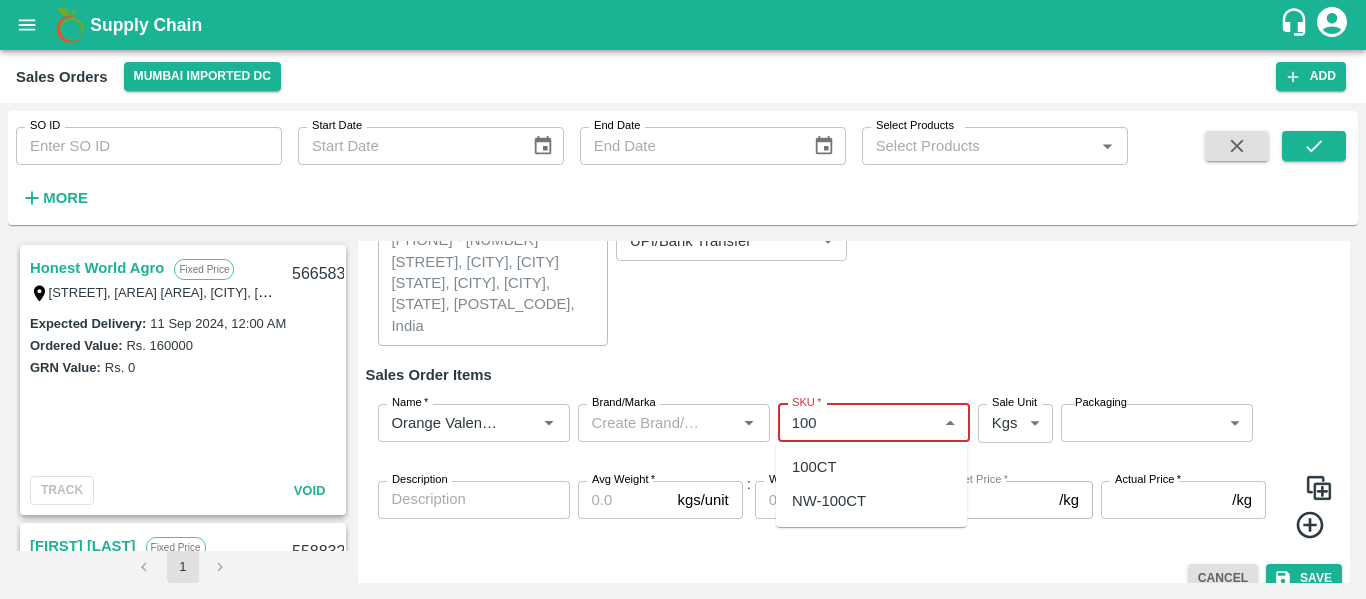 click on "100CT" at bounding box center [871, 467] 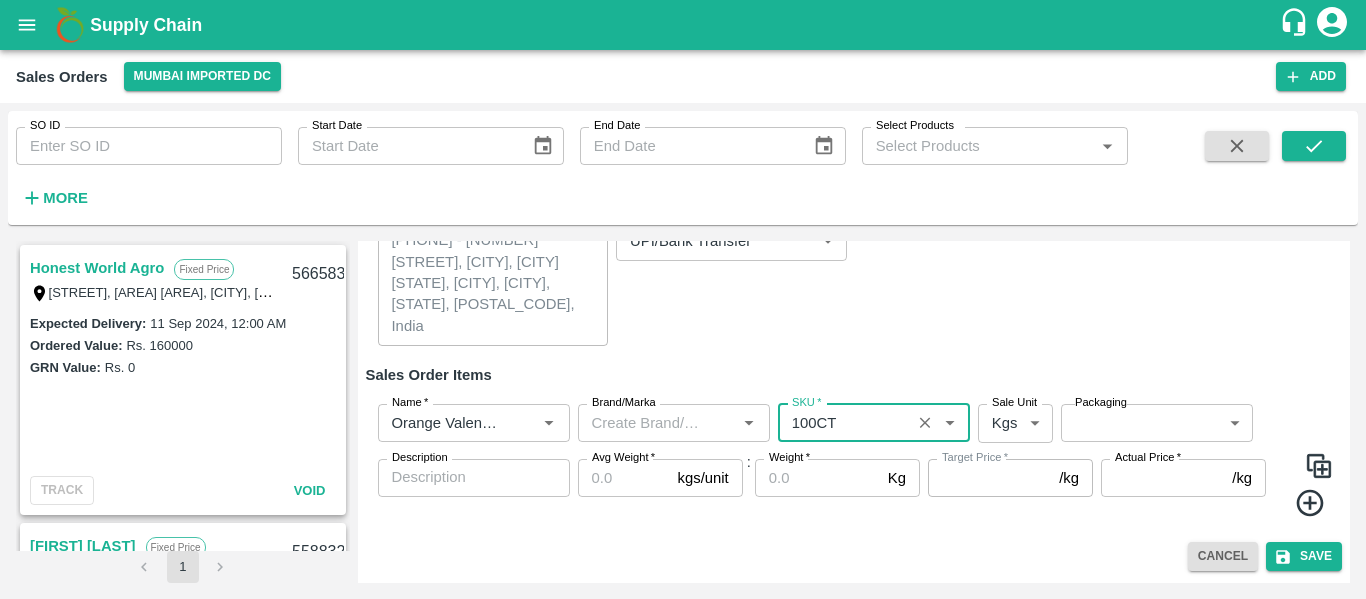 type on "NA" 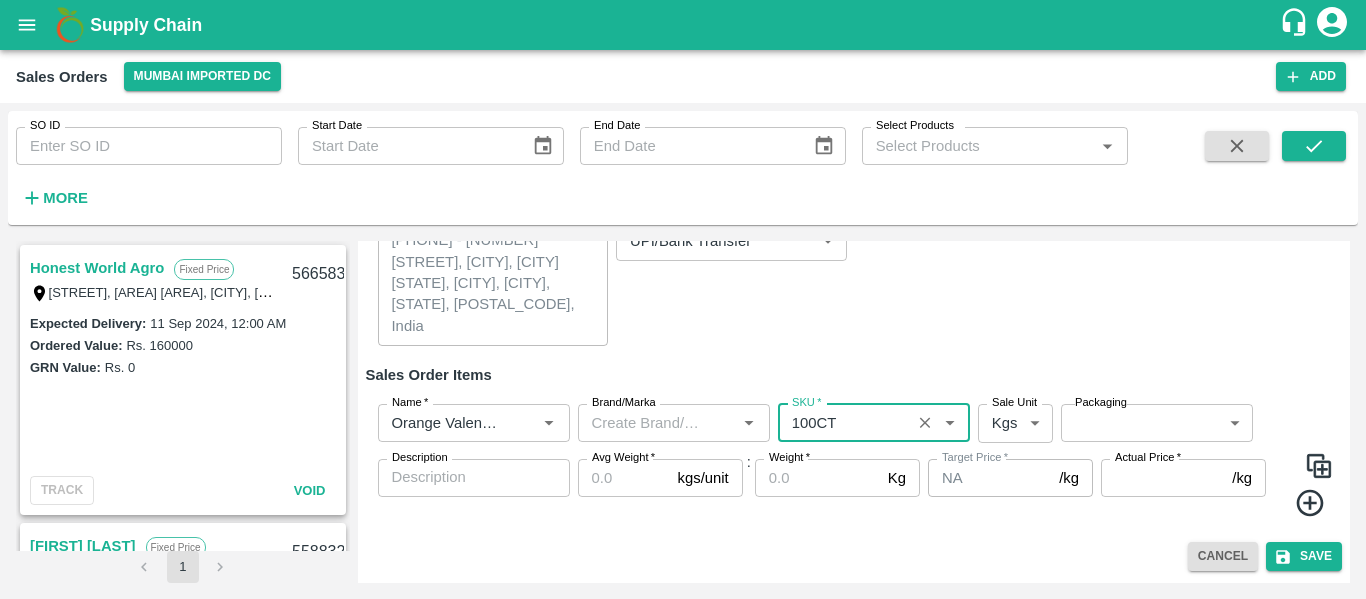type on "100CT" 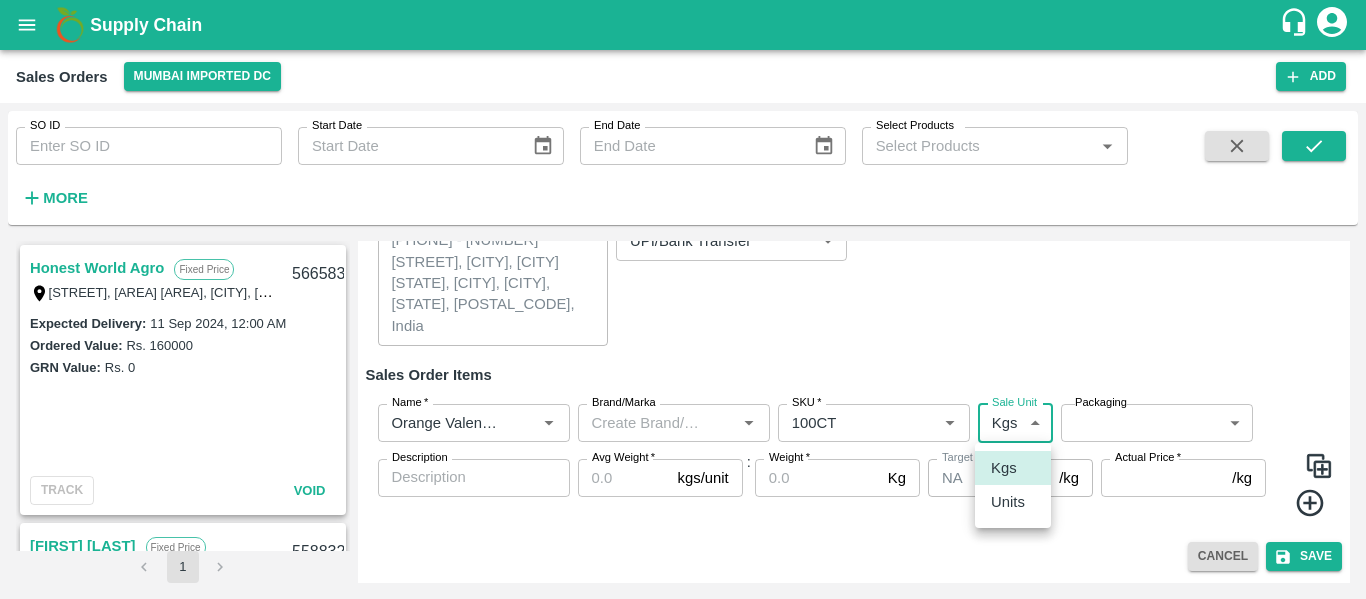 click on "Supply Chain Sales Orders Mumbai Imported DC Add SO ID SO ID Start Date Start Date End Date End Date Select Products Select Products   * More Honest World Agro Fixed Price SNO :648/3/2,, Pawan Nagar NR Bibwewadi, Pune, Pune, MAHARASHTRA, 411043 566583 Expected Delivery : 11 Sep 2024, 12:00 AM Ordered Value: Rs.   160000 GRN Value: Rs.   0 TRACK Void Firoz Amjad Khan Fixed Price House no-1262, Flat no :306, Shalimar APT, Khairne, Municipal Corporation(Thane Zone-2 ) Maharashtra-4, Navi Mumbai, Mumbai Suburban, MAHARASHTRA, 400705 558832 Expected Delivery : 16 Aug 2024, 12:00 AM Ordered Value: Rs.   215200 GRN Value: Rs.   0 TRACK Void A K Khan Fixed Price j474, J474, Navi Mumbai, Mumbai Suburban, MAHARASHTRA, 400703 555651 Expected Delivery : 01 Aug 2024, 12:00 AM Ordered Value: Rs.   25300 GRN Value: Rs.   0 TRACK Void Firoz Amjad Khan Fixed Price House no-1262, Flat no :306, Shalimar APT, Khairne, Municipal Corporation(Thane Zone-2 ) Maharashtra-4, Navi Mumbai, Mumbai Suburban, MAHARASHTRA, 400705 553625 :" at bounding box center (683, 299) 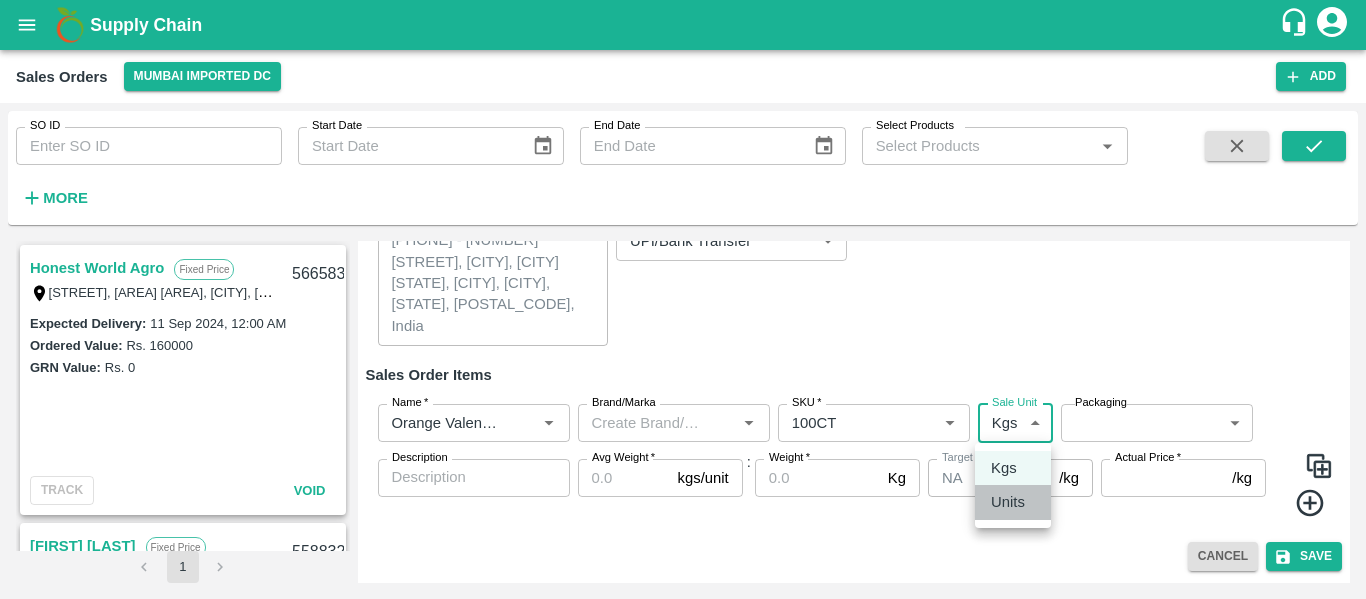 click on "Units" at bounding box center (1008, 502) 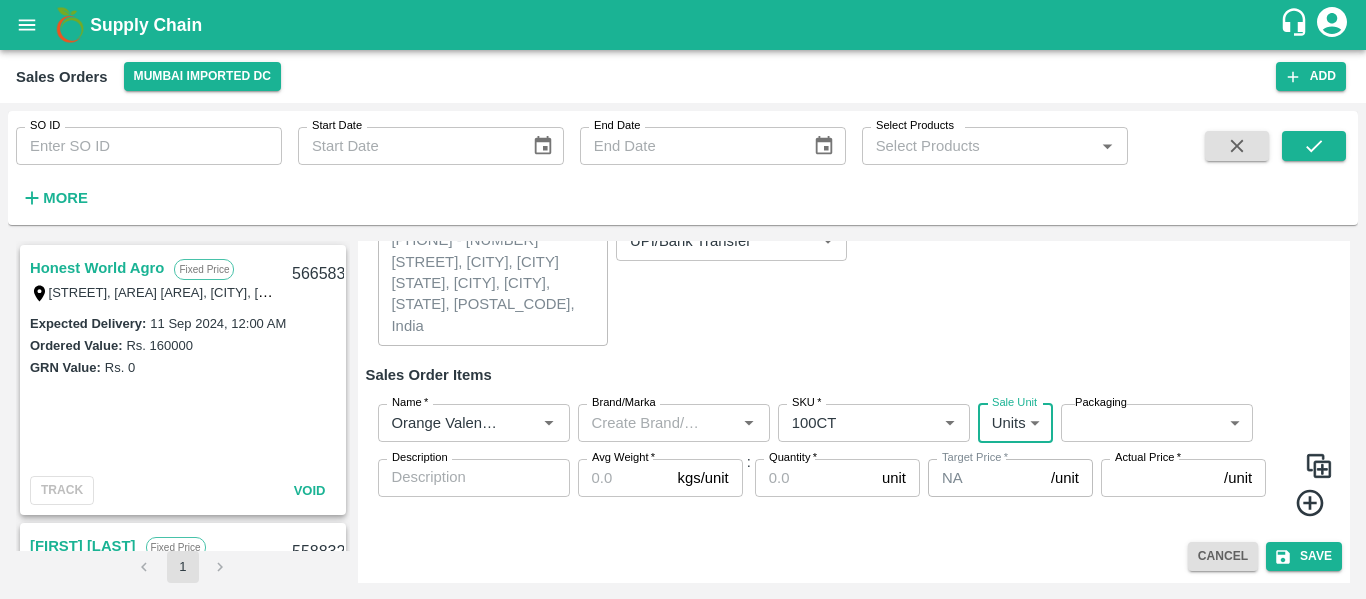 click on "Supply Chain Sales Orders Mumbai Imported DC Add SO ID SO ID Start Date Start Date End Date End Date Select Products Select Products   * More Honest World Agro Fixed Price SNO :648/3/2,, Pawan Nagar NR Bibwewadi, Pune, Pune, MAHARASHTRA, 411043 566583 Expected Delivery : 11 Sep 2024, 12:00 AM Ordered Value: Rs.   160000 GRN Value: Rs.   0 TRACK Void Firoz Amjad Khan Fixed Price House no-1262, Flat no :306, Shalimar APT, Khairne, Municipal Corporation(Thane Zone-2 ) Maharashtra-4, Navi Mumbai, Mumbai Suburban, MAHARASHTRA, 400705 558832 Expected Delivery : 16 Aug 2024, 12:00 AM Ordered Value: Rs.   215200 GRN Value: Rs.   0 TRACK Void A K Khan Fixed Price j474, J474, Navi Mumbai, Mumbai Suburban, MAHARASHTRA, 400703 555651 Expected Delivery : 01 Aug 2024, 12:00 AM Ordered Value: Rs.   25300 GRN Value: Rs.   0 TRACK Void Firoz Amjad Khan Fixed Price House no-1262, Flat no :306, Shalimar APT, Khairne, Municipal Corporation(Thane Zone-2 ) Maharashtra-4, Navi Mumbai, Mumbai Suburban, MAHARASHTRA, 400705 553625 :" at bounding box center [683, 299] 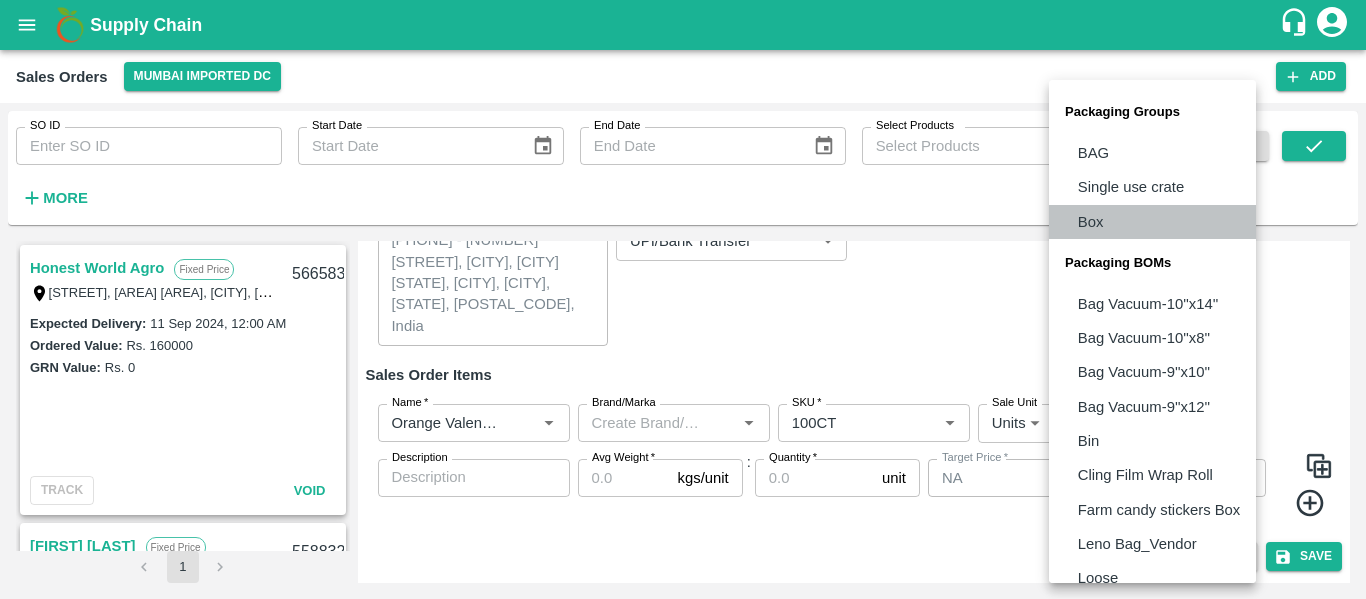 click on "Box" at bounding box center (1091, 222) 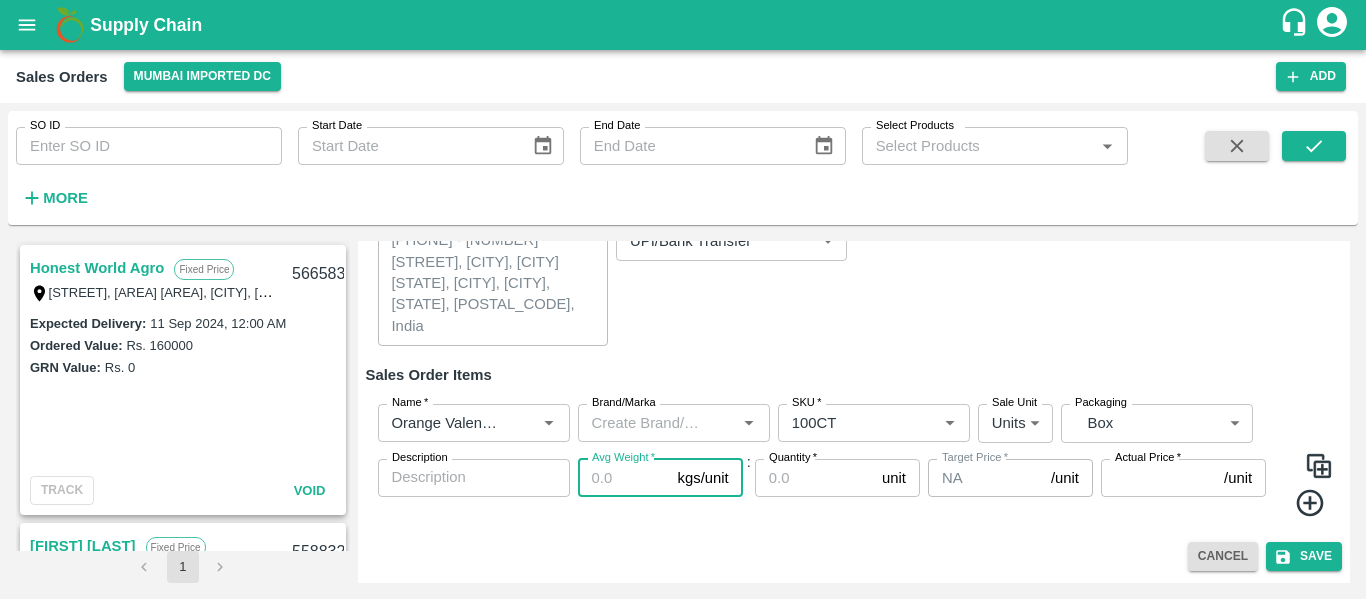 click on "Avg Weight   *" at bounding box center [624, 478] 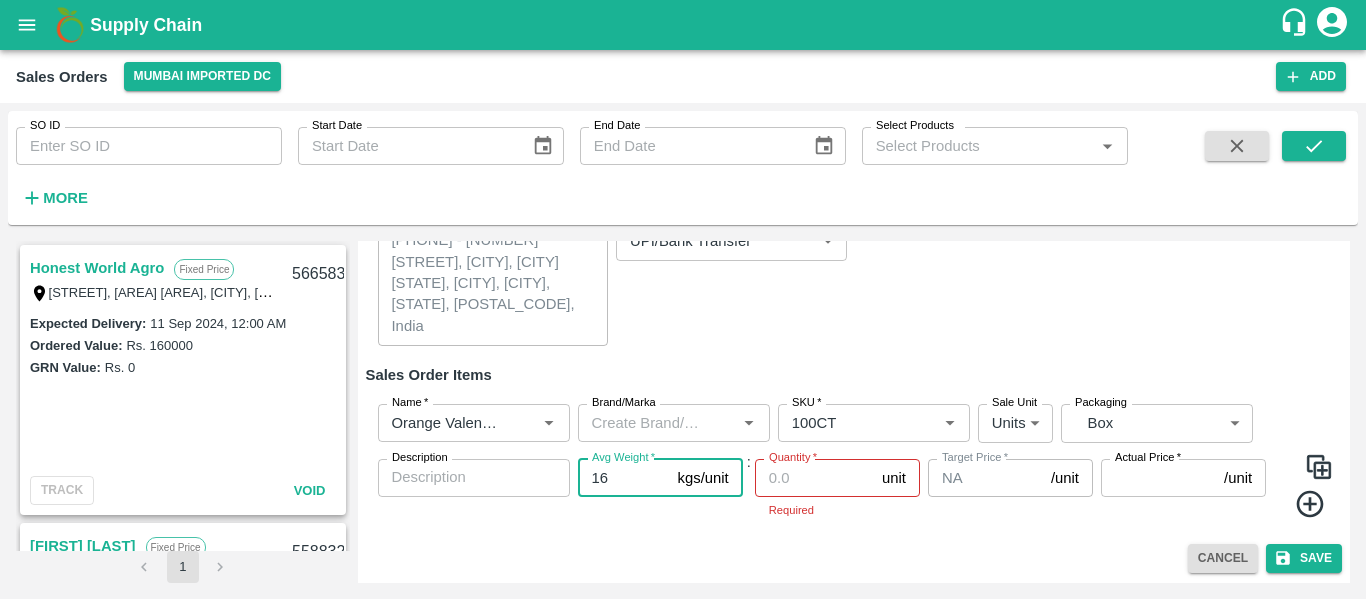 click on "16" at bounding box center (624, 478) 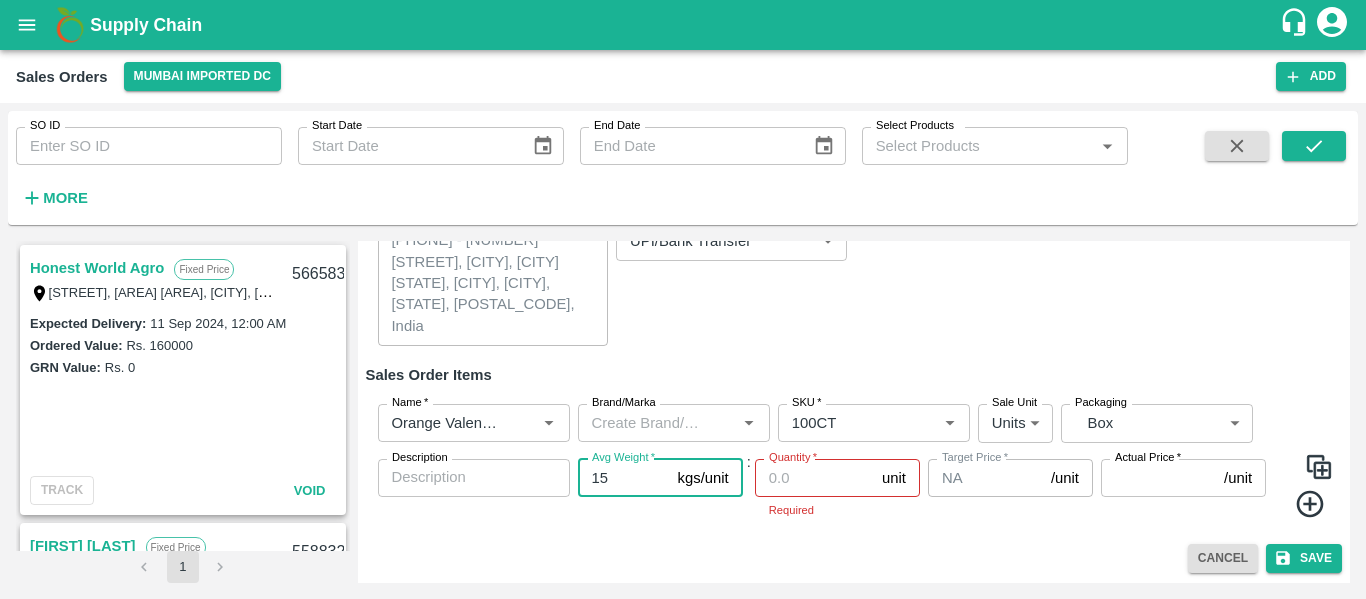 type on "15" 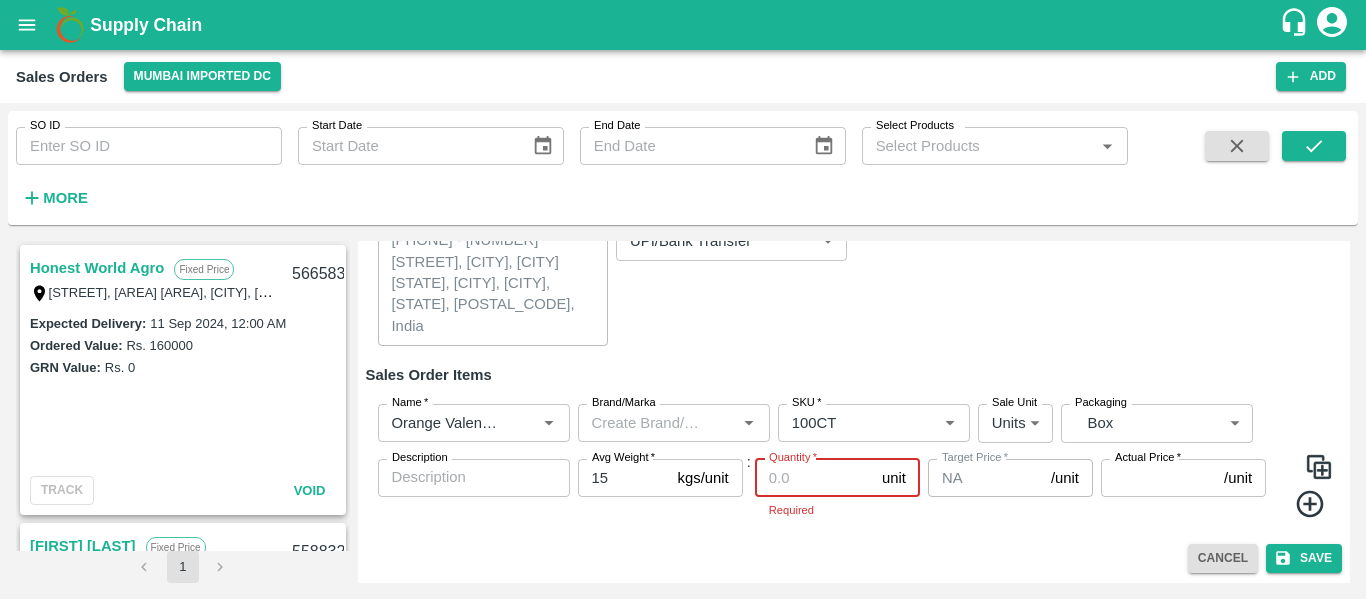 click on "Quantity   *" at bounding box center [814, 478] 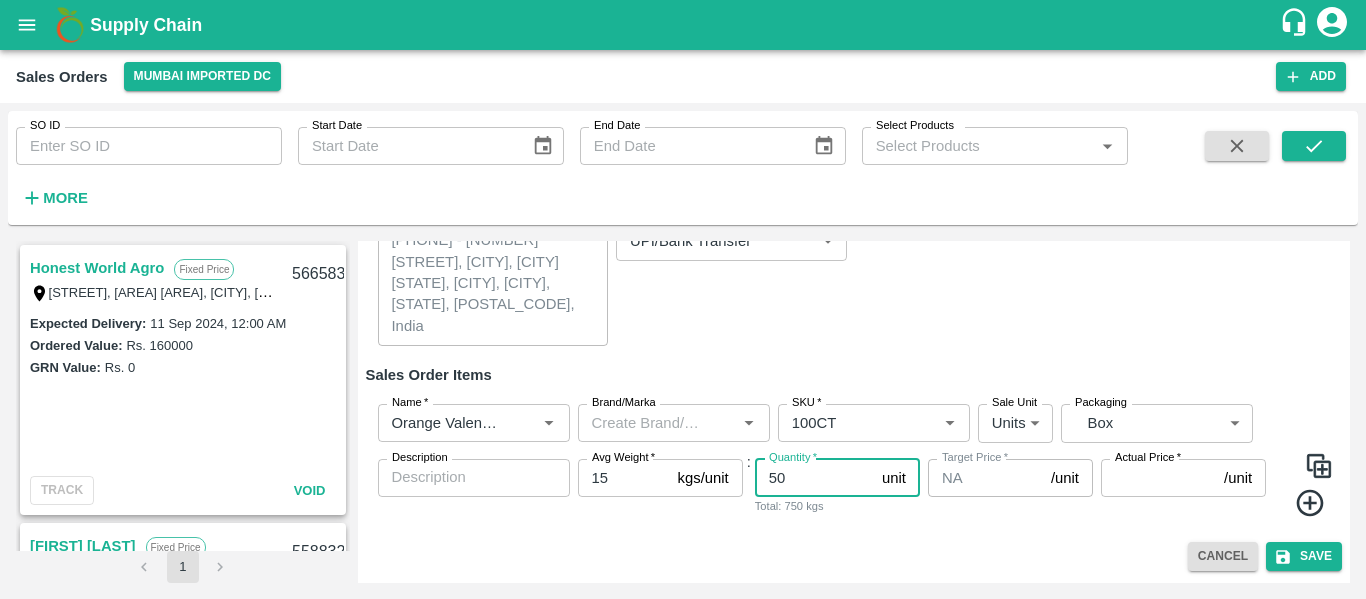 type on "50" 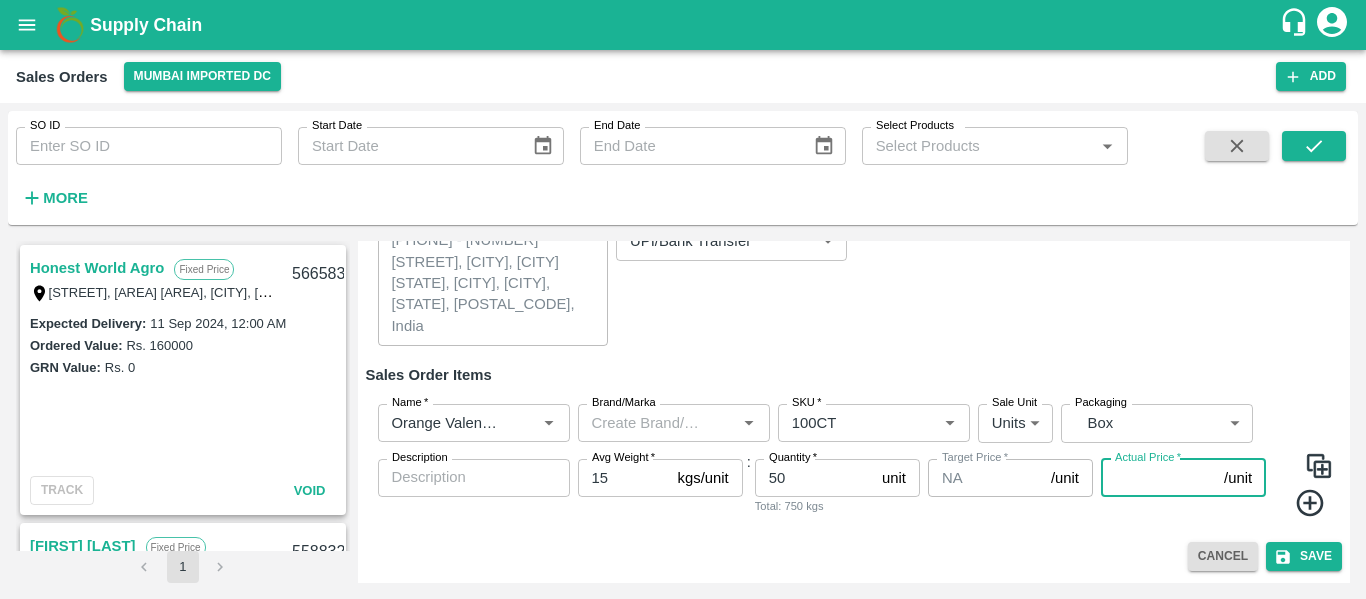 click on "Actual Price   *" at bounding box center [1158, 478] 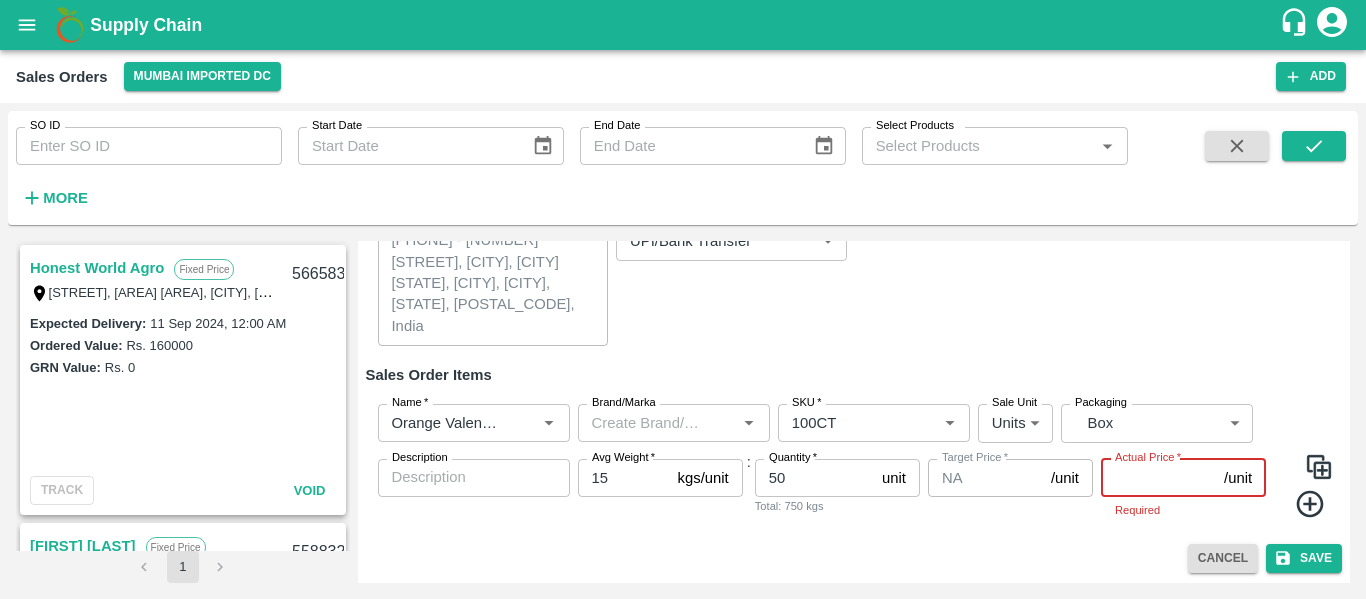 scroll, scrollTop: 213, scrollLeft: 0, axis: vertical 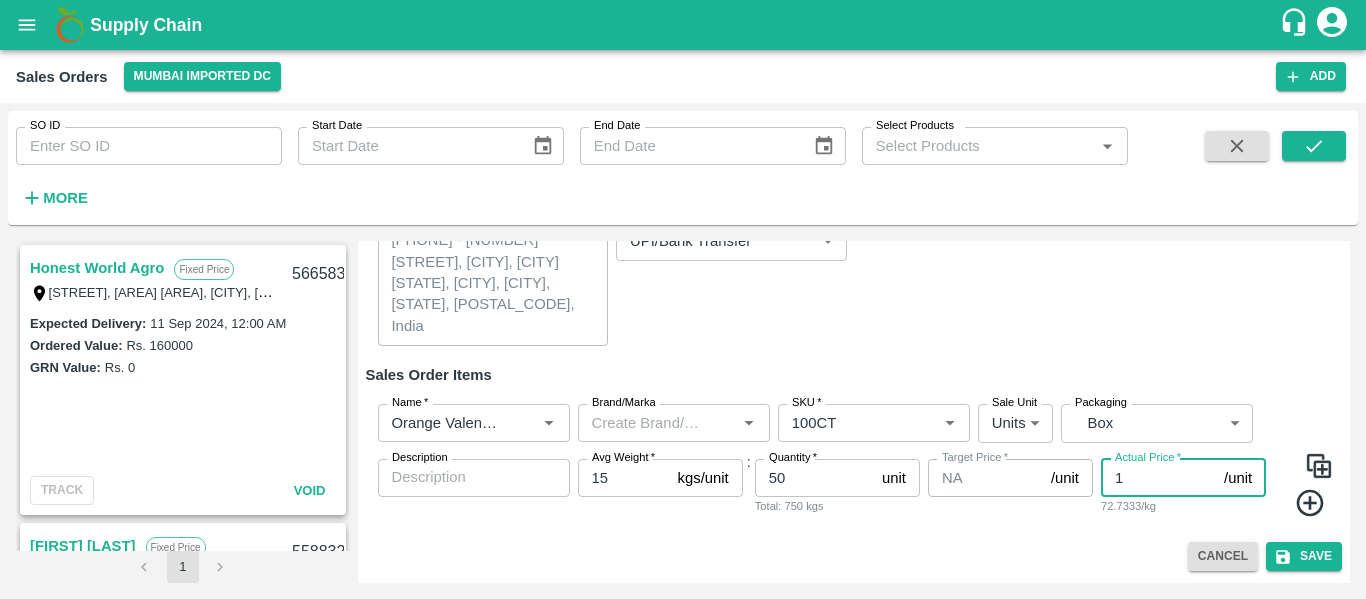 type on "1091" 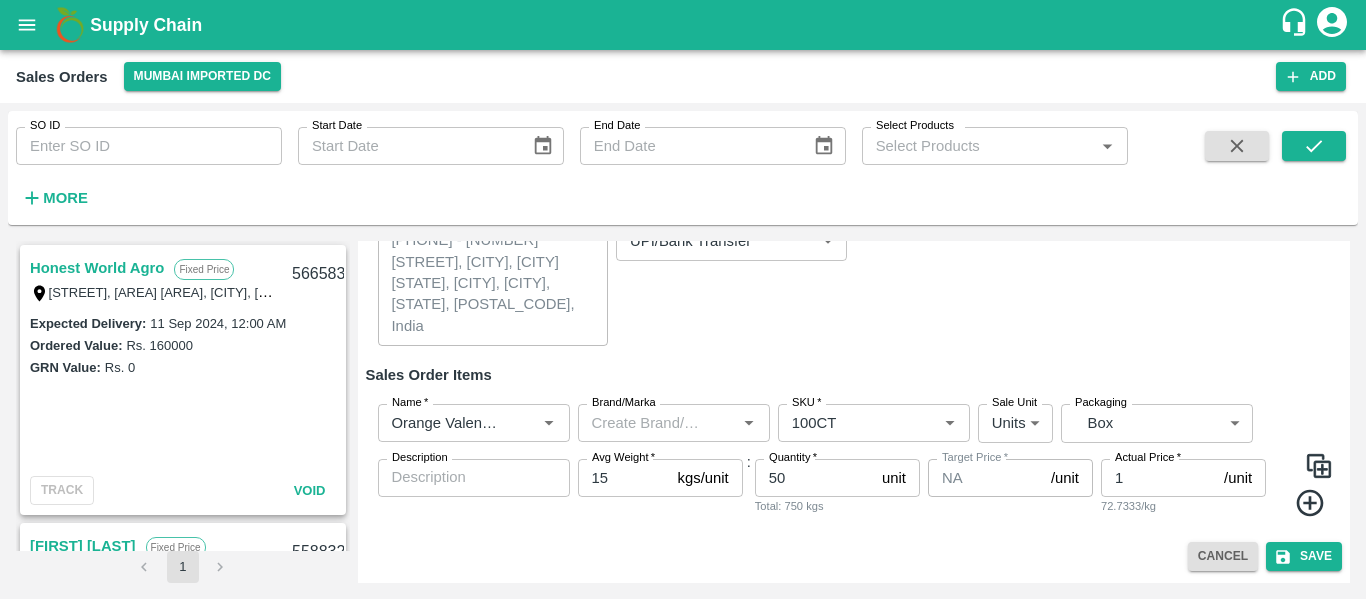 click 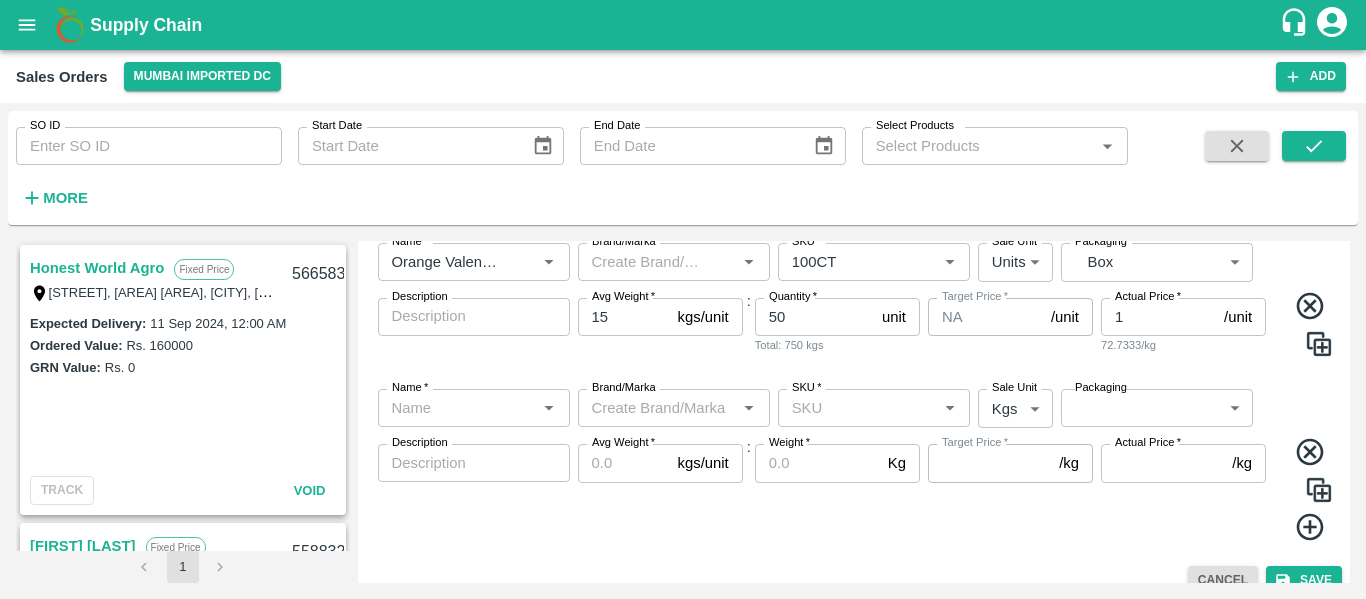 scroll, scrollTop: 390, scrollLeft: 0, axis: vertical 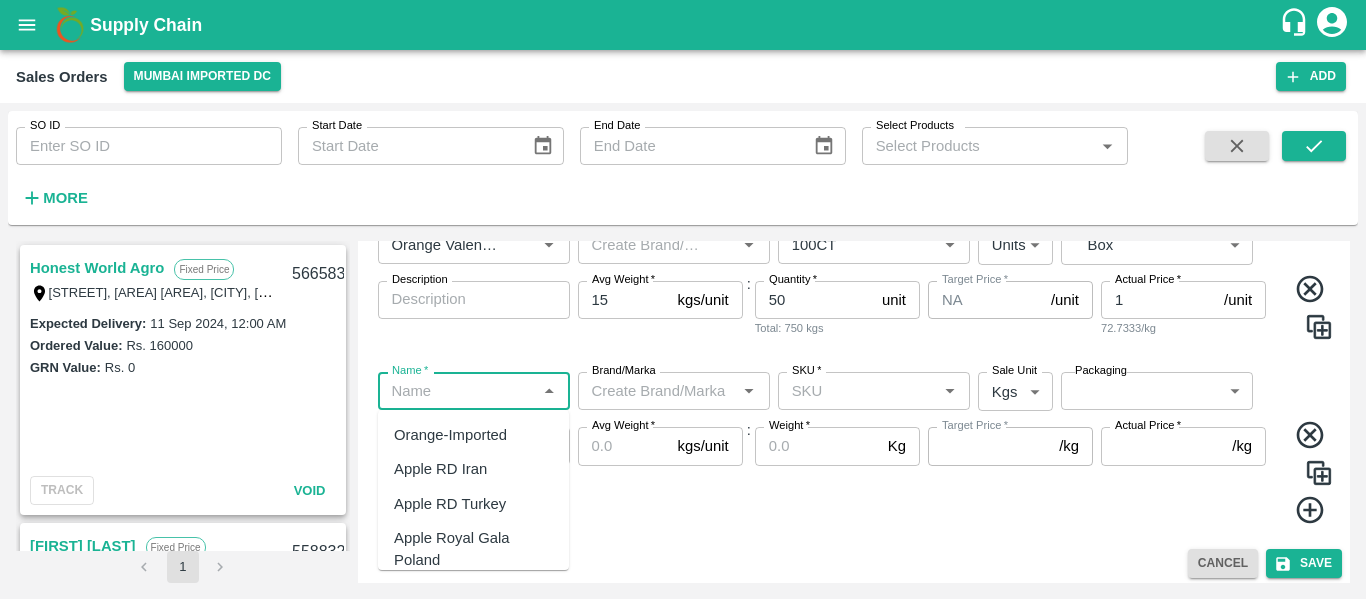 click on "Name   *" at bounding box center [457, 391] 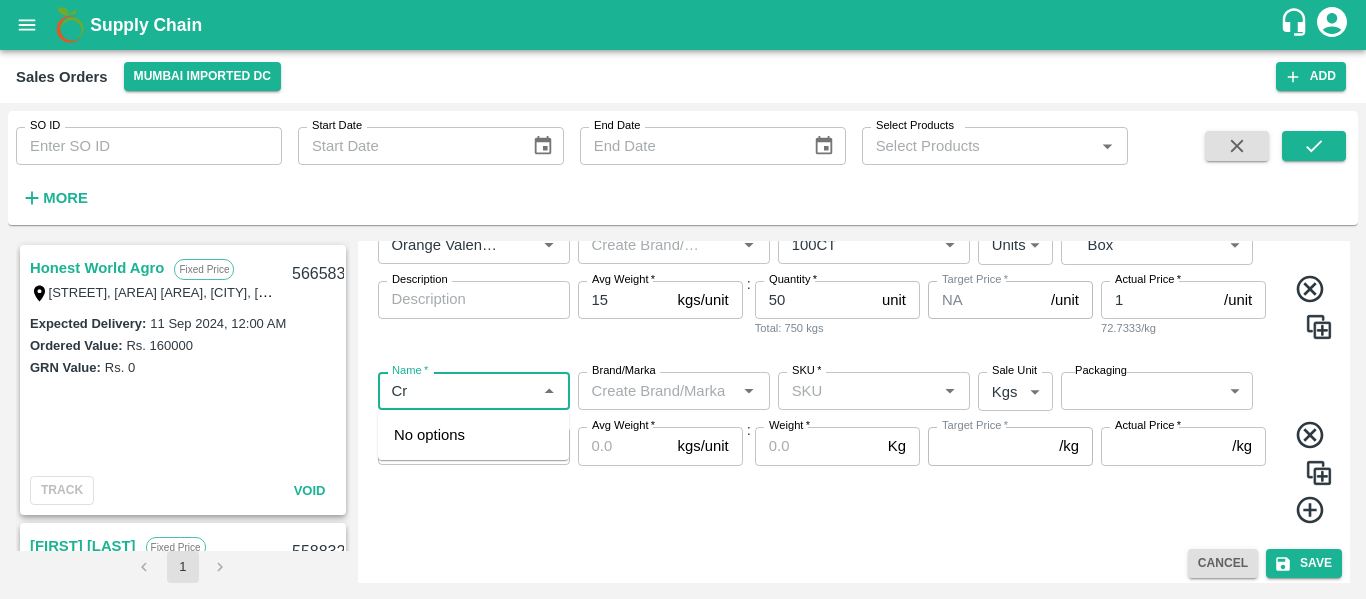 type on "C" 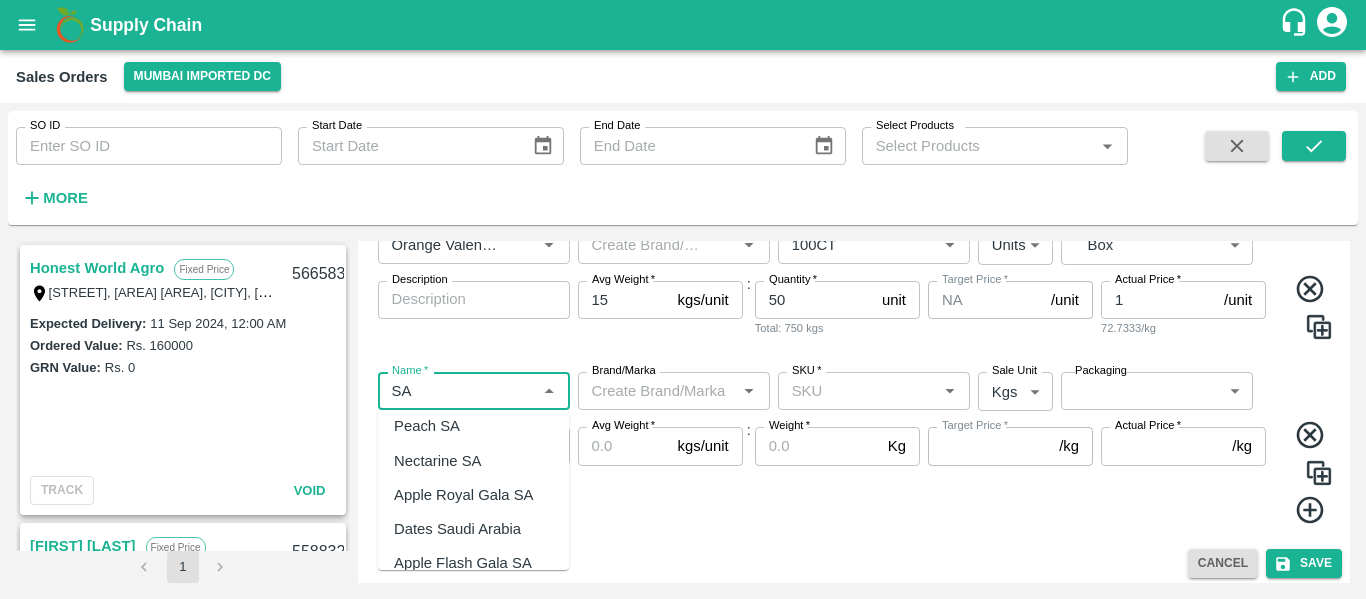 scroll, scrollTop: 0, scrollLeft: 0, axis: both 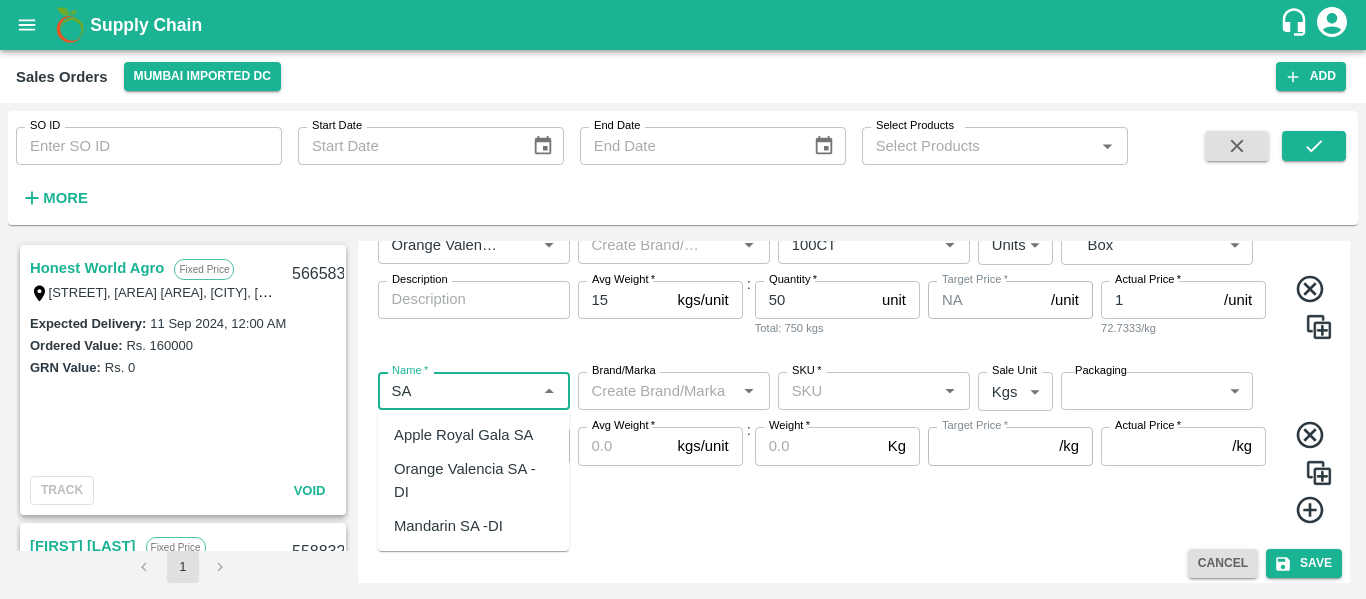 click on "Apple  Royal Gala SA" at bounding box center (463, 435) 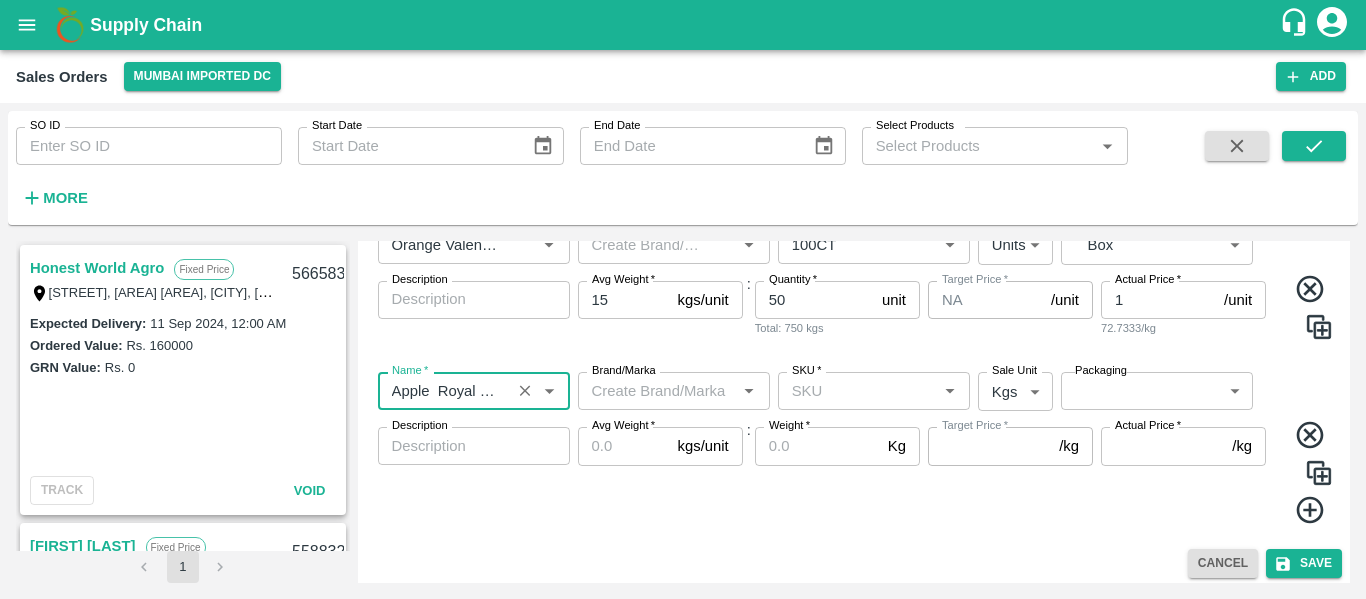 type on "Apple  Royal Gala SA" 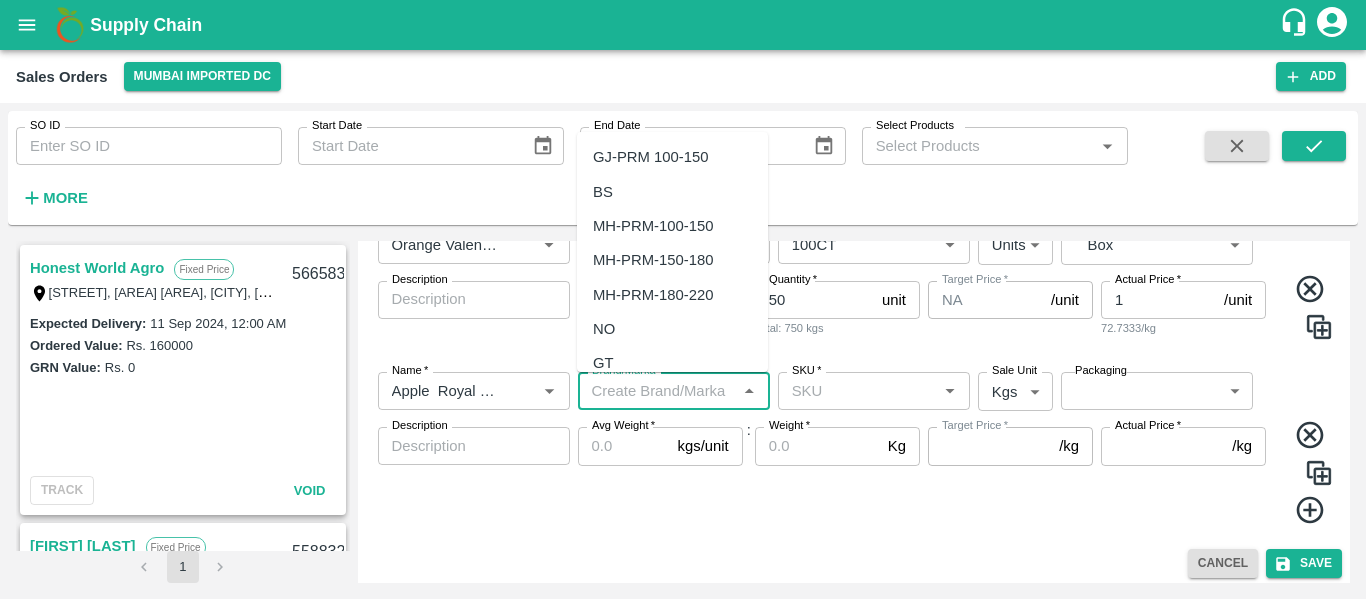 click on "Brand/Marka" at bounding box center [657, 391] 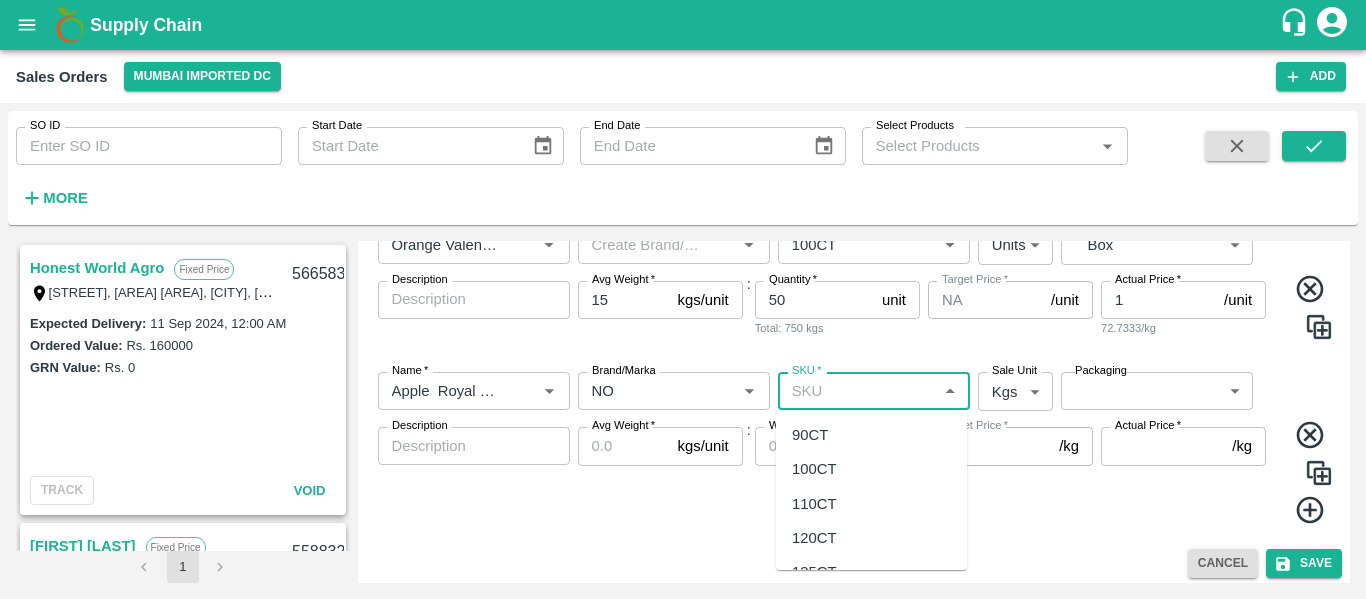 click on "SKU   *" at bounding box center [857, 391] 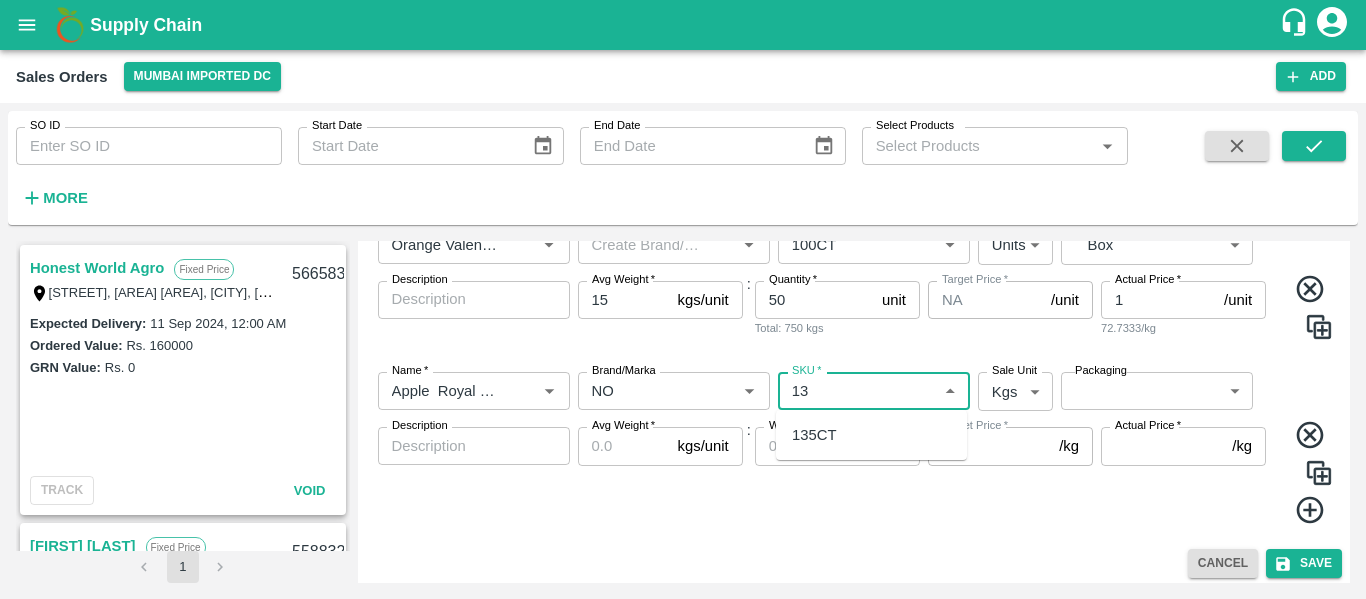 click on "135CT" at bounding box center [814, 435] 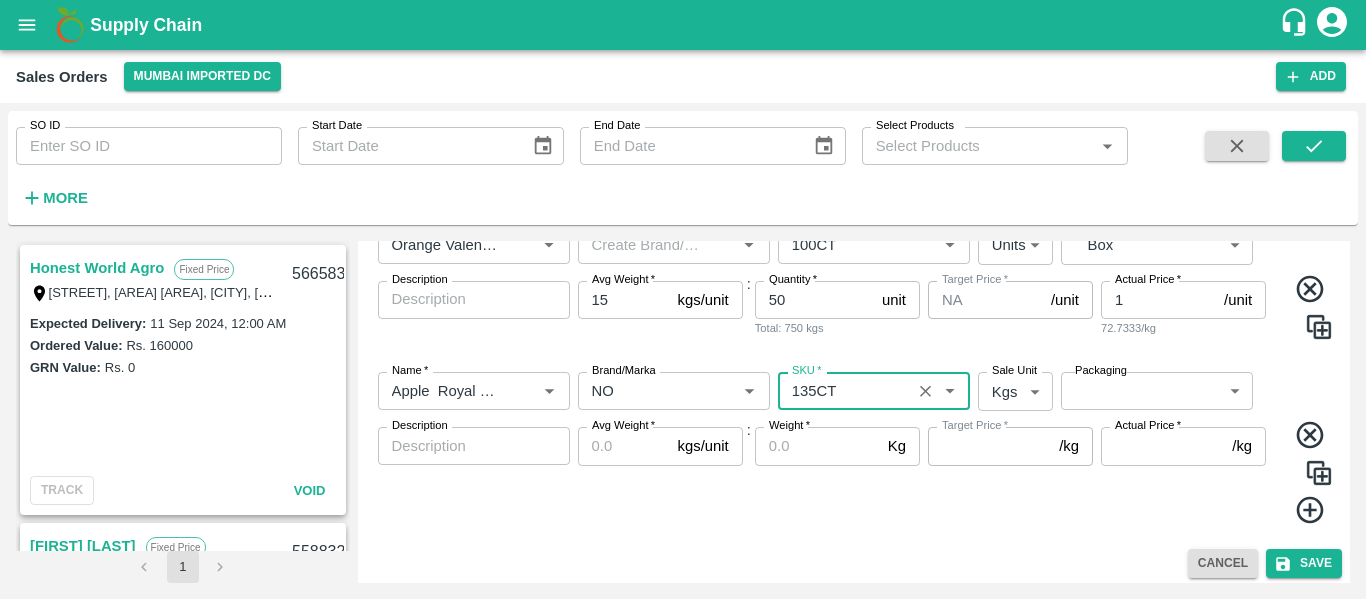 type on "NA" 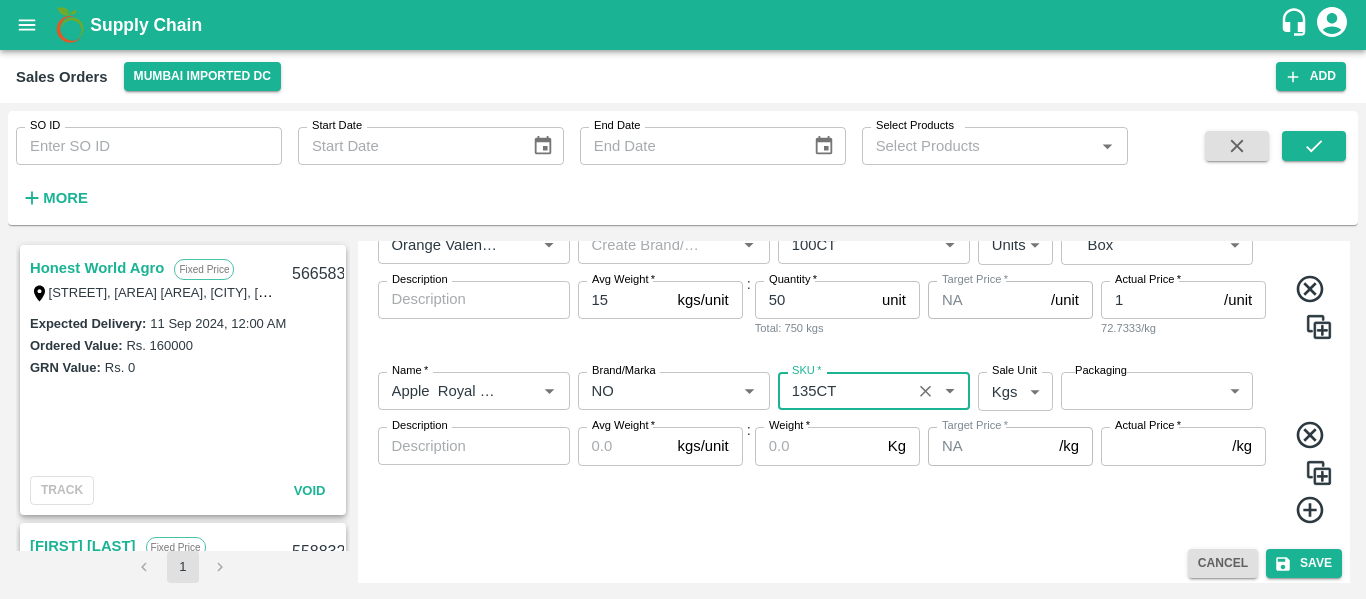 type on "135CT" 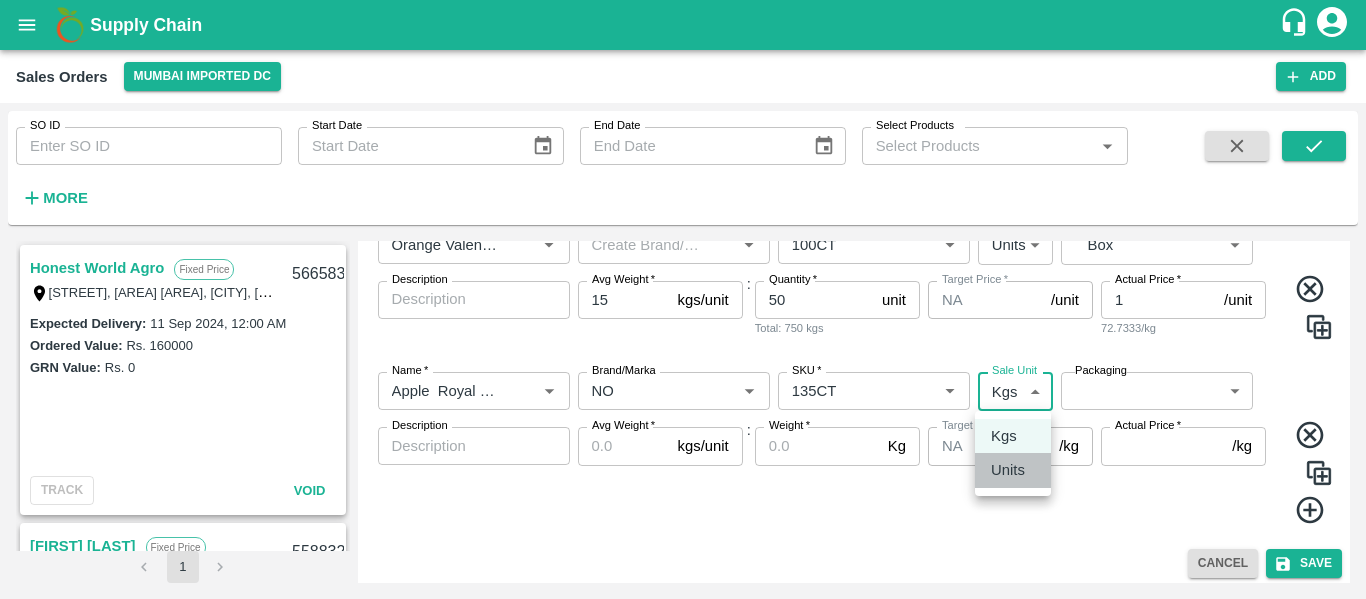 click on "Units" at bounding box center (1008, 470) 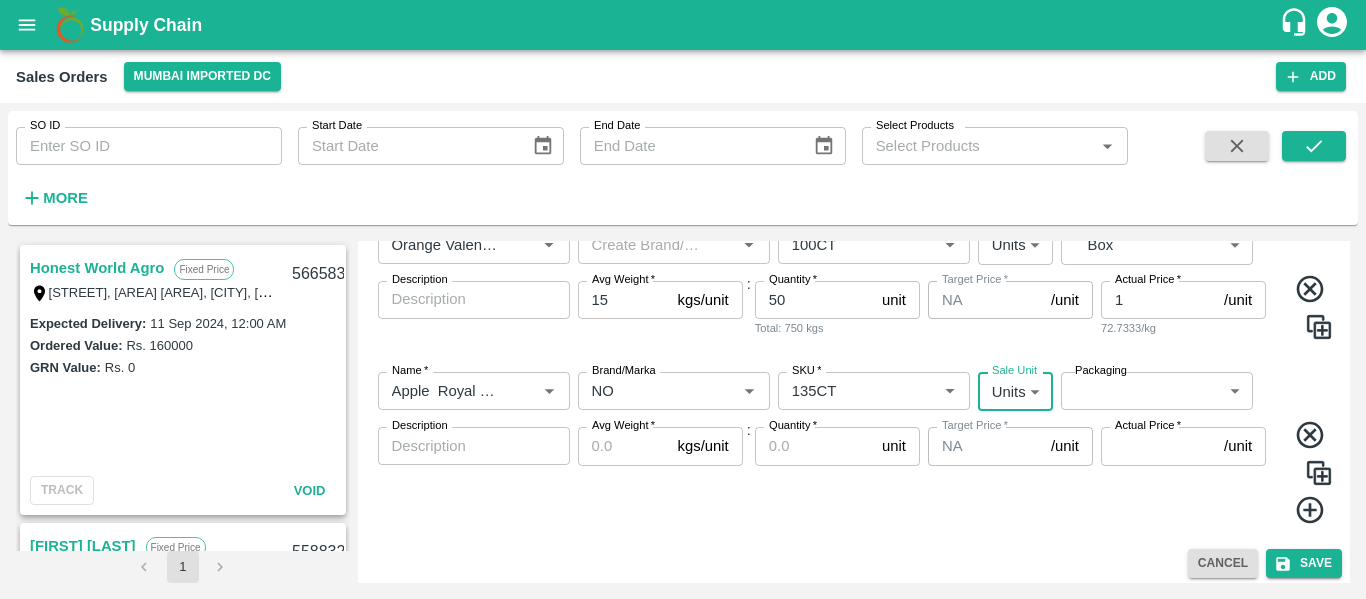click on "Packaging" at bounding box center (1101, 371) 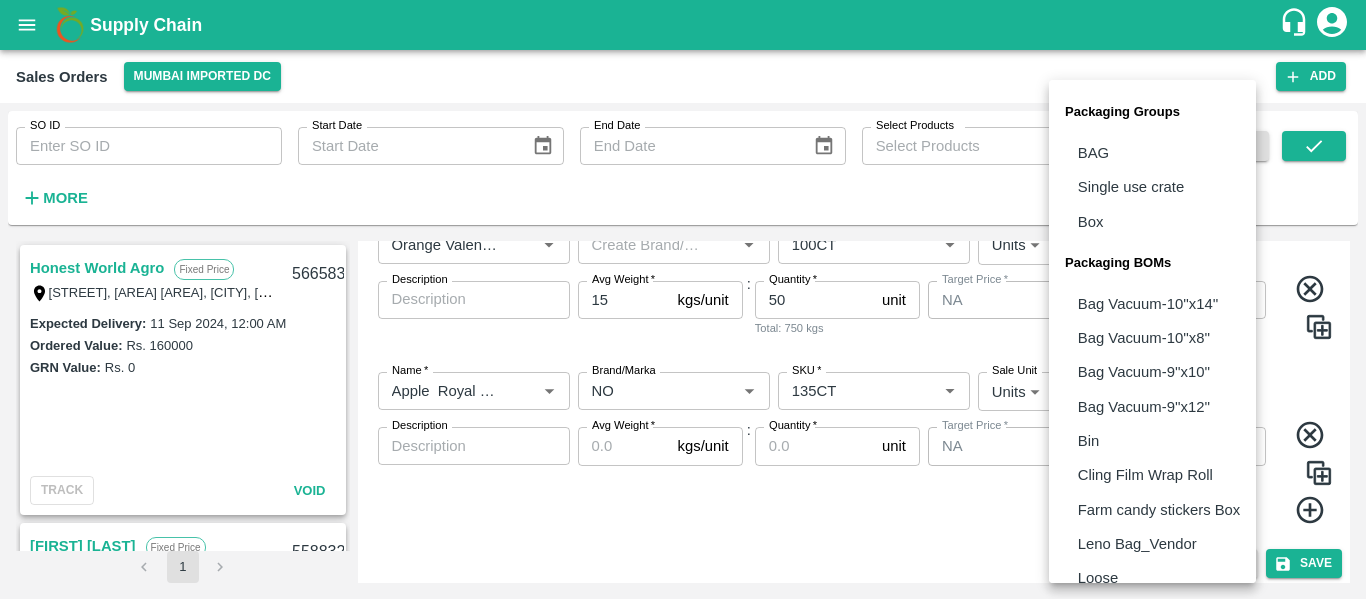click on "Supply Chain Sales Orders Mumbai Imported DC Add SO ID SO ID Start Date Start Date End Date End Date Select Products Select Products   * More Honest World Agro Fixed Price SNO :648/3/2,, Pawan Nagar NR Bibwewadi, Pune, Pune, MAHARASHTRA, 411043 566583 Expected Delivery : 11 Sep 2024, 12:00 AM Ordered Value: Rs.   160000 GRN Value: Rs.   0 TRACK Void Firoz Amjad Khan Fixed Price House no-1262, Flat no :306, Shalimar APT, Khairne, Municipal Corporation(Thane Zone-2 ) Maharashtra-4, Navi Mumbai, Mumbai Suburban, MAHARASHTRA, 400705 558832 Expected Delivery : 16 Aug 2024, 12:00 AM Ordered Value: Rs.   215200 GRN Value: Rs.   0 TRACK Void A K Khan Fixed Price j474, J474, Navi Mumbai, Mumbai Suburban, MAHARASHTRA, 400703 555651 Expected Delivery : 01 Aug 2024, 12:00 AM Ordered Value: Rs.   25300 GRN Value: Rs.   0 TRACK Void Firoz Amjad Khan Fixed Price House no-1262, Flat no :306, Shalimar APT, Khairne, Municipal Corporation(Thane Zone-2 ) Maharashtra-4, Navi Mumbai, Mumbai Suburban, MAHARASHTRA, 400705 553625 :" at bounding box center (683, 299) 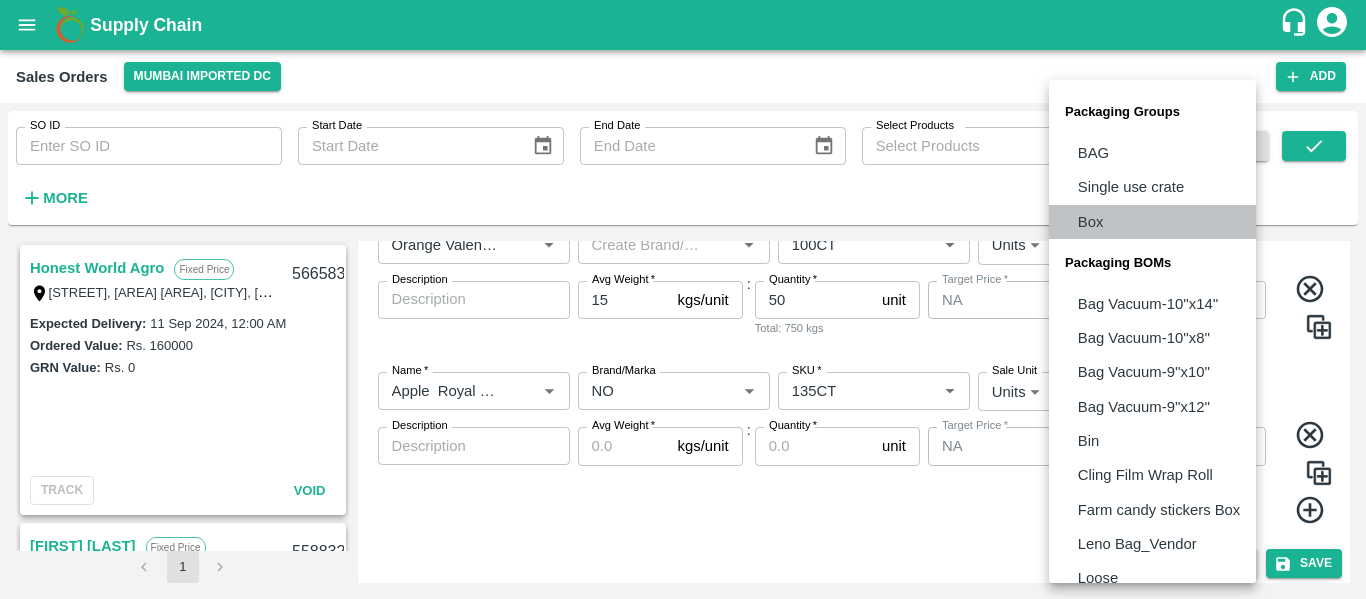 click on "Box" at bounding box center (1152, 222) 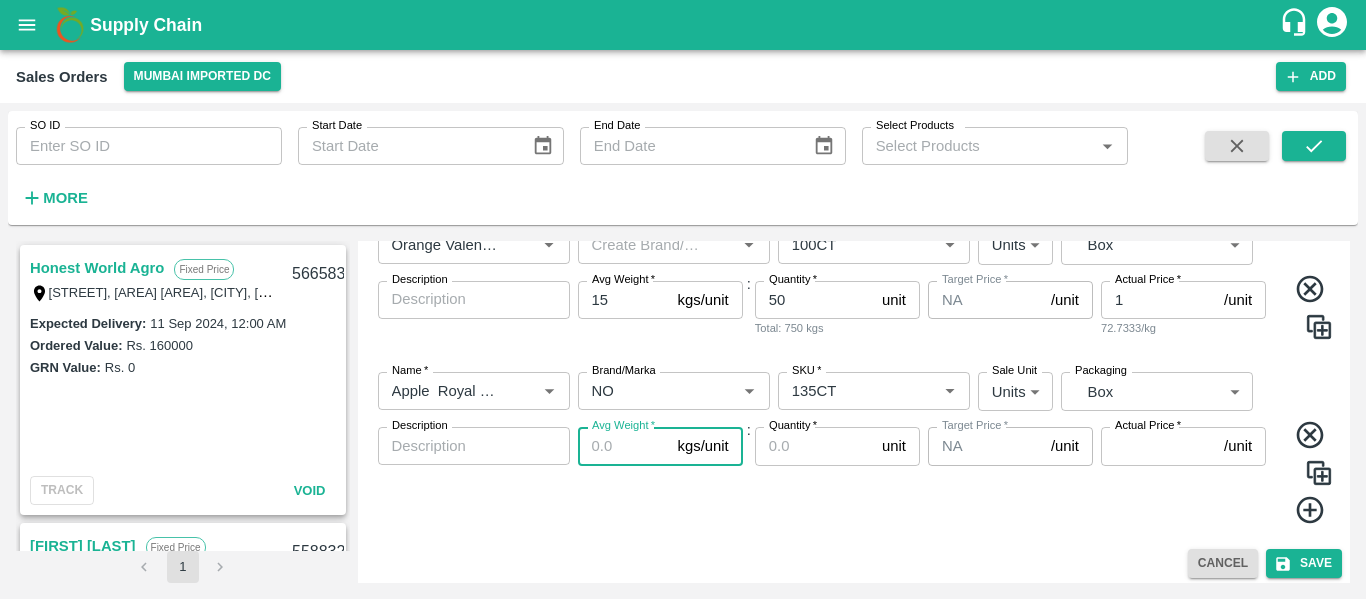 click on "Avg Weight   *" at bounding box center [624, 446] 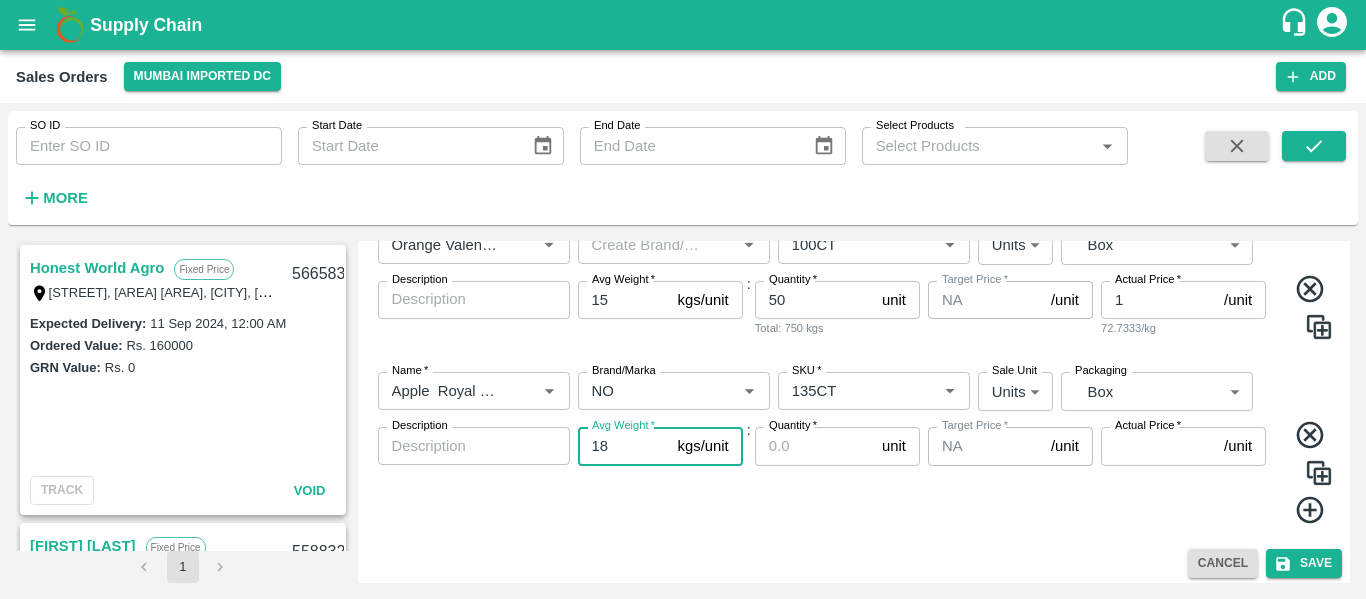 type on "18" 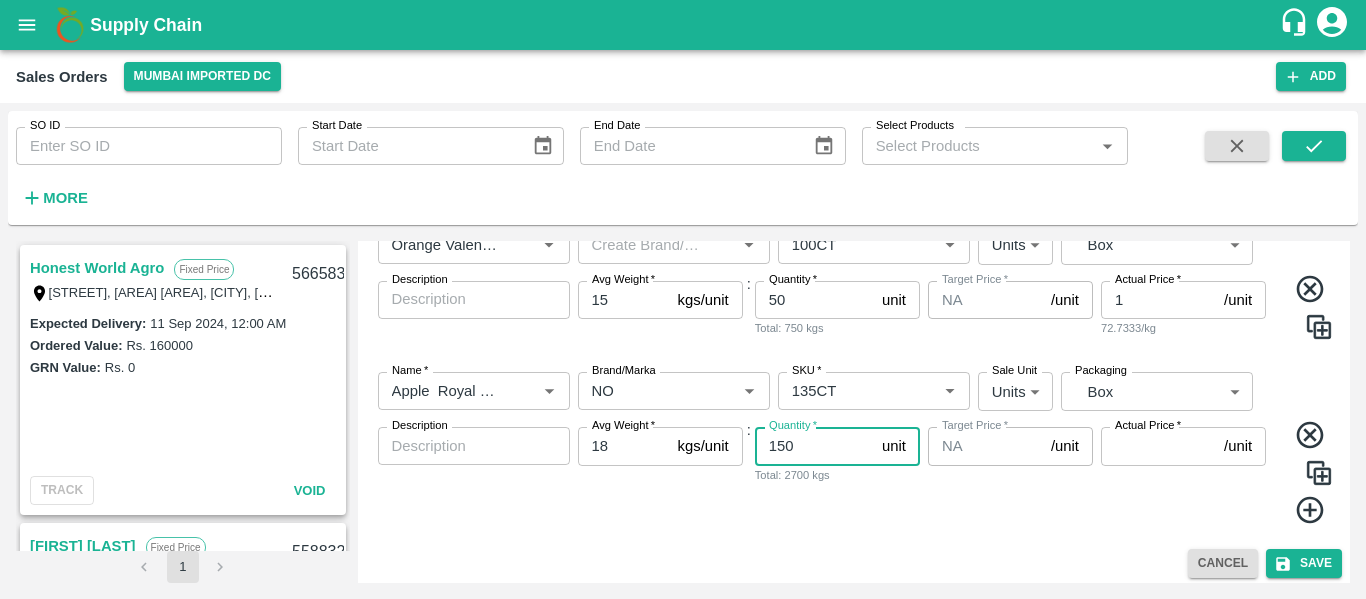 type on "150" 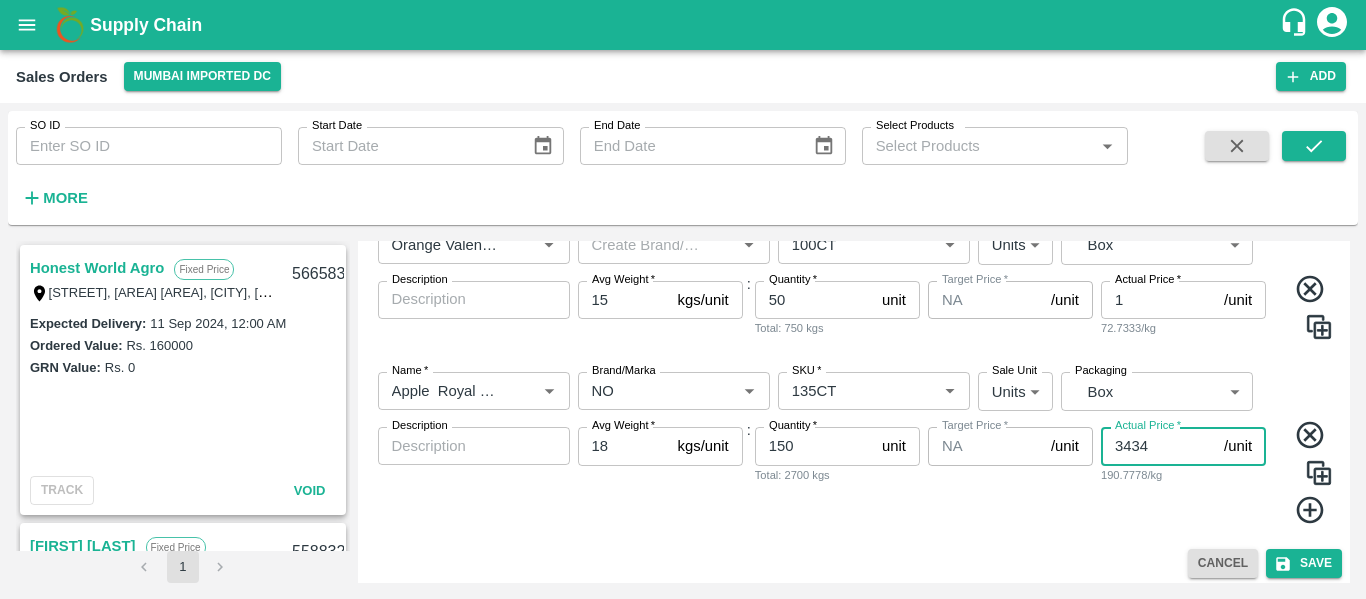 type on "3434" 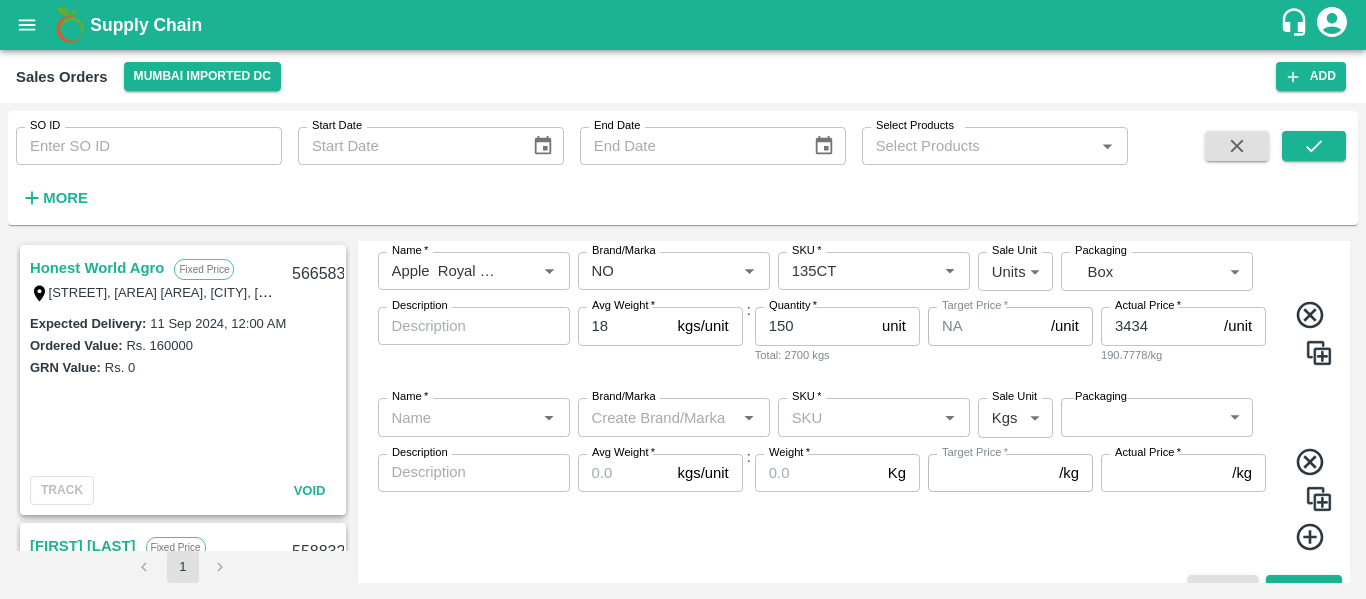 scroll, scrollTop: 543, scrollLeft: 0, axis: vertical 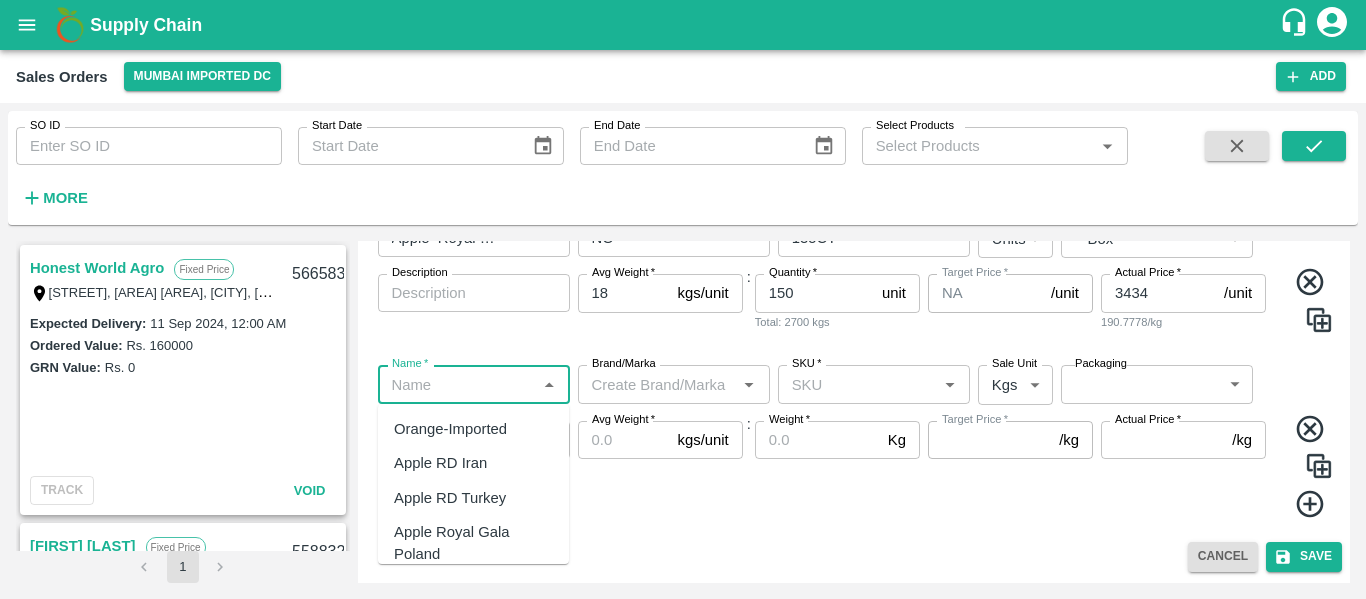 click on "Name   *" at bounding box center (457, 384) 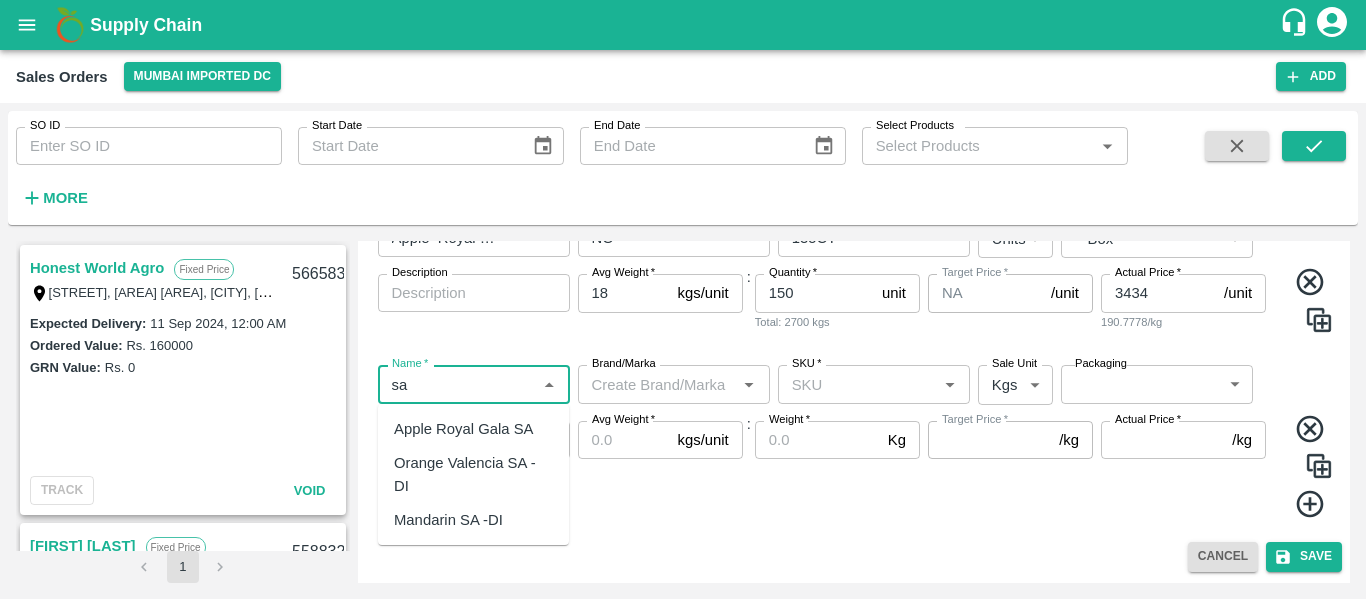 type on "s" 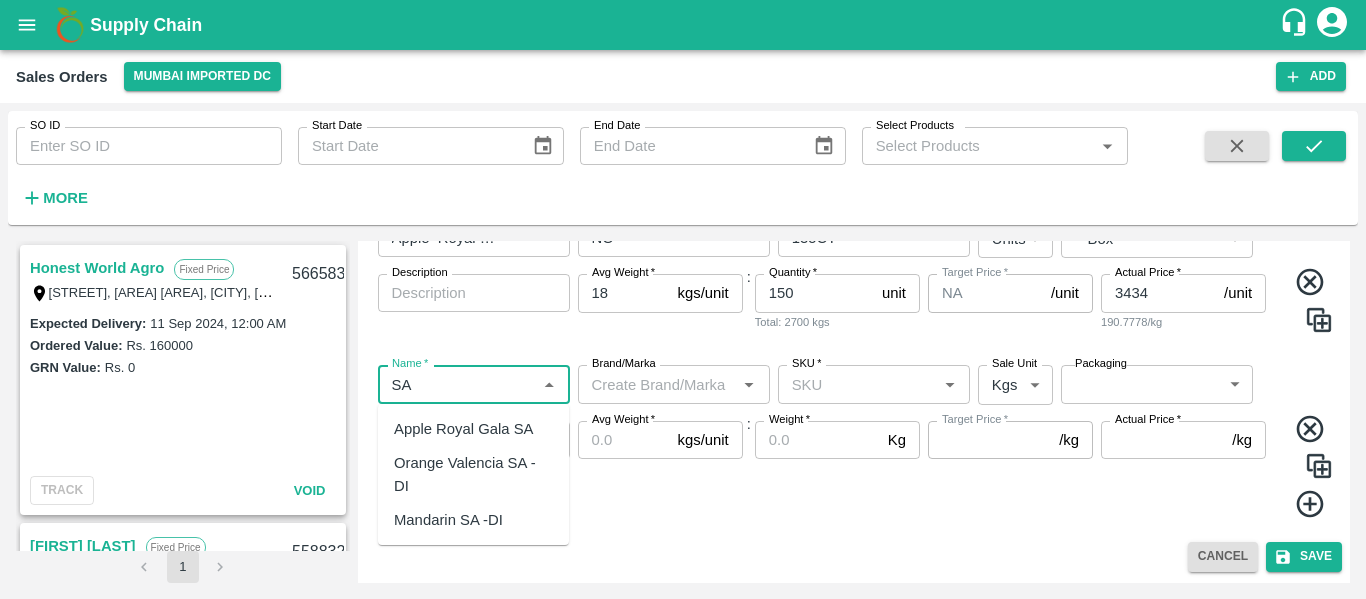 click on "Apple  Royal Gala SA" at bounding box center [463, 429] 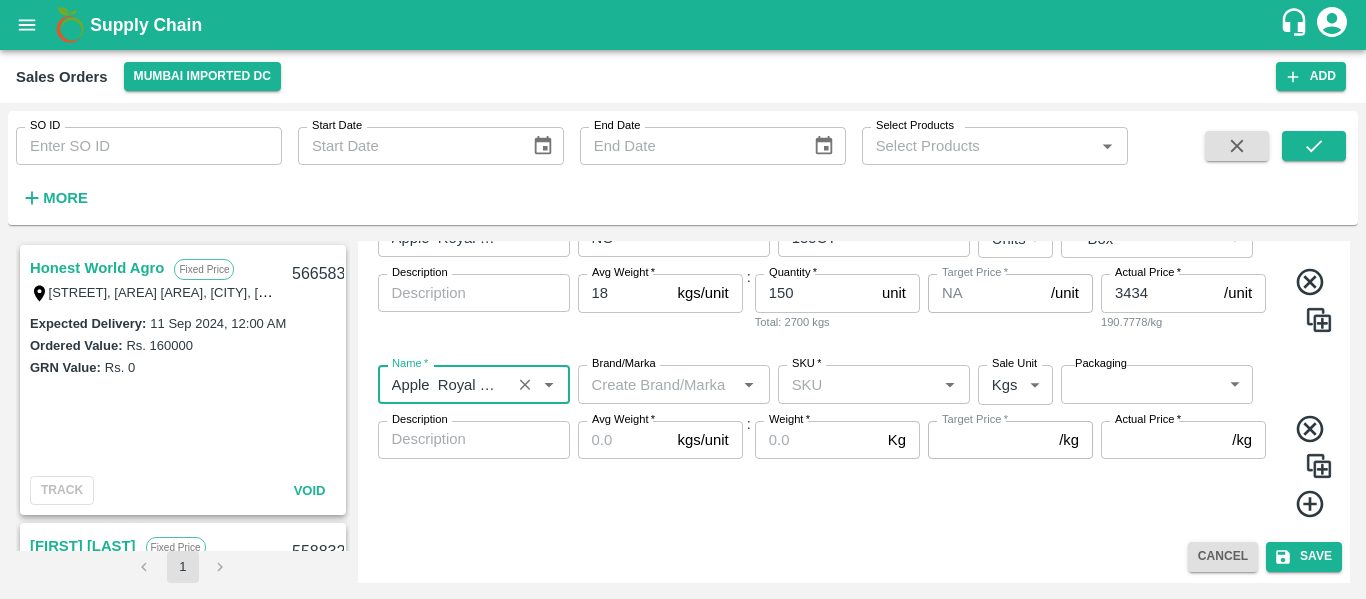 type on "Apple  Royal Gala SA" 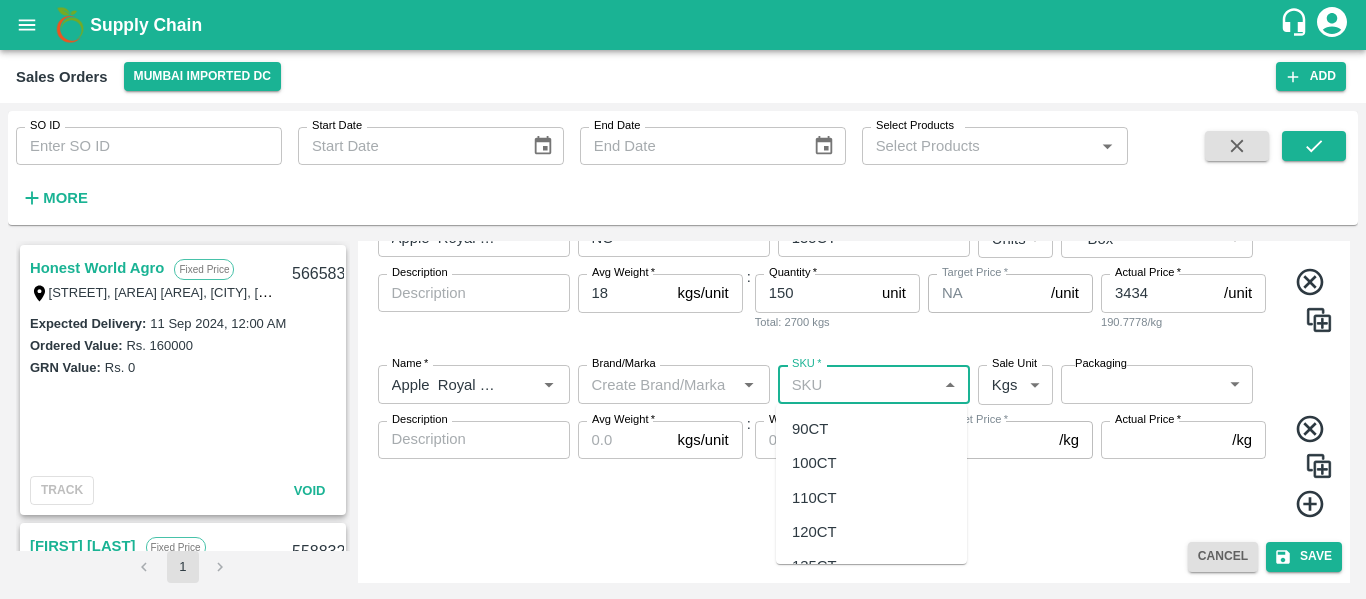 click on "SKU   *" at bounding box center (857, 384) 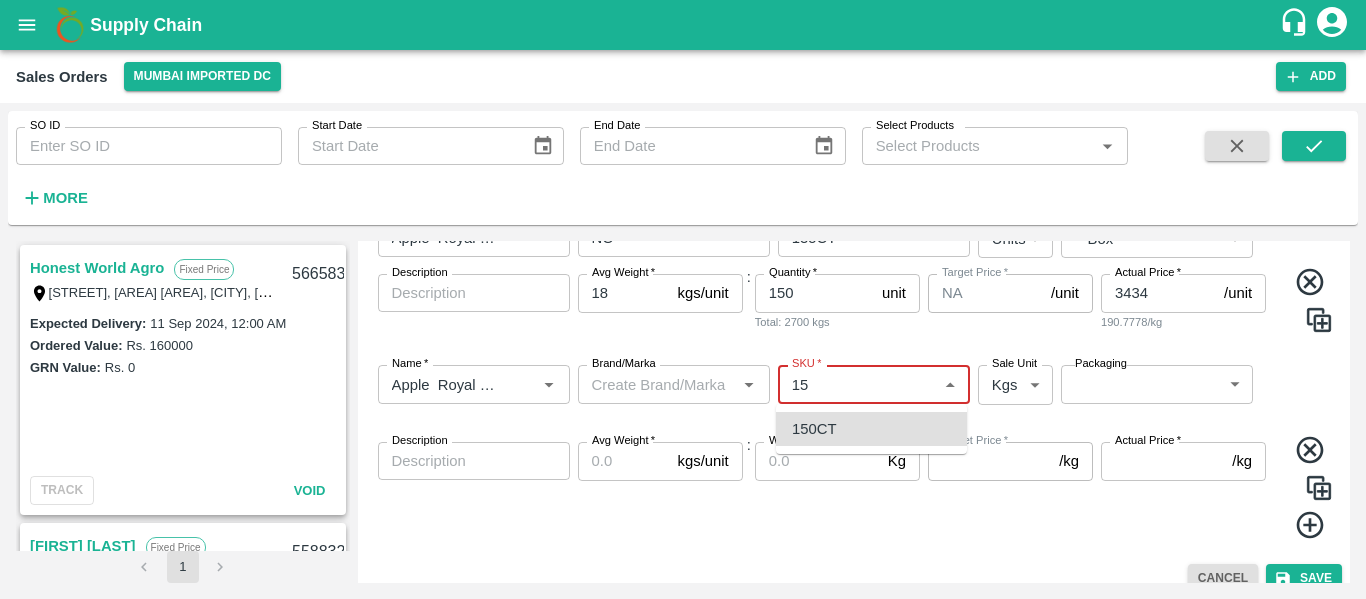 type on "150CT" 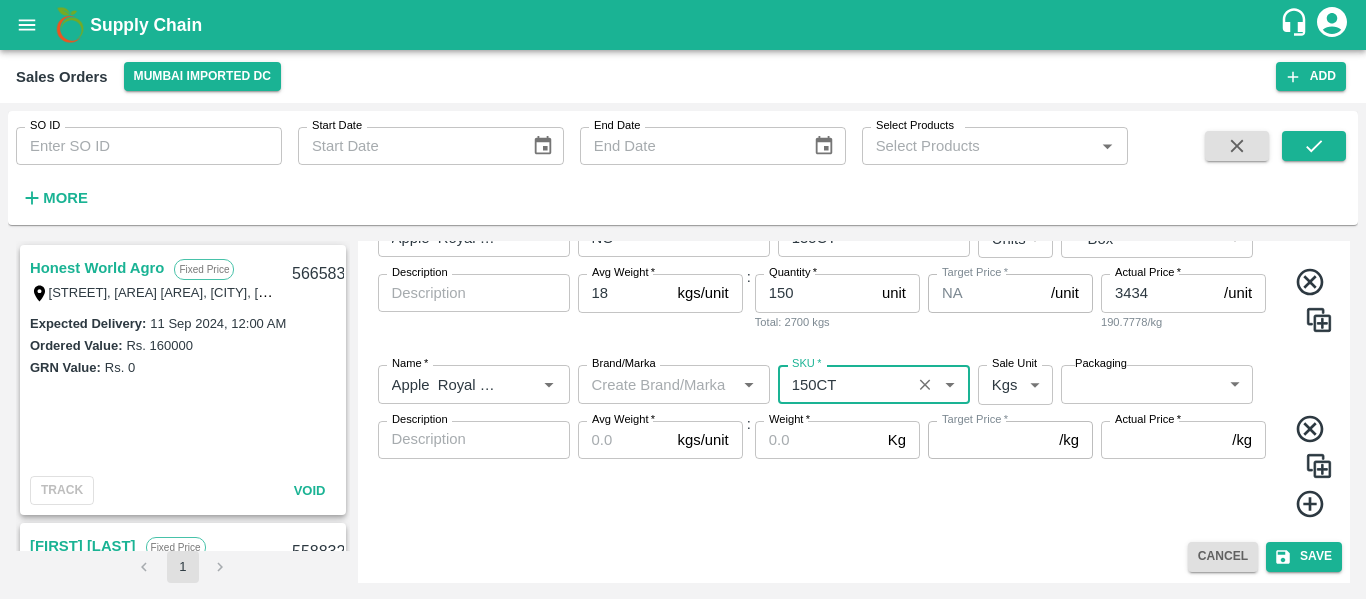 type on "NA" 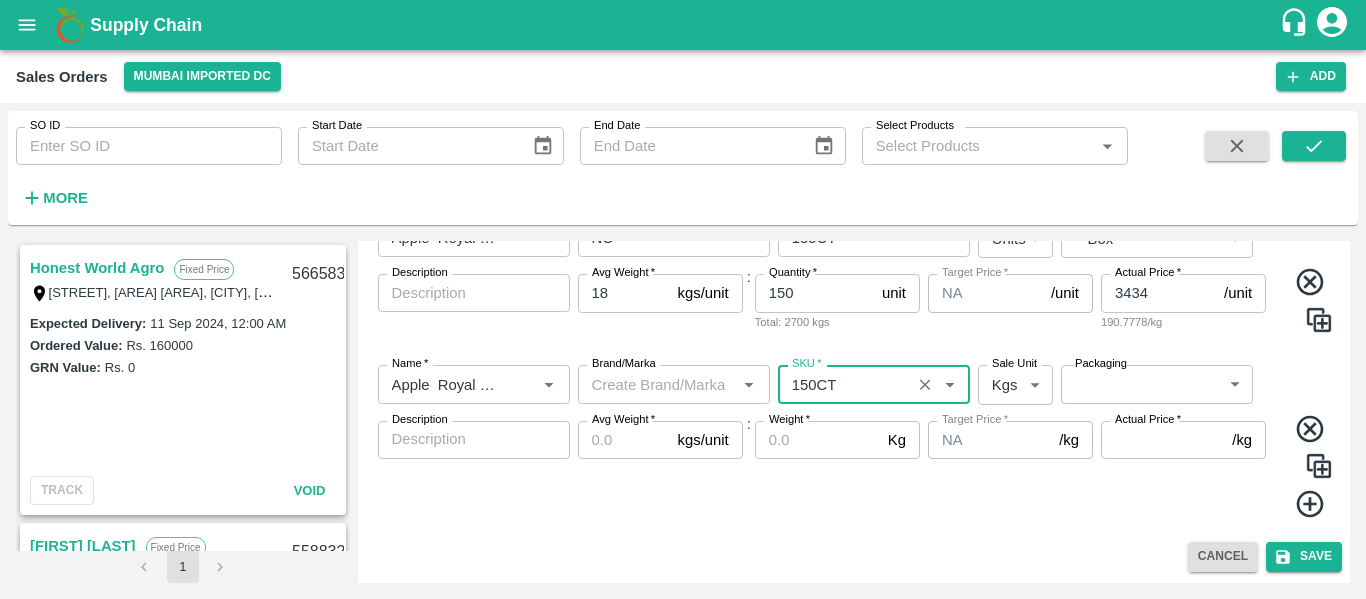 type on "150CT" 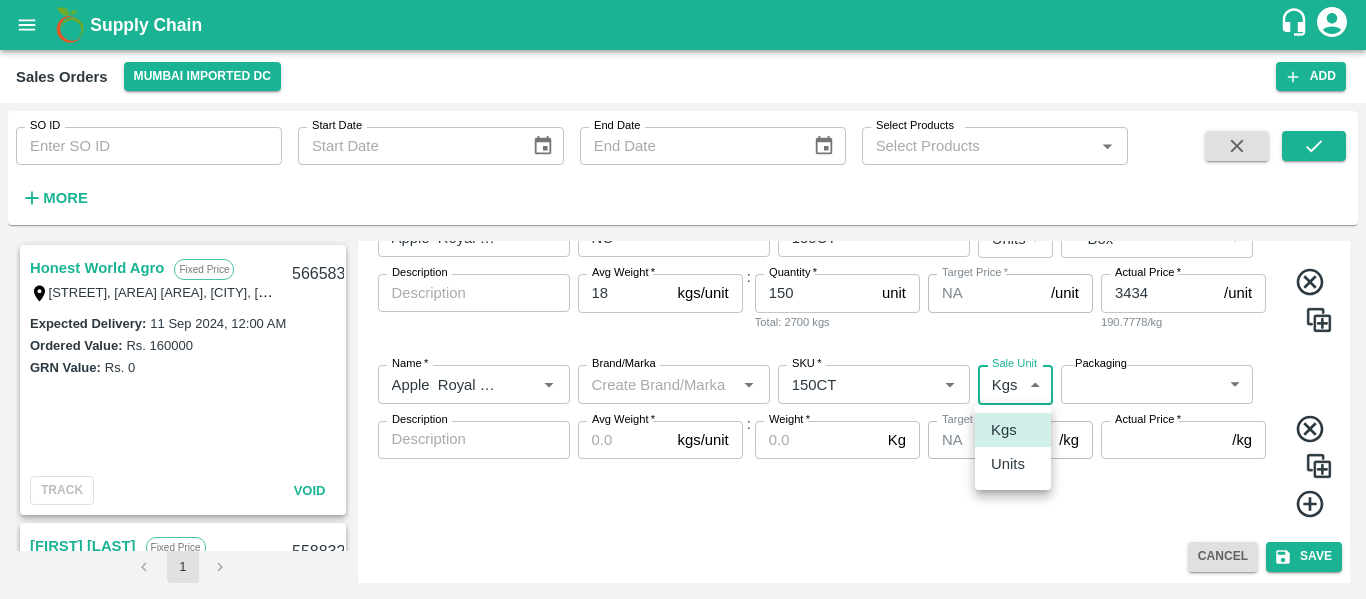 click on "Supply Chain Sales Orders Mumbai Imported DC Add SO ID SO ID Start Date Start Date End Date End Date Select Products Select Products   * More Honest World Agro Fixed Price SNO :648/3/2,, Pawan Nagar NR Bibwewadi, Pune, Pune, MAHARASHTRA, 411043 566583 Expected Delivery : 11 Sep 2024, 12:00 AM Ordered Value: Rs.   160000 GRN Value: Rs.   0 TRACK Void Firoz Amjad Khan Fixed Price House no-1262, Flat no :306, Shalimar APT, Khairne, Municipal Corporation(Thane Zone-2 ) Maharashtra-4, Navi Mumbai, Mumbai Suburban, MAHARASHTRA, 400705 558832 Expected Delivery : 16 Aug 2024, 12:00 AM Ordered Value: Rs.   215200 GRN Value: Rs.   0 TRACK Void A K Khan Fixed Price j474, J474, Navi Mumbai, Mumbai Suburban, MAHARASHTRA, 400703 555651 Expected Delivery : 01 Aug 2024, 12:00 AM Ordered Value: Rs.   25300 GRN Value: Rs.   0 TRACK Void Firoz Amjad Khan Fixed Price House no-1262, Flat no :306, Shalimar APT, Khairne, Municipal Corporation(Thane Zone-2 ) Maharashtra-4, Navi Mumbai, Mumbai Suburban, MAHARASHTRA, 400705 553625 :" at bounding box center (683, 299) 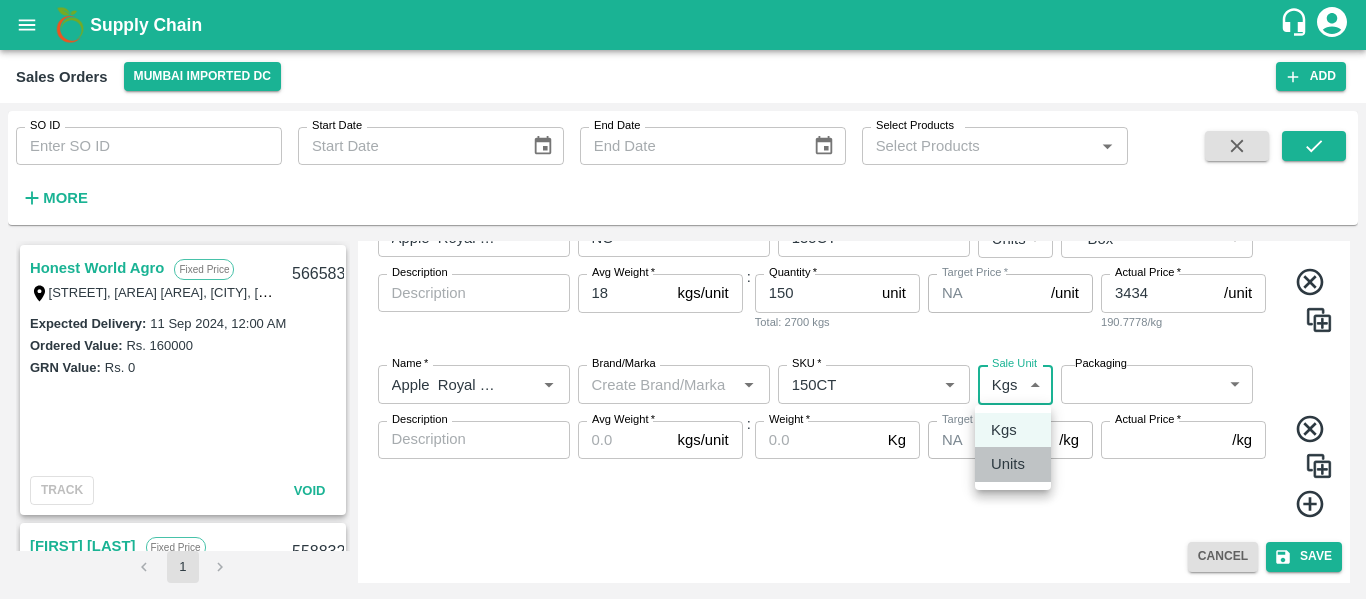 click on "Units" at bounding box center [1008, 464] 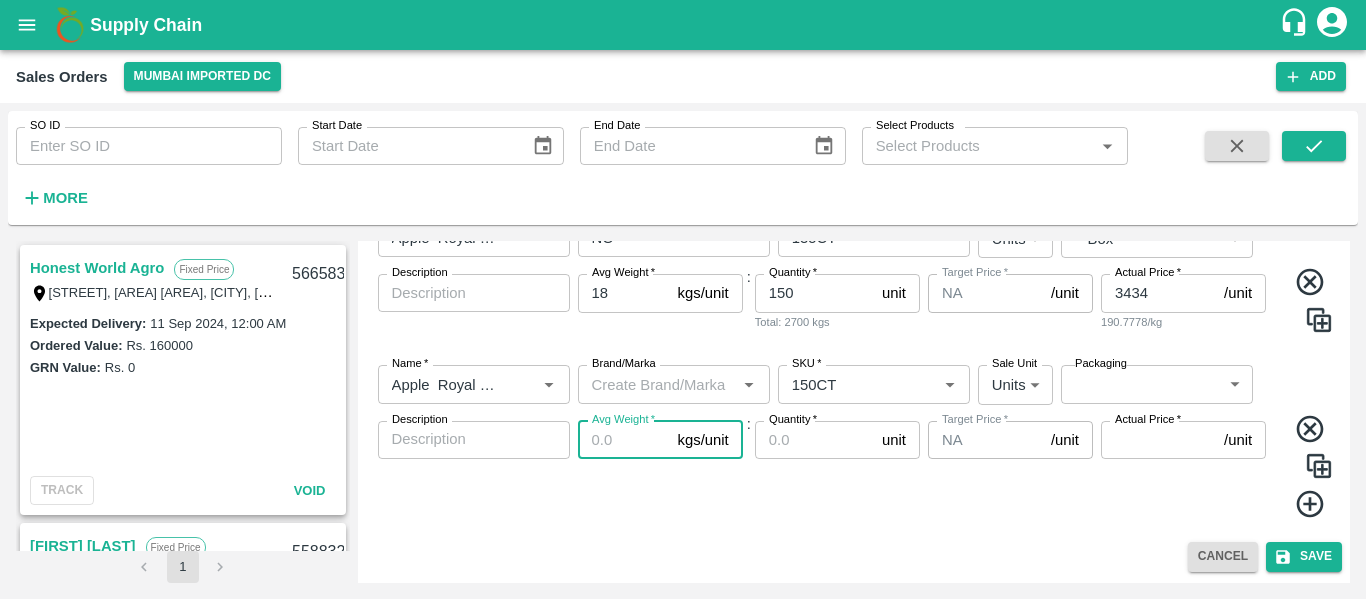 click on "Avg Weight   *" at bounding box center (624, 440) 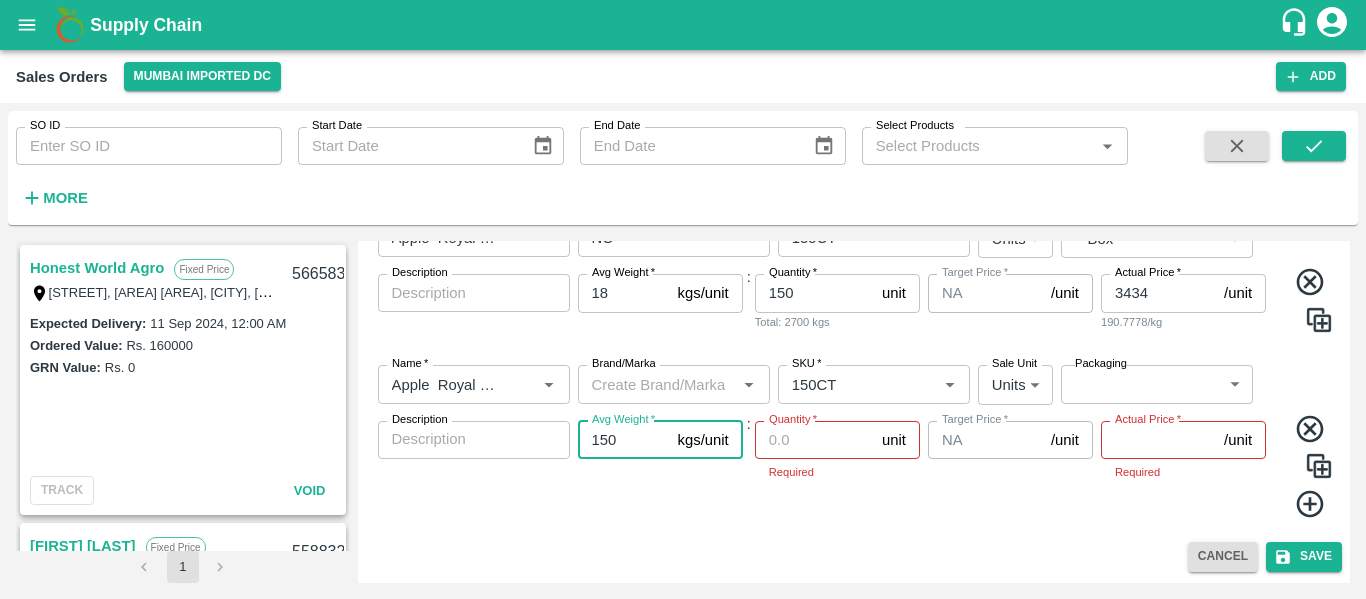 click on "150" at bounding box center [624, 440] 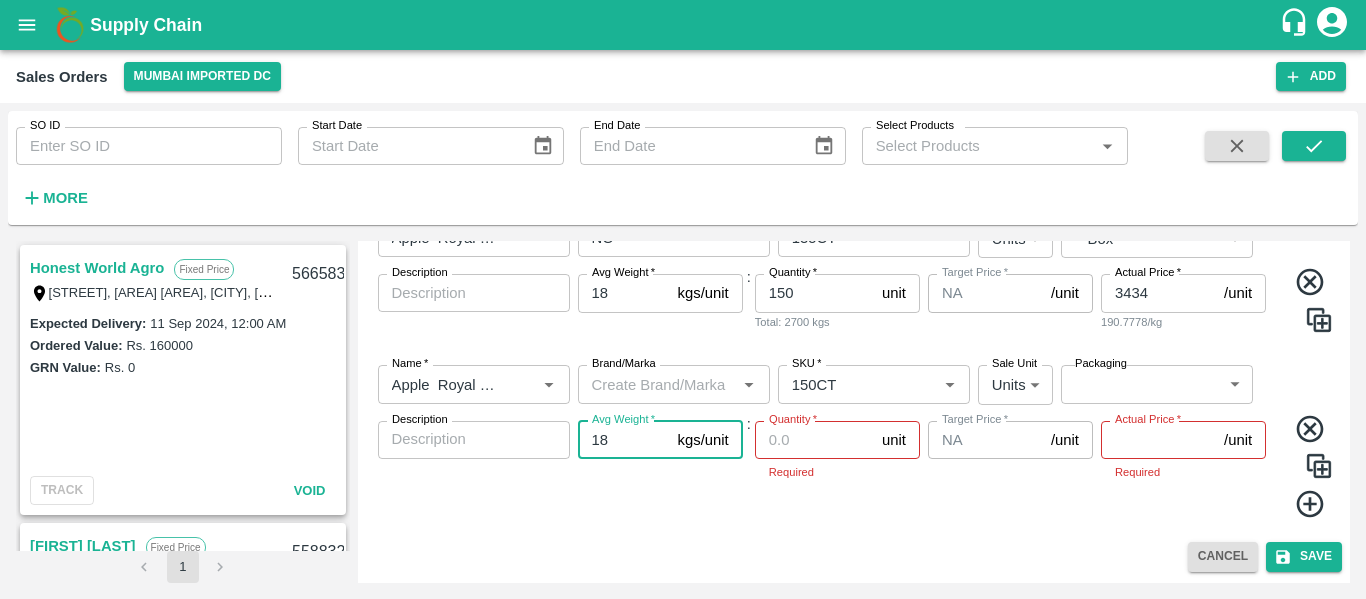 type on "18" 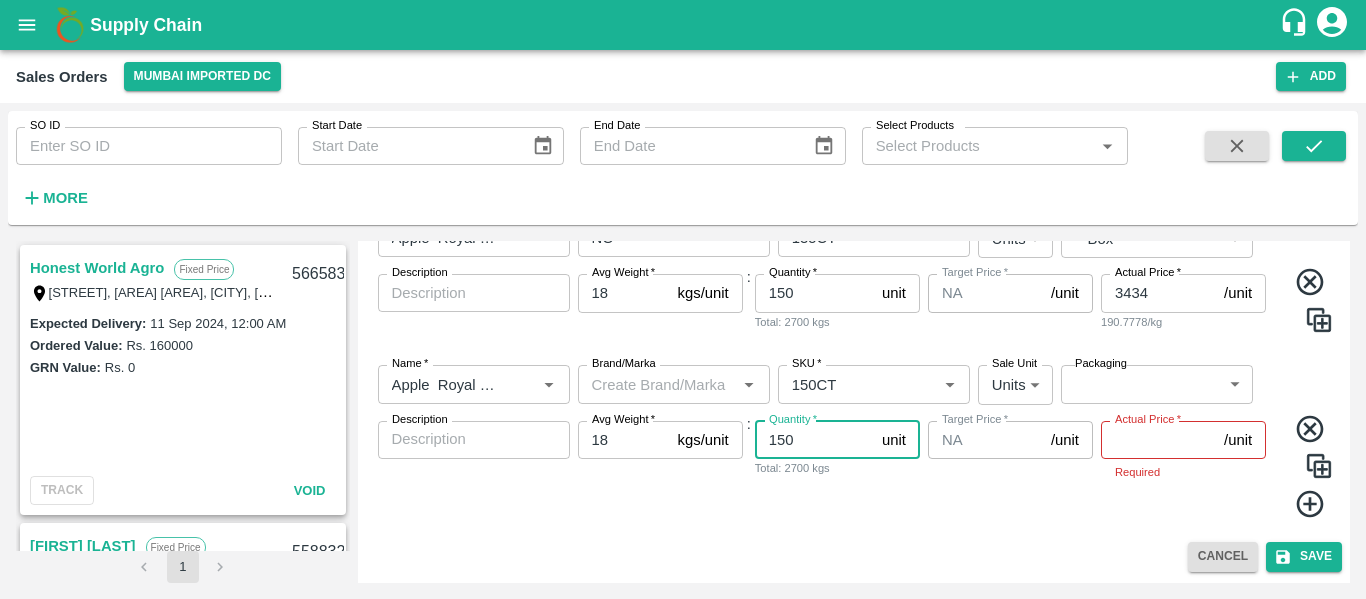 type on "150" 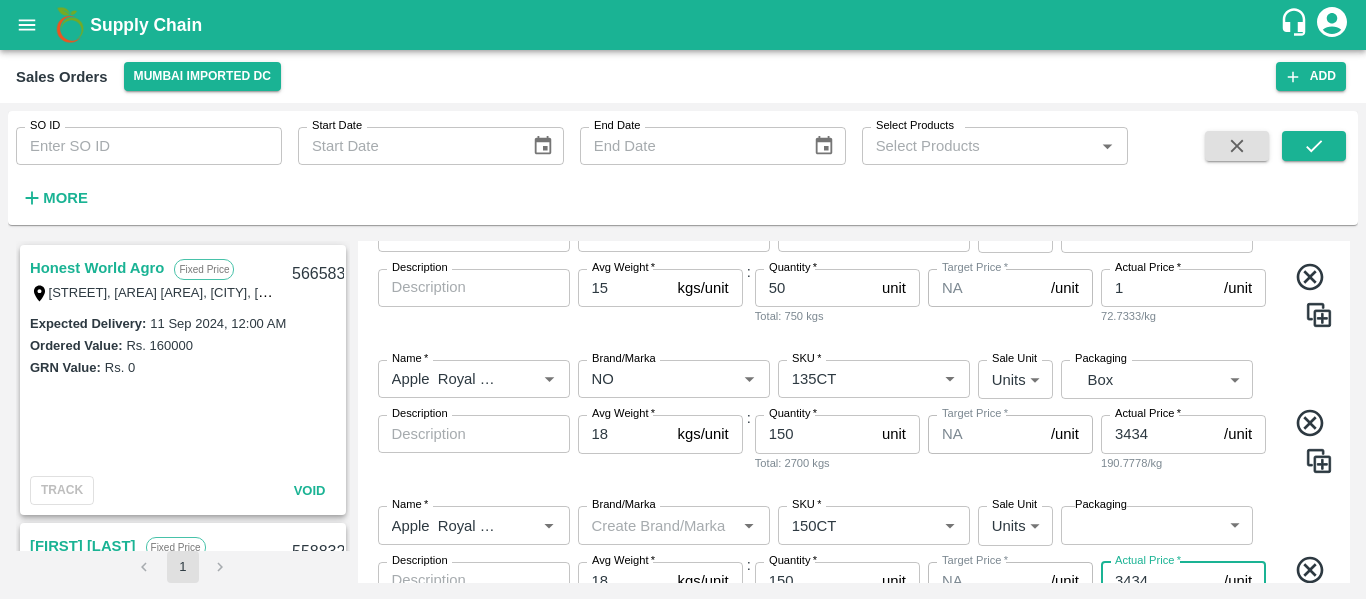 scroll, scrollTop: 401, scrollLeft: 0, axis: vertical 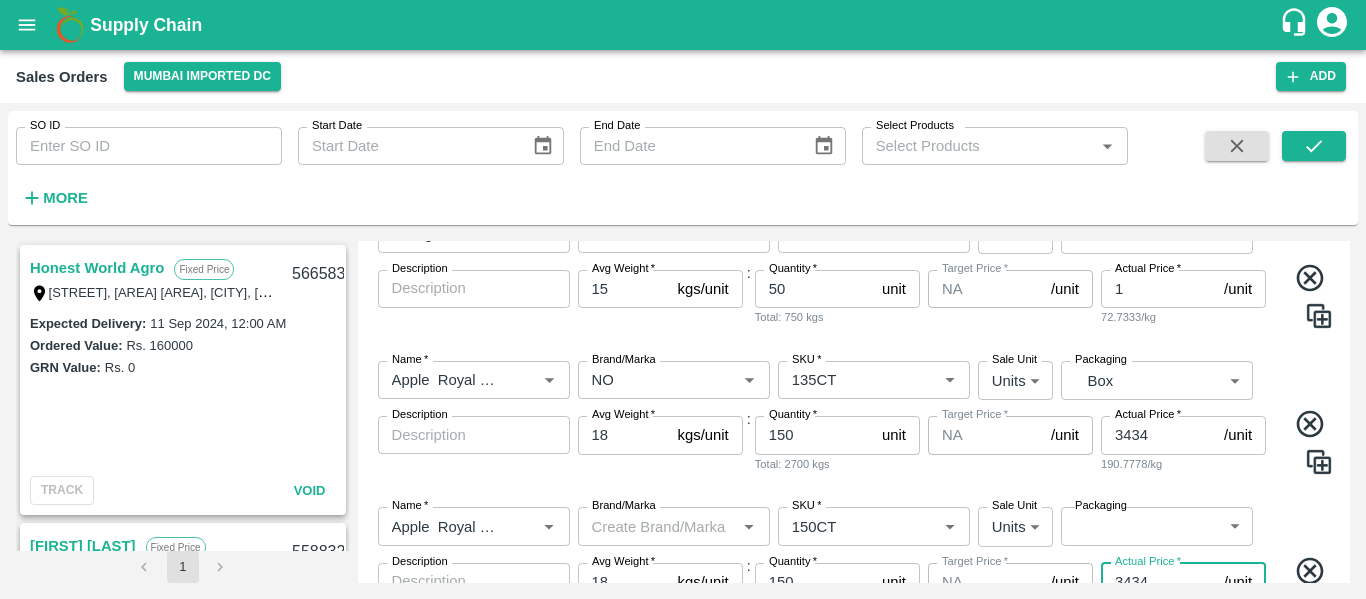 type on "3434" 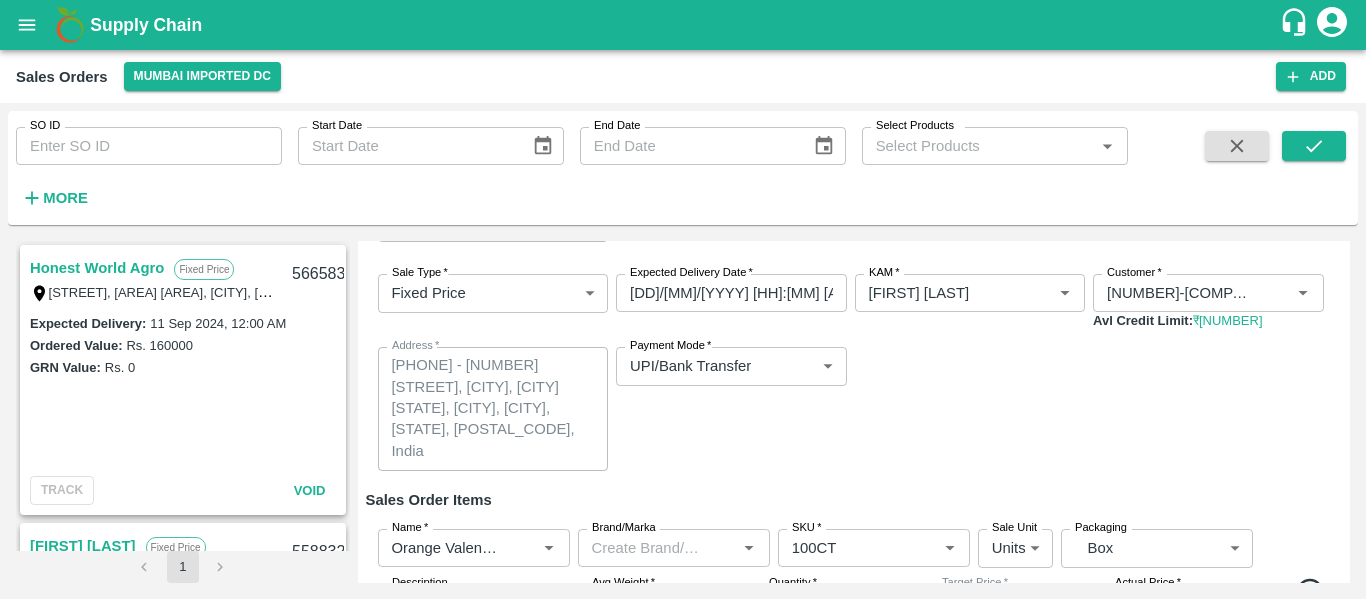 scroll, scrollTop: 86, scrollLeft: 0, axis: vertical 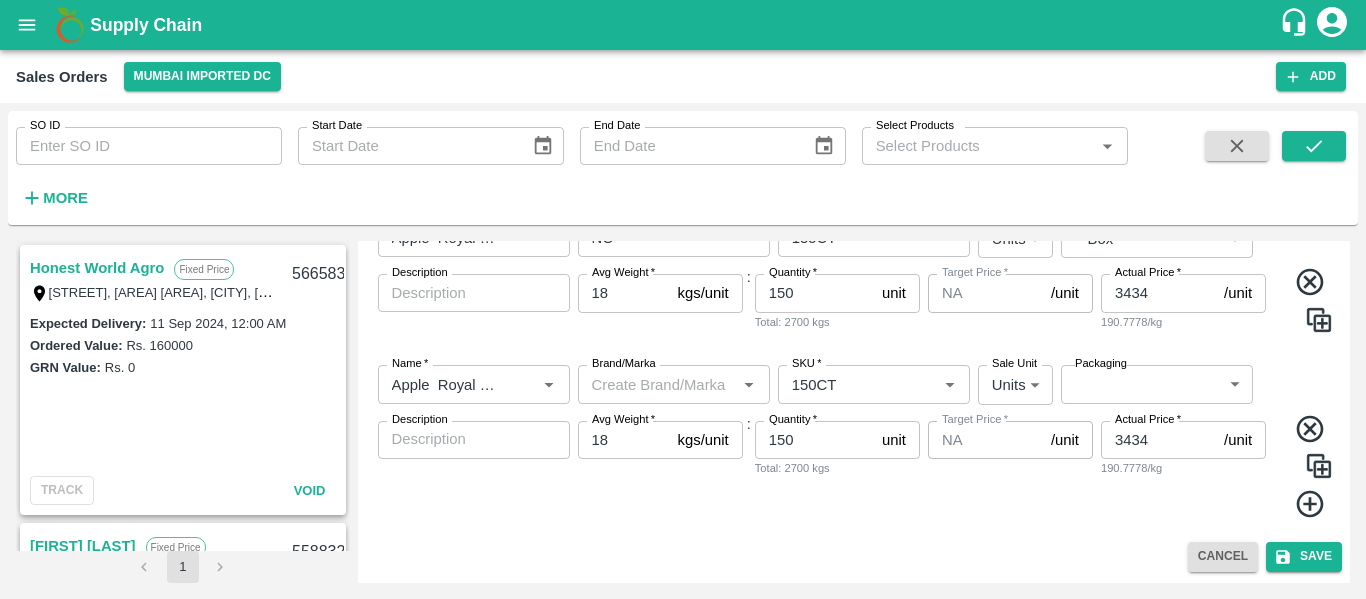 click 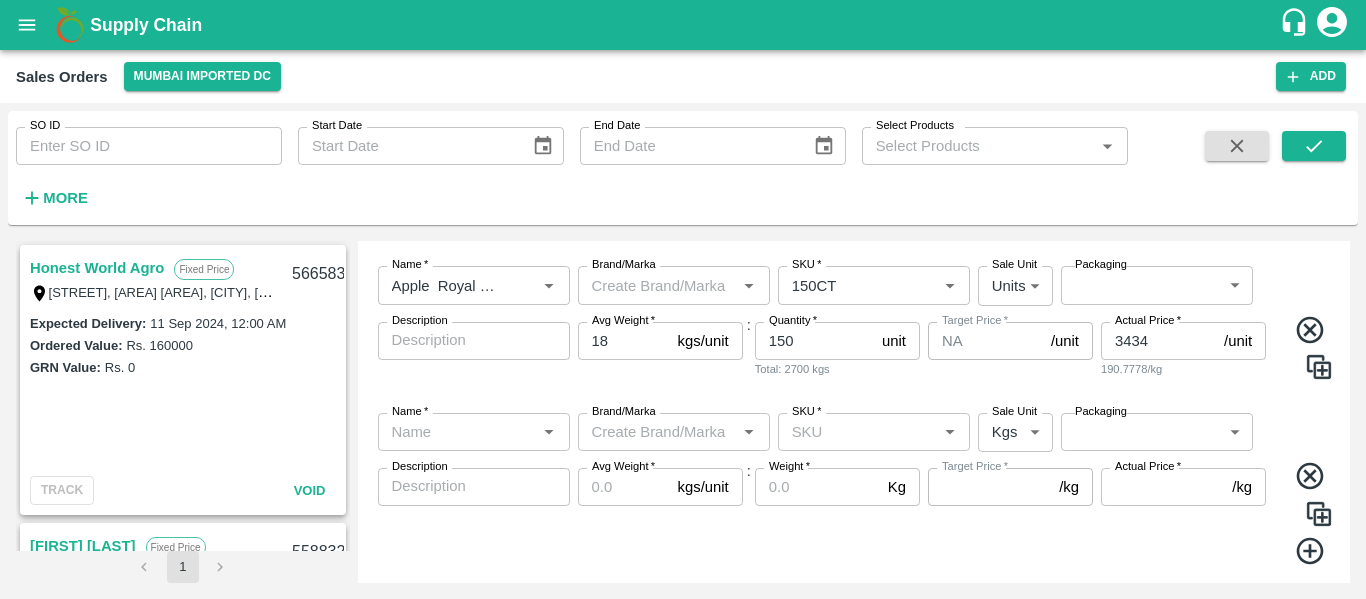 scroll, scrollTop: 643, scrollLeft: 0, axis: vertical 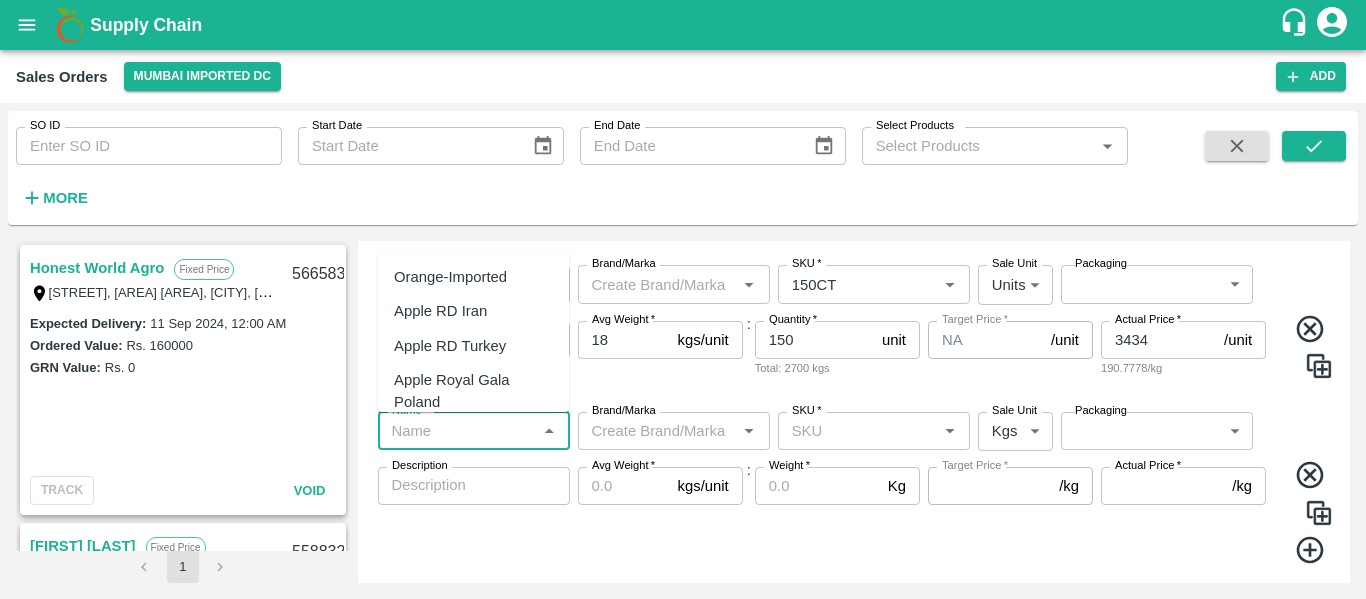 click on "Name   *" at bounding box center [457, 431] 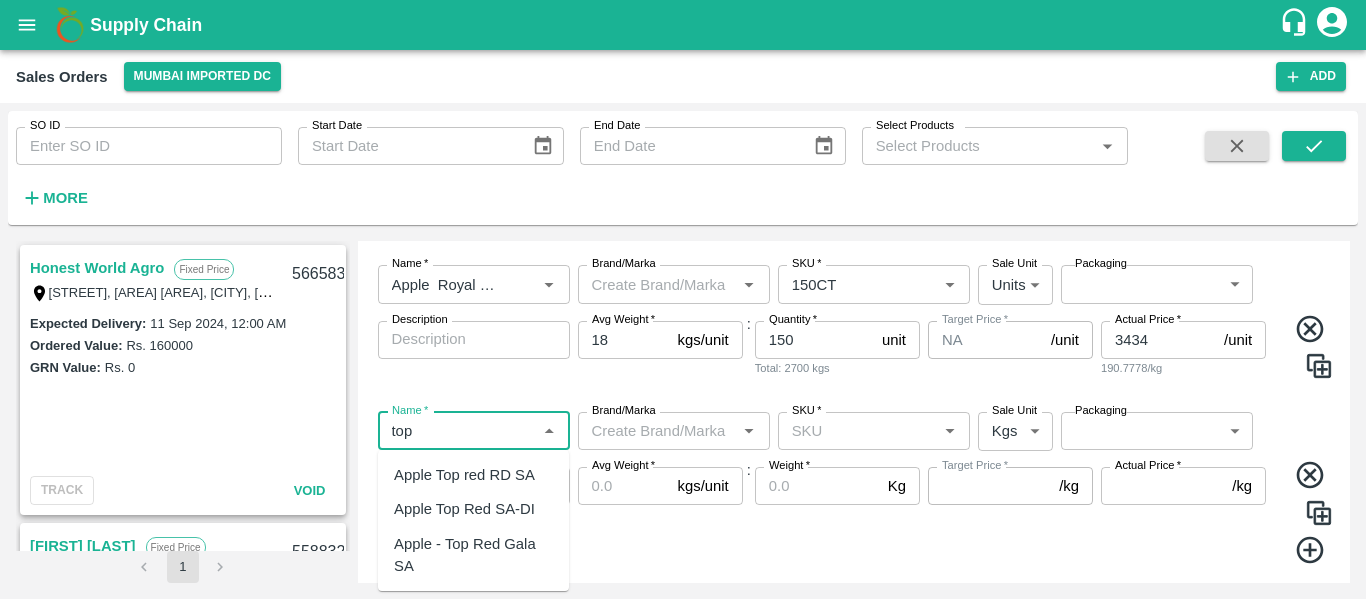 click on "Apple Top red RD SA" at bounding box center [464, 475] 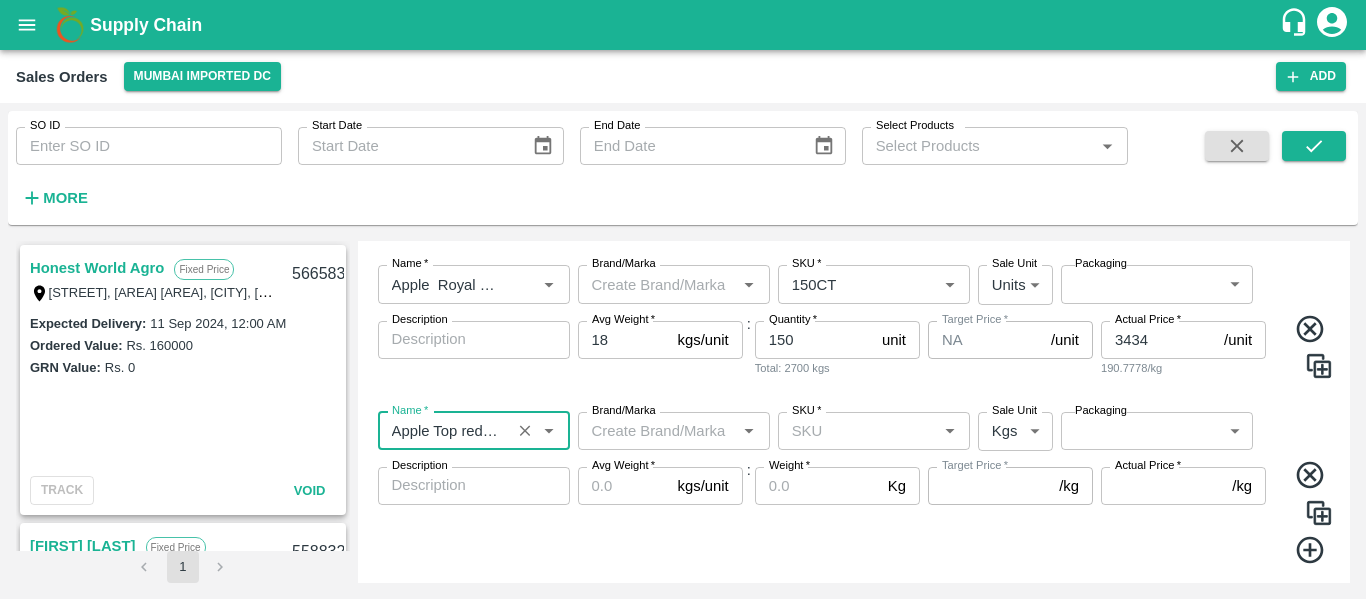 type on "Apple Top red RD SA" 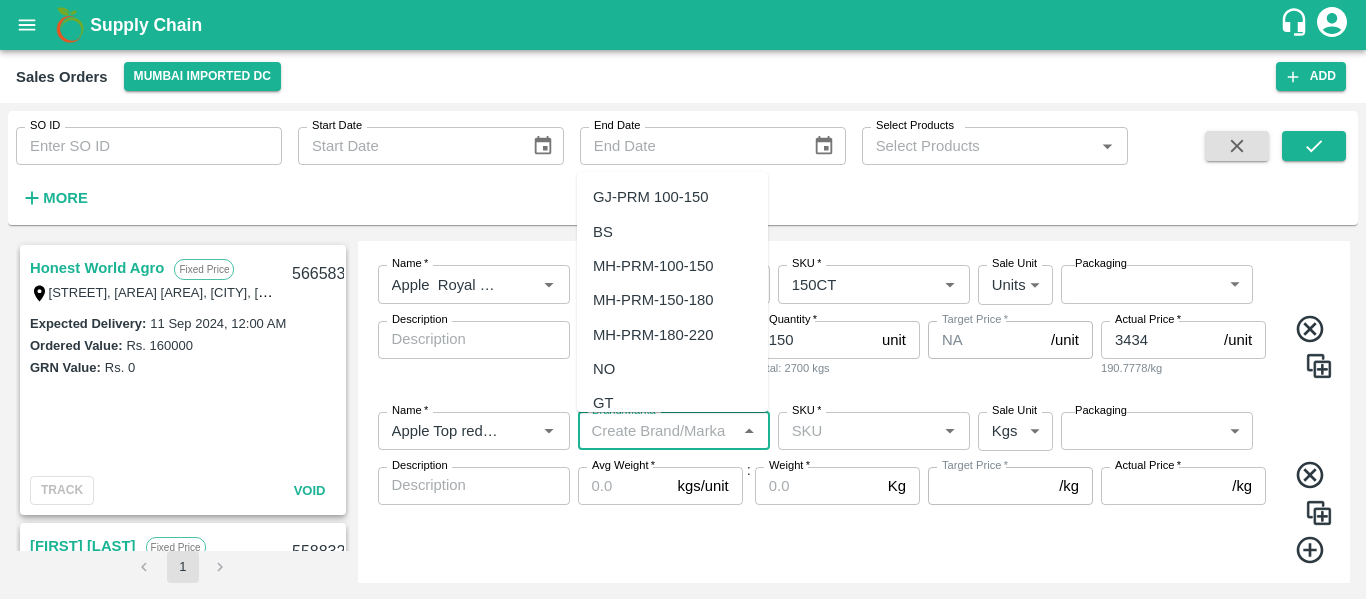 click on "NO" at bounding box center [672, 369] 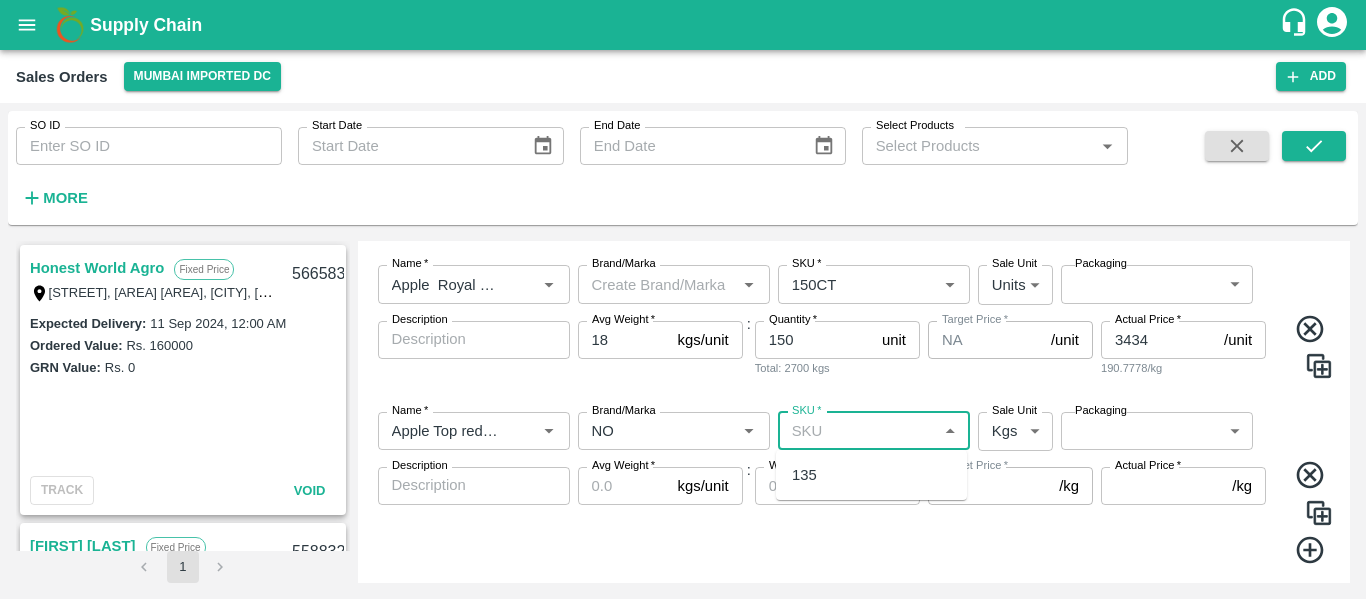 click on "SKU   *" at bounding box center [857, 431] 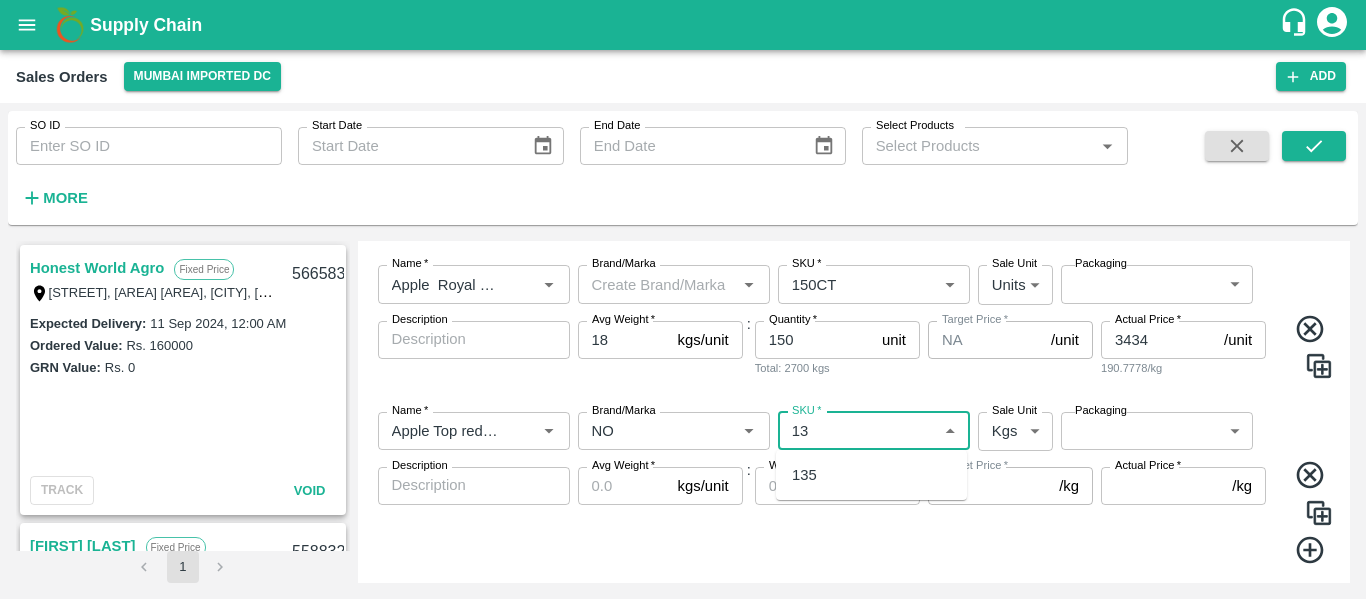 type on "135" 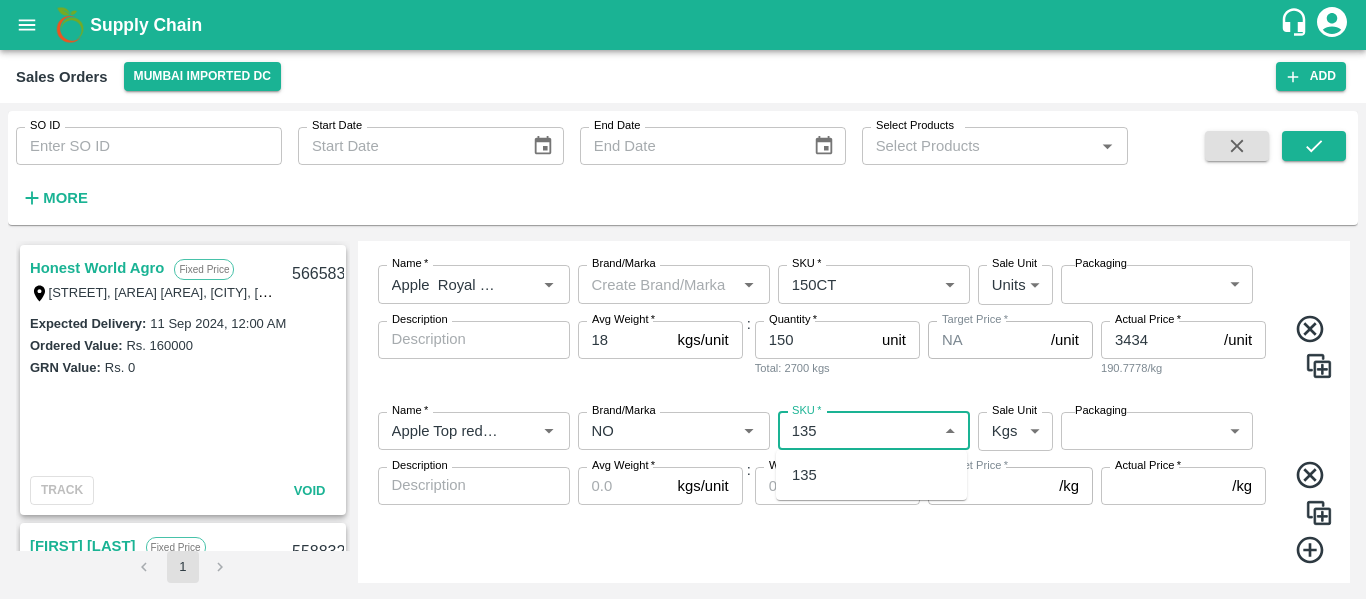 click on "135" at bounding box center [871, 475] 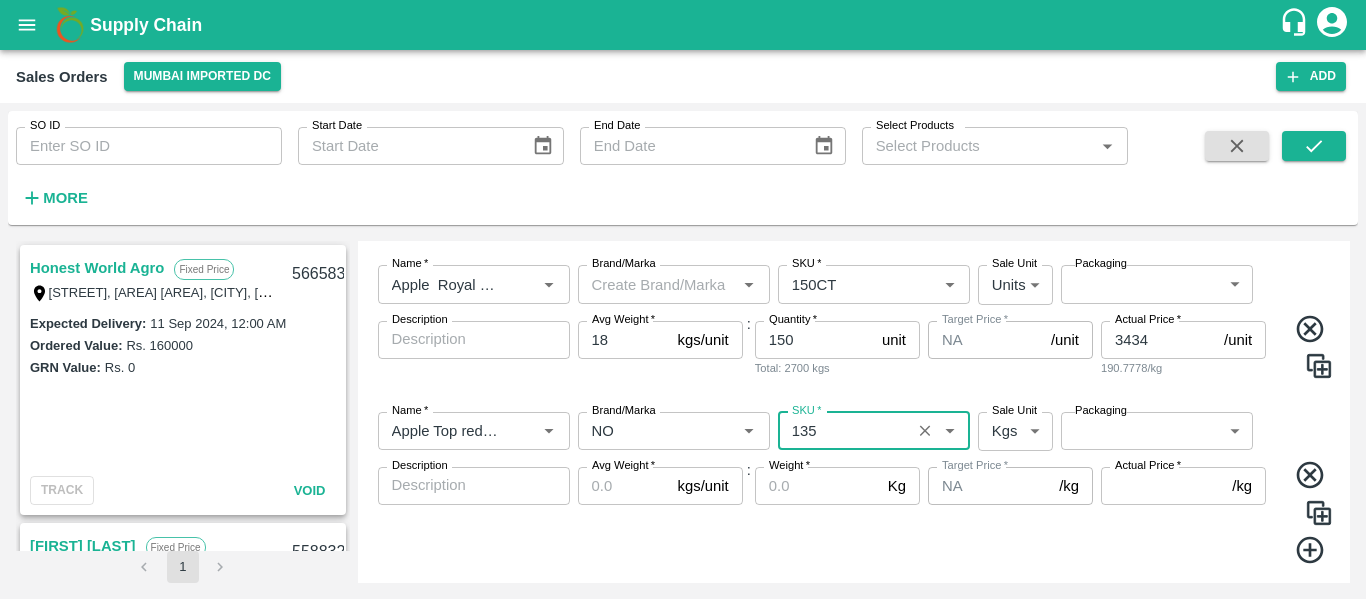 type on "135" 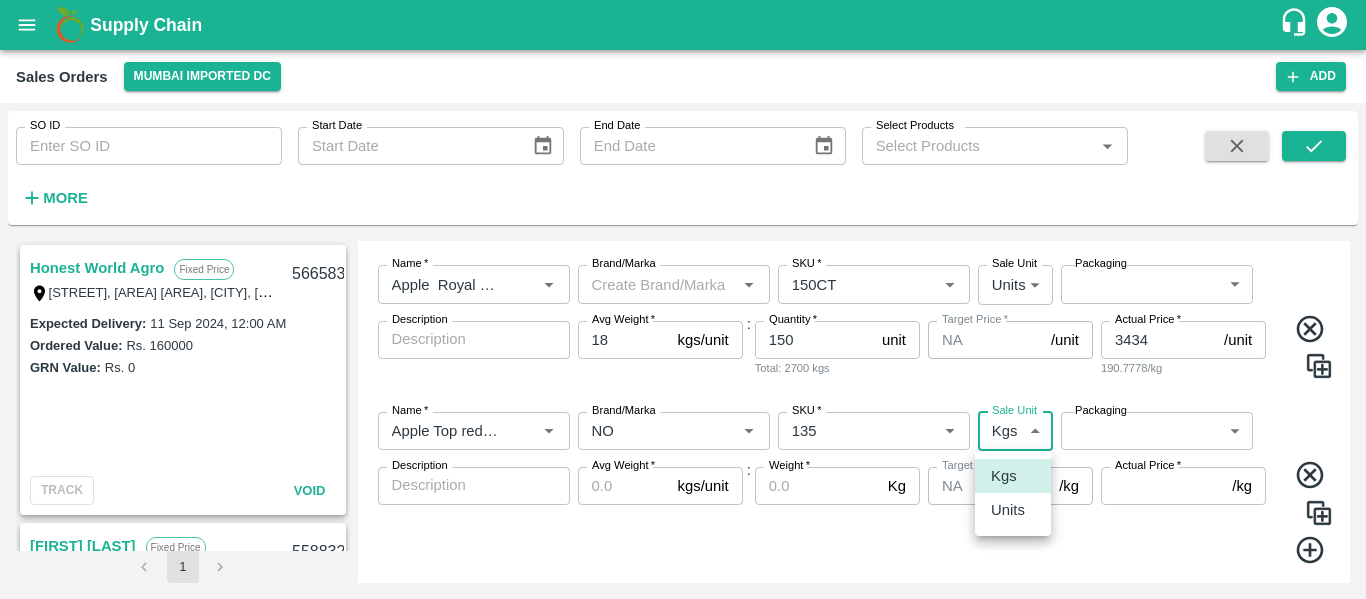 click on "Supply Chain Sales Orders Mumbai Imported DC Add SO ID SO ID Start Date Start Date End Date End Date Select Products Select Products   * More Honest World Agro Fixed Price SNO :648/3/2,, Pawan Nagar NR Bibwewadi, Pune, Pune, MAHARASHTRA, 411043 566583 Expected Delivery : 11 Sep 2024, 12:00 AM Ordered Value: Rs.   160000 GRN Value: Rs.   0 TRACK Void Firoz Amjad Khan Fixed Price House no-1262, Flat no :306, Shalimar APT, Khairne, Municipal Corporation(Thane Zone-2 ) Maharashtra-4, Navi Mumbai, Mumbai Suburban, MAHARASHTRA, 400705 558832 Expected Delivery : 16 Aug 2024, 12:00 AM Ordered Value: Rs.   215200 GRN Value: Rs.   0 TRACK Void A K Khan Fixed Price j474, J474, Navi Mumbai, Mumbai Suburban, MAHARASHTRA, 400703 555651 Expected Delivery : 01 Aug 2024, 12:00 AM Ordered Value: Rs.   25300 GRN Value: Rs.   0 TRACK Void Firoz Amjad Khan Fixed Price House no-1262, Flat no :306, Shalimar APT, Khairne, Municipal Corporation(Thane Zone-2 ) Maharashtra-4, Navi Mumbai, Mumbai Suburban, MAHARASHTRA, 400705 553625 :" at bounding box center [683, 299] 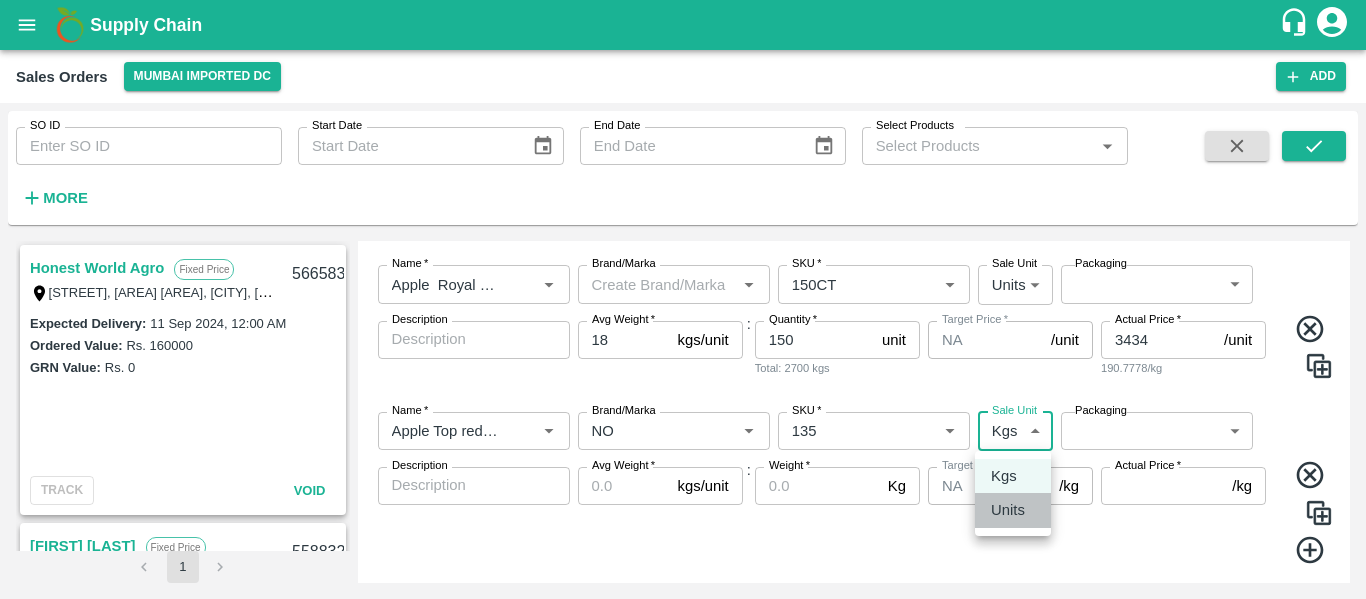 click on "Units" at bounding box center [1008, 510] 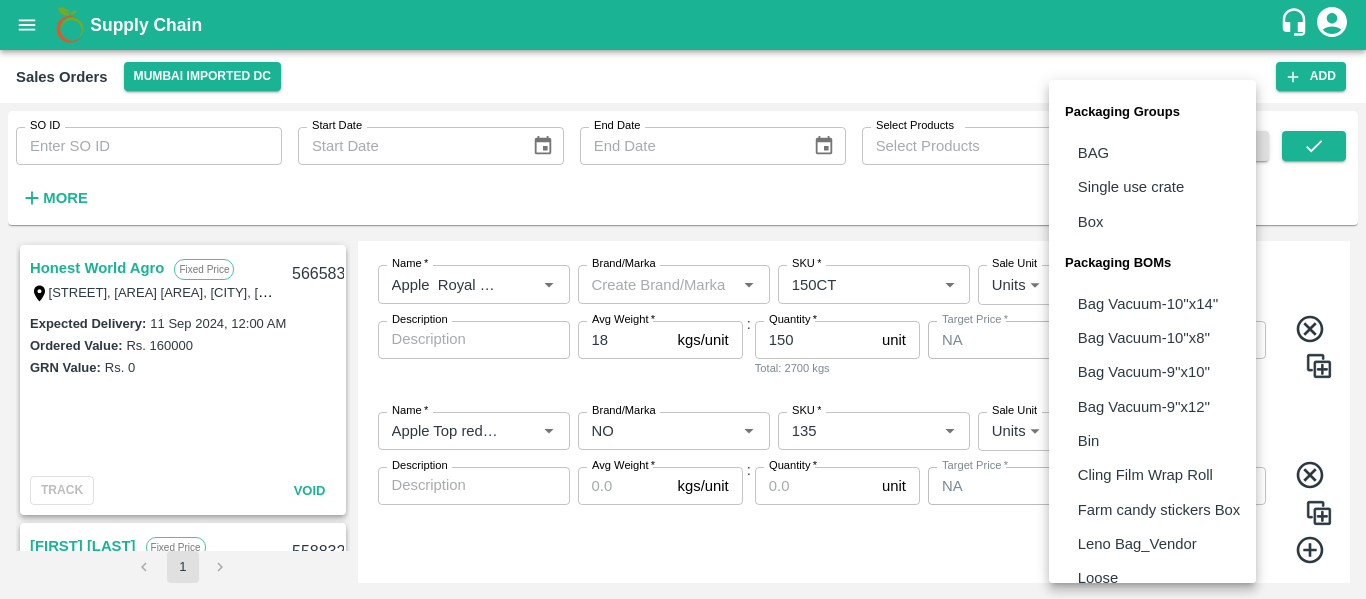click on "Supply Chain Sales Orders Mumbai Imported DC Add SO ID SO ID Start Date Start Date End Date End Date Select Products Select Products   * More Honest World Agro Fixed Price SNO :648/3/2,, Pawan Nagar NR Bibwewadi, Pune, Pune, MAHARASHTRA, 411043 566583 Expected Delivery : 11 Sep 2024, 12:00 AM Ordered Value: Rs.   160000 GRN Value: Rs.   0 TRACK Void Firoz Amjad Khan Fixed Price House no-1262, Flat no :306, Shalimar APT, Khairne, Municipal Corporation(Thane Zone-2 ) Maharashtra-4, Navi Mumbai, Mumbai Suburban, MAHARASHTRA, 400705 558832 Expected Delivery : 16 Aug 2024, 12:00 AM Ordered Value: Rs.   215200 GRN Value: Rs.   0 TRACK Void A K Khan Fixed Price j474, J474, Navi Mumbai, Mumbai Suburban, MAHARASHTRA, 400703 555651 Expected Delivery : 01 Aug 2024, 12:00 AM Ordered Value: Rs.   25300 GRN Value: Rs.   0 TRACK Void Firoz Amjad Khan Fixed Price House no-1262, Flat no :306, Shalimar APT, Khairne, Municipal Corporation(Thane Zone-2 ) Maharashtra-4, Navi Mumbai, Mumbai Suburban, MAHARASHTRA, 400705 553625 :" at bounding box center [683, 299] 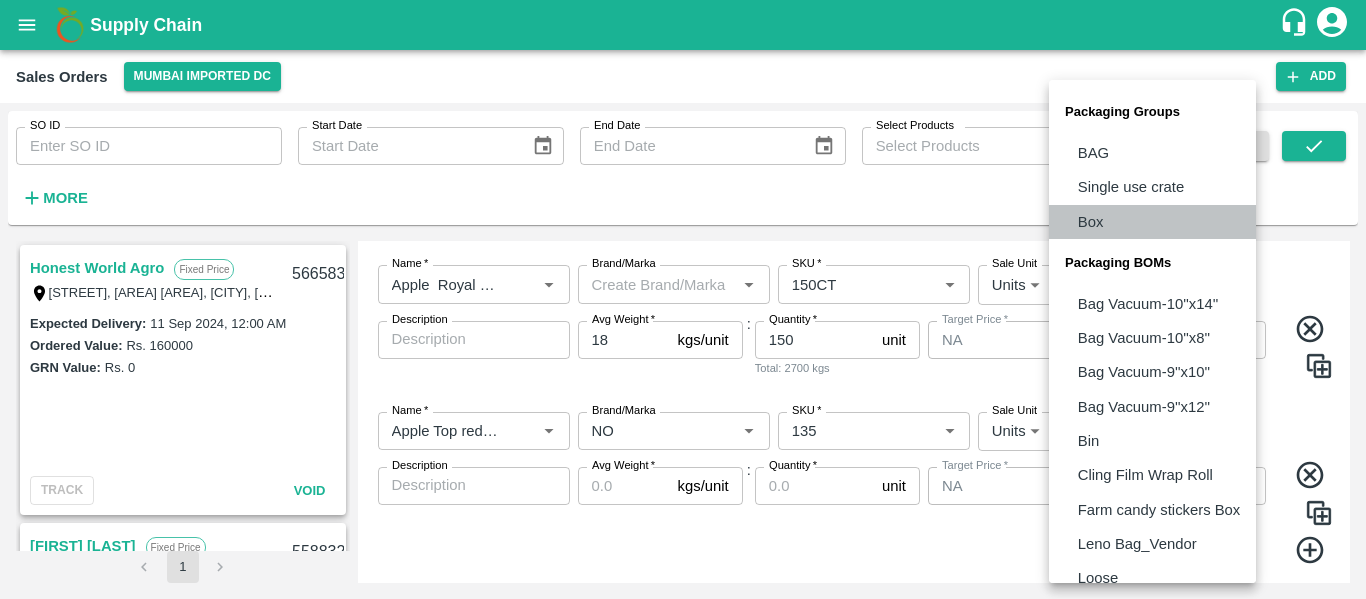 click on "Box" at bounding box center (1091, 222) 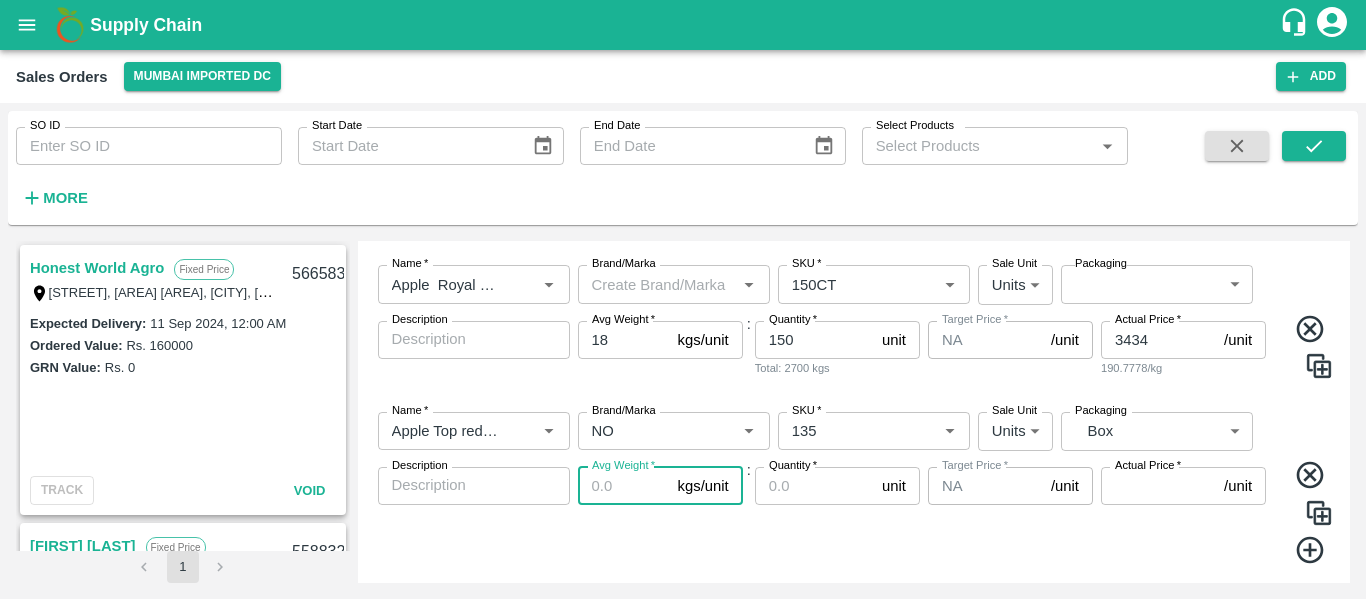 click on "Avg Weight   *" at bounding box center [624, 486] 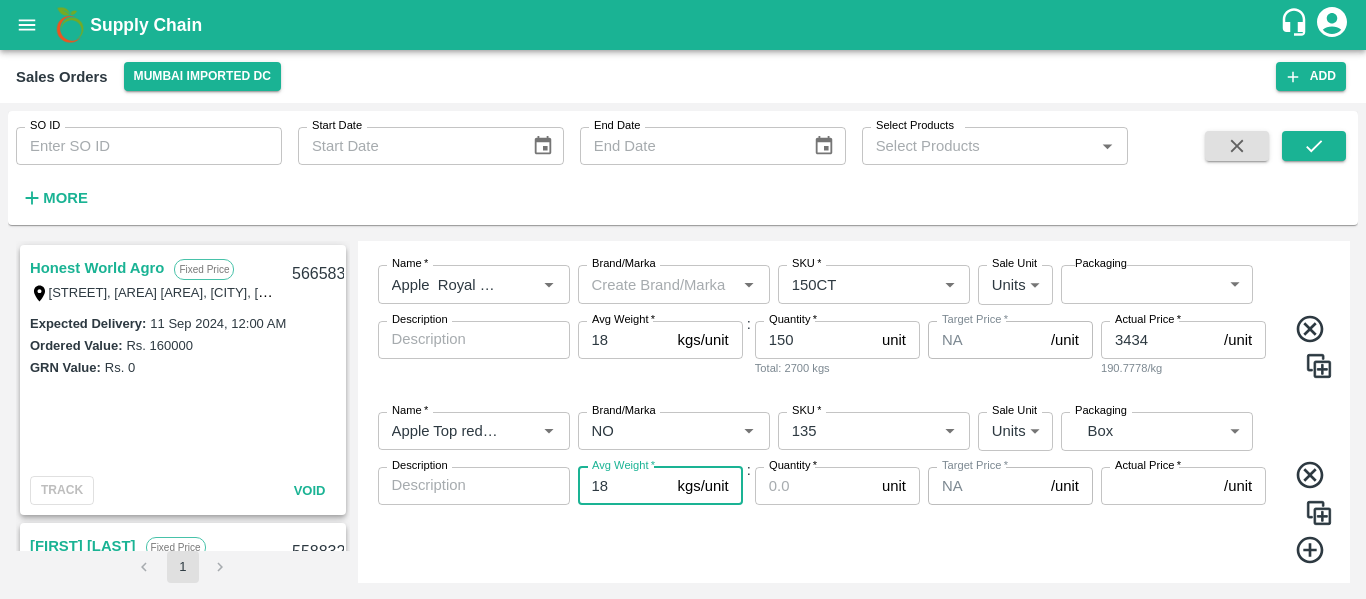 type on "18" 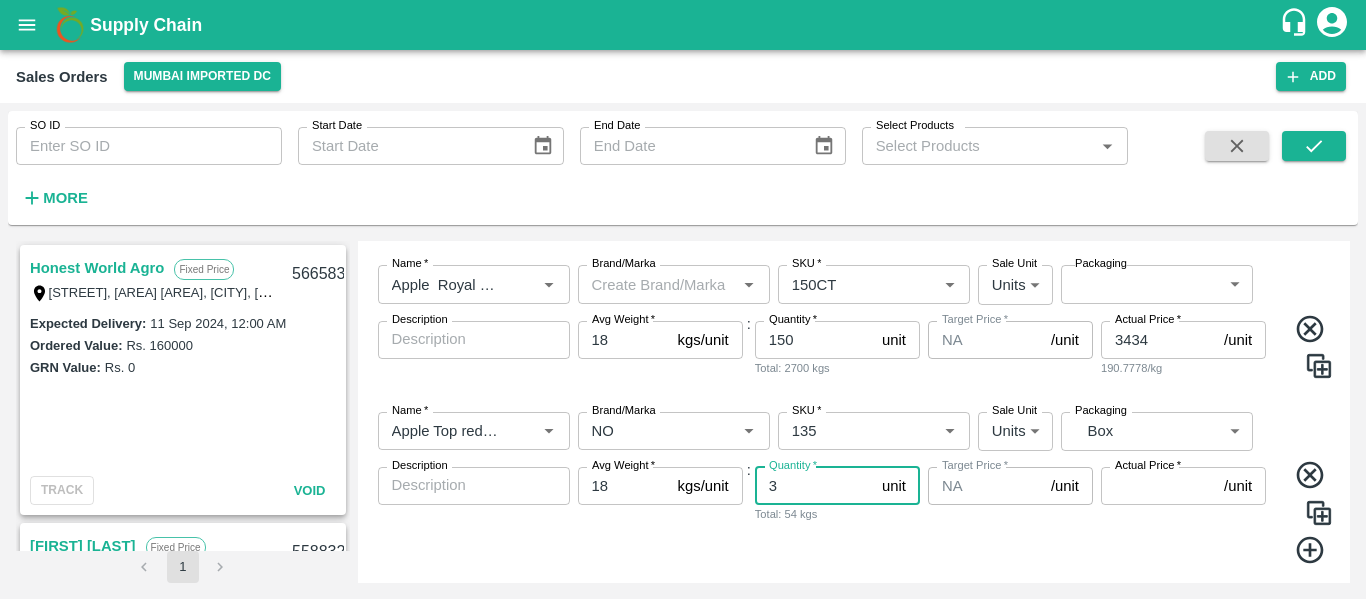 type on "3" 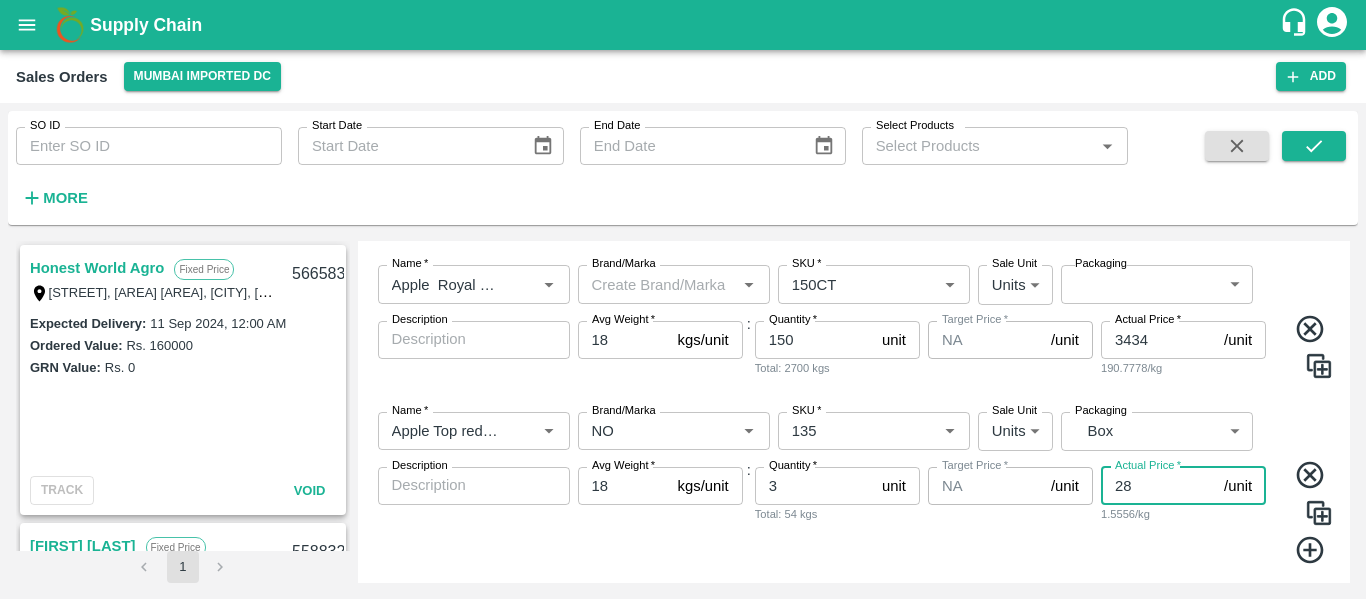 type on "2" 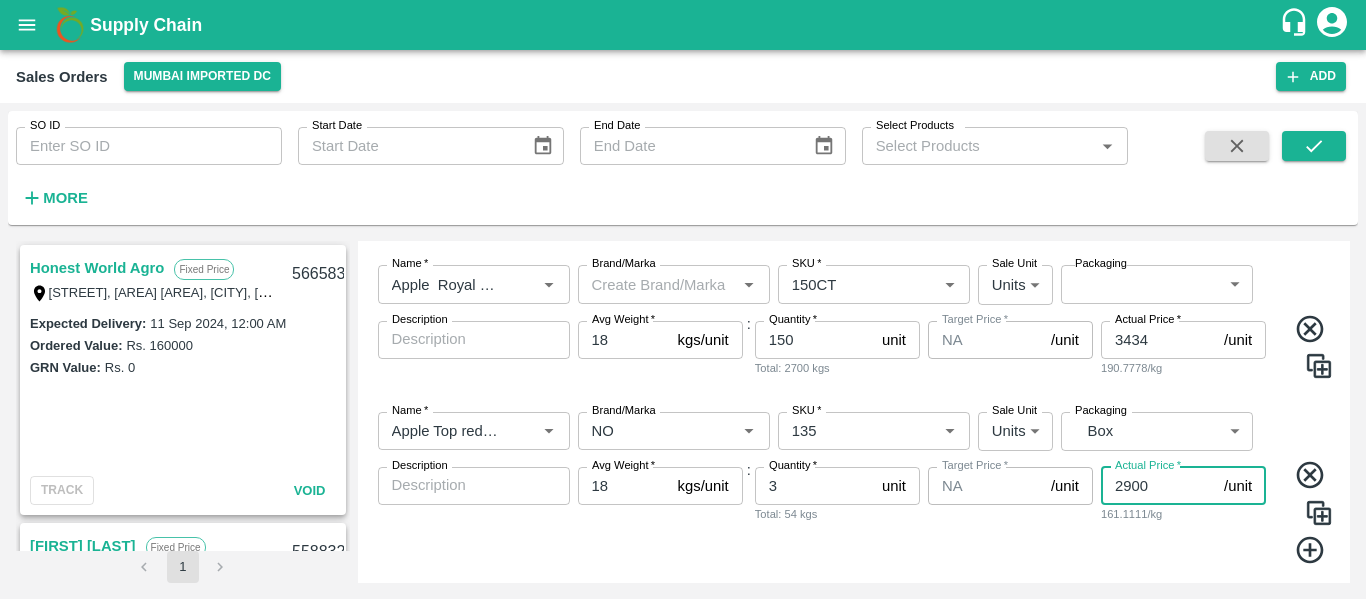 scroll, scrollTop: 689, scrollLeft: 0, axis: vertical 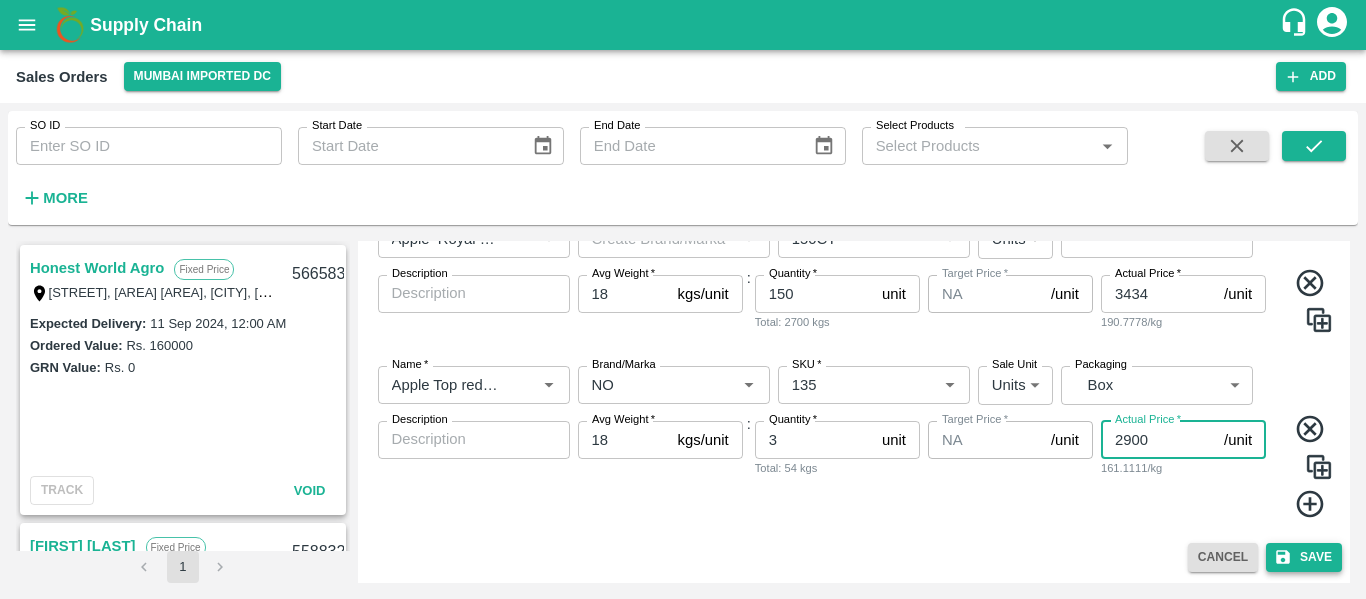 type on "2900" 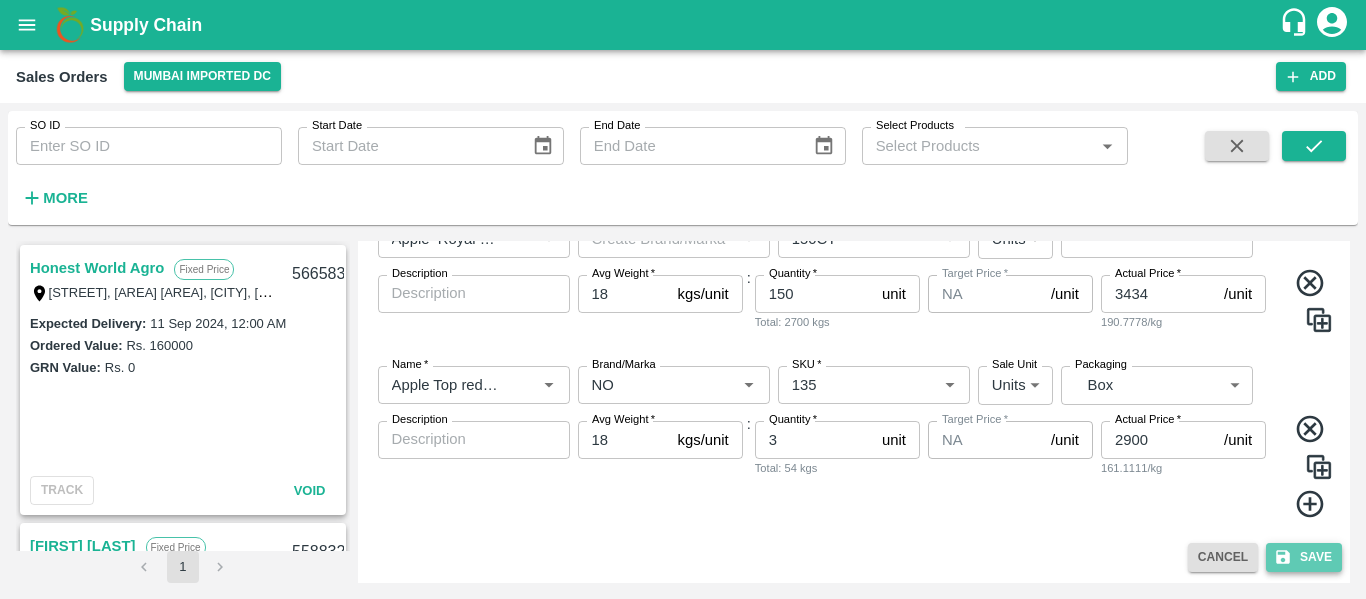 click on "Save" at bounding box center (1304, 557) 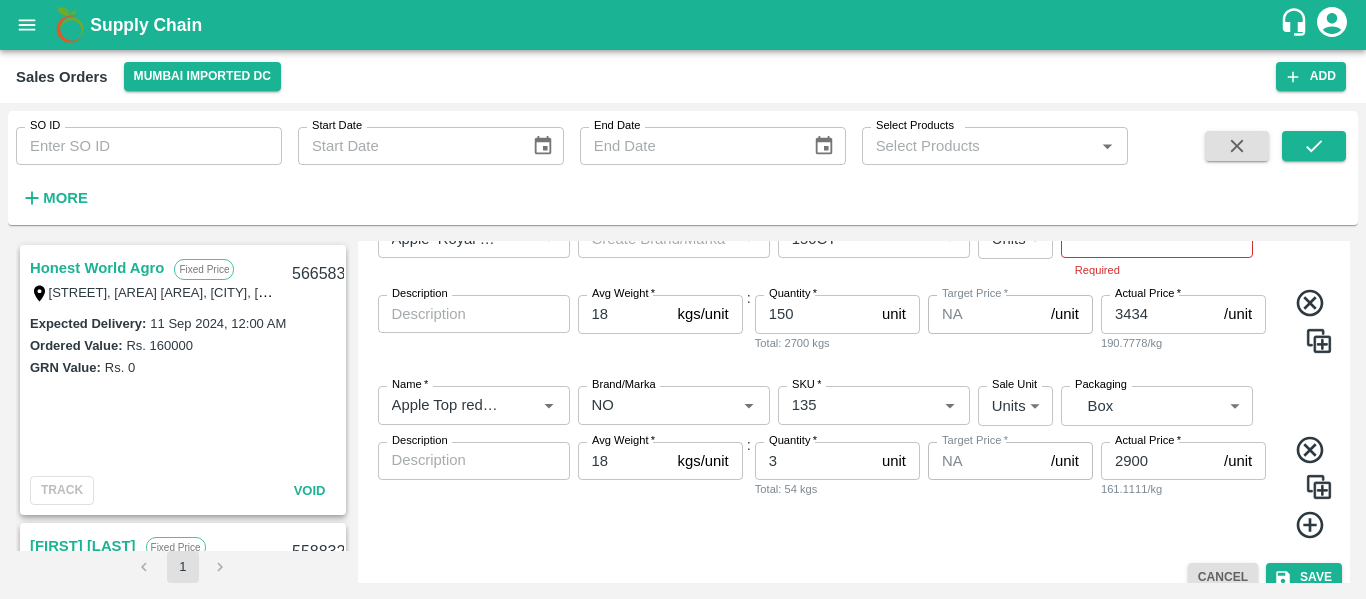 scroll, scrollTop: 605, scrollLeft: 0, axis: vertical 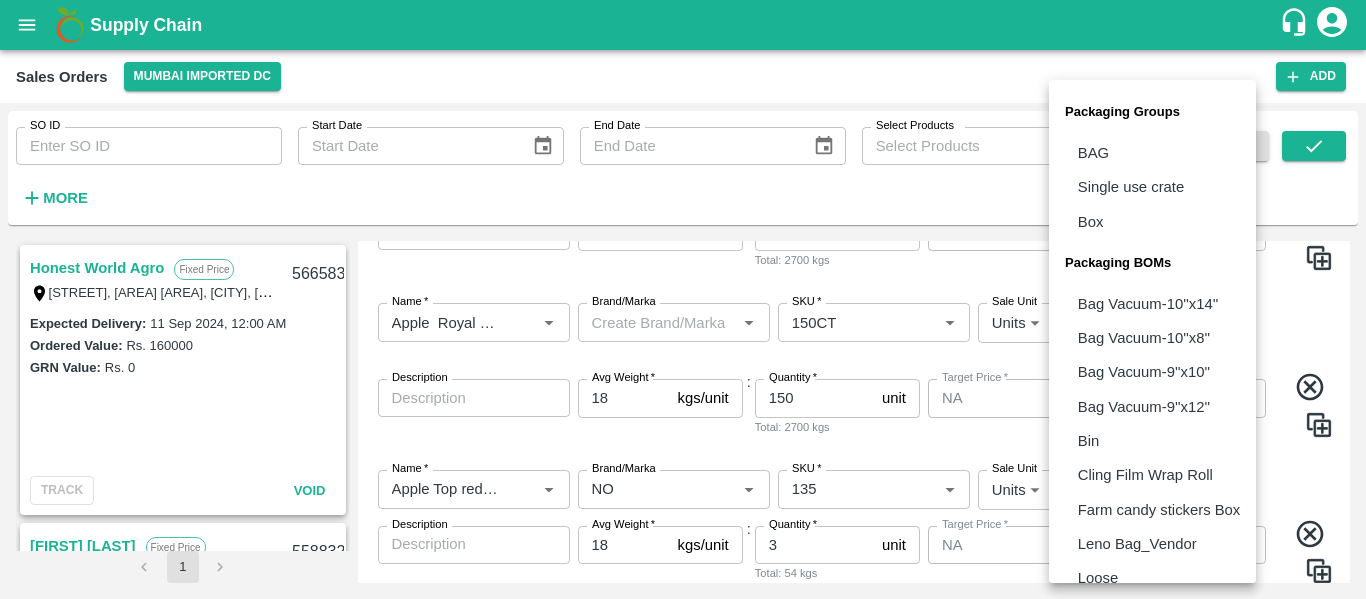 click on "Supply Chain Sales Orders Mumbai Imported DC Add SO ID SO ID Start Date Start Date End Date End Date Select Products Select Products   * More Honest World Agro Fixed Price SNO :648/3/2,, Pawan Nagar NR Bibwewadi, Pune, Pune, MAHARASHTRA, 411043 566583 Expected Delivery : 11 Sep 2024, 12:00 AM Ordered Value: Rs.   160000 GRN Value: Rs.   0 TRACK Void Firoz Amjad Khan Fixed Price House no-1262, Flat no :306, Shalimar APT, Khairne, Municipal Corporation(Thane Zone-2 ) Maharashtra-4, Navi Mumbai, Mumbai Suburban, MAHARASHTRA, 400705 558832 Expected Delivery : 16 Aug 2024, 12:00 AM Ordered Value: Rs.   215200 GRN Value: Rs.   0 TRACK Void A K Khan Fixed Price j474, J474, Navi Mumbai, Mumbai Suburban, MAHARASHTRA, 400703 555651 Expected Delivery : 01 Aug 2024, 12:00 AM Ordered Value: Rs.   25300 GRN Value: Rs.   0 TRACK Void Firoz Amjad Khan Fixed Price House no-1262, Flat no :306, Shalimar APT, Khairne, Municipal Corporation(Thane Zone-2 ) Maharashtra-4, Navi Mumbai, Mumbai Suburban, MAHARASHTRA, 400705 553625 :" at bounding box center (683, 299) 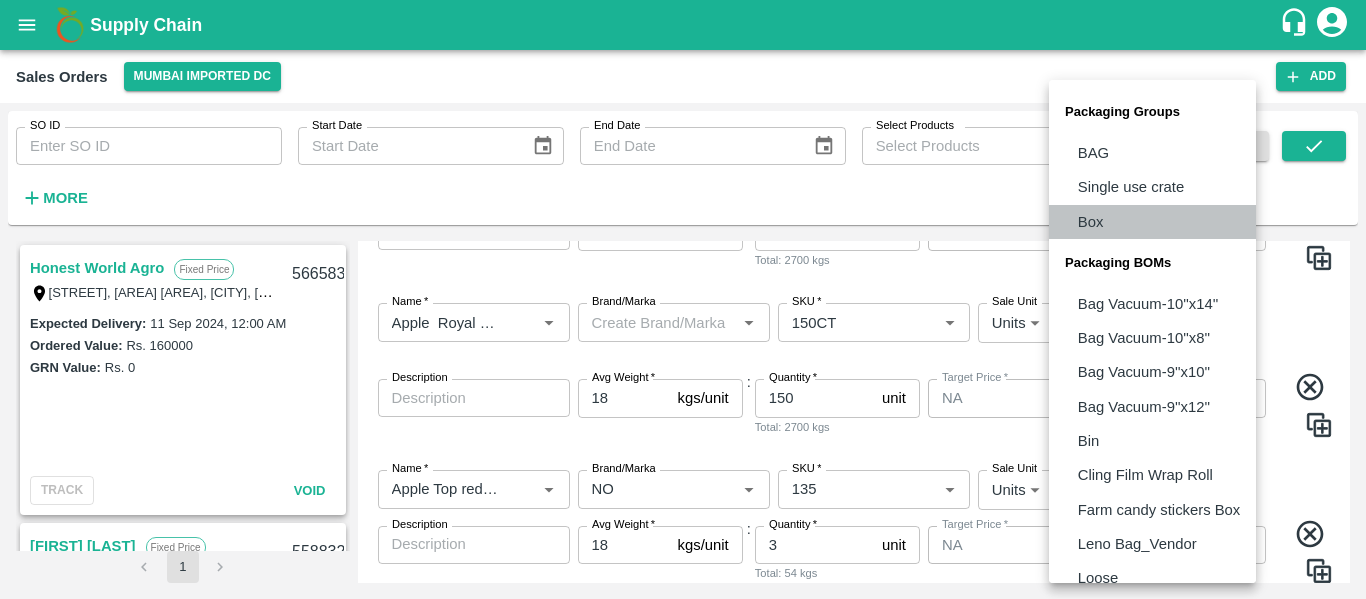 click on "Box" at bounding box center [1152, 222] 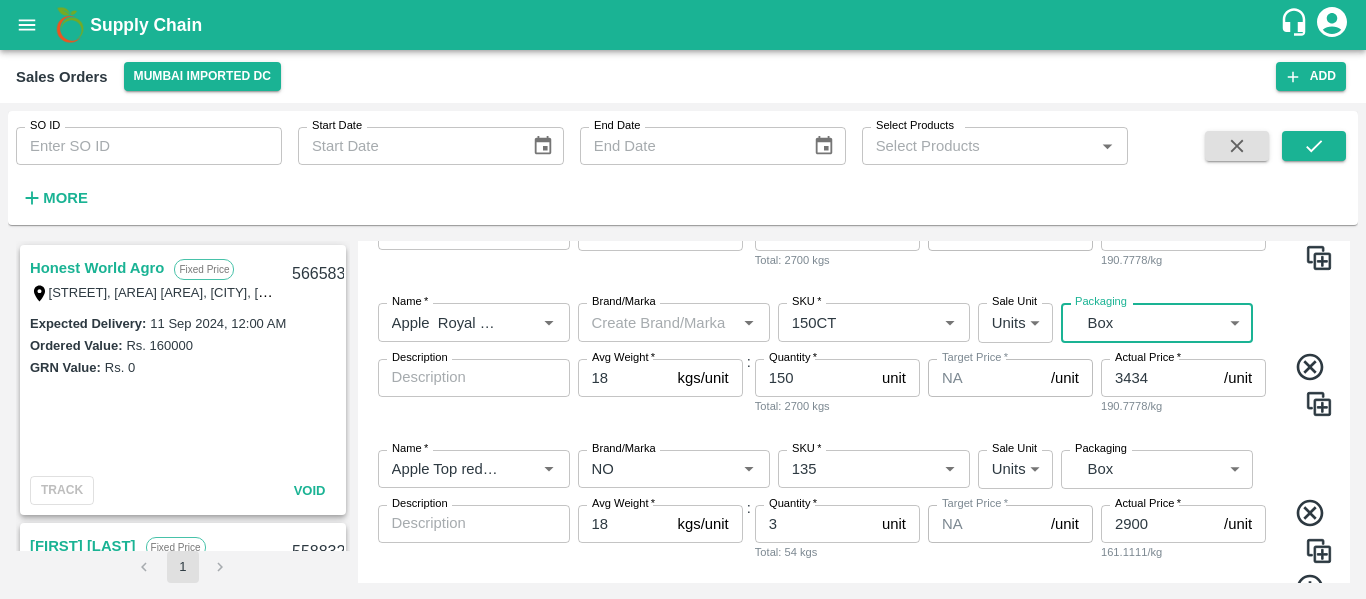 scroll, scrollTop: 689, scrollLeft: 0, axis: vertical 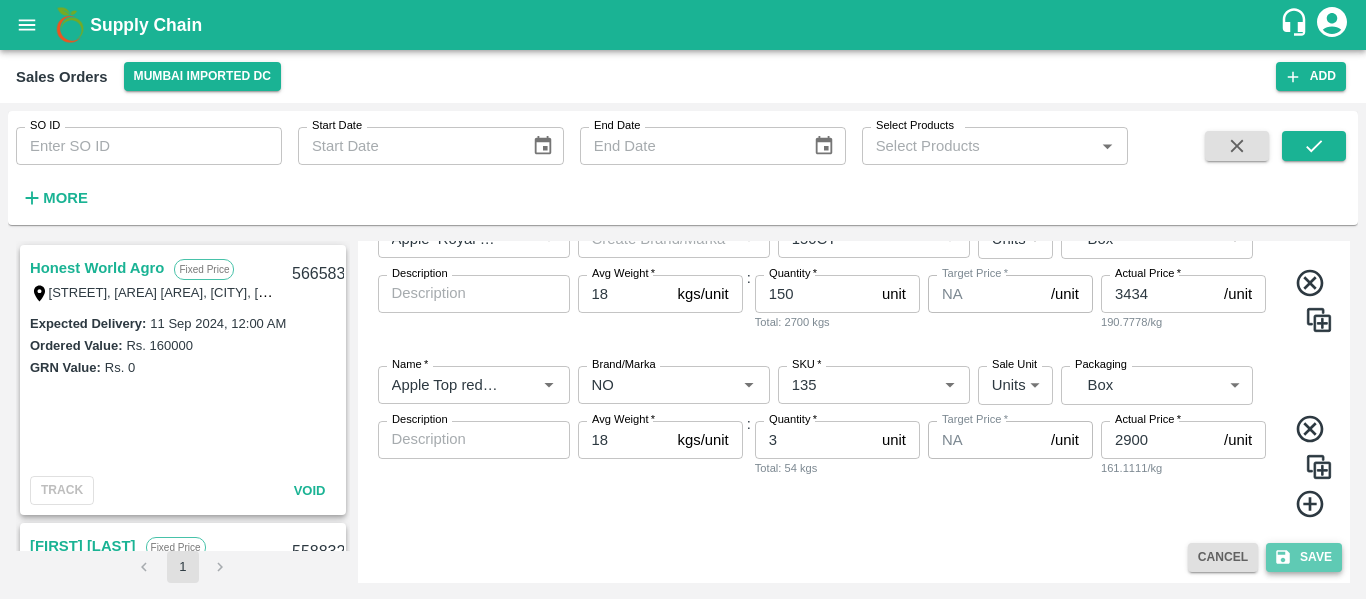 click on "Save" at bounding box center [1304, 557] 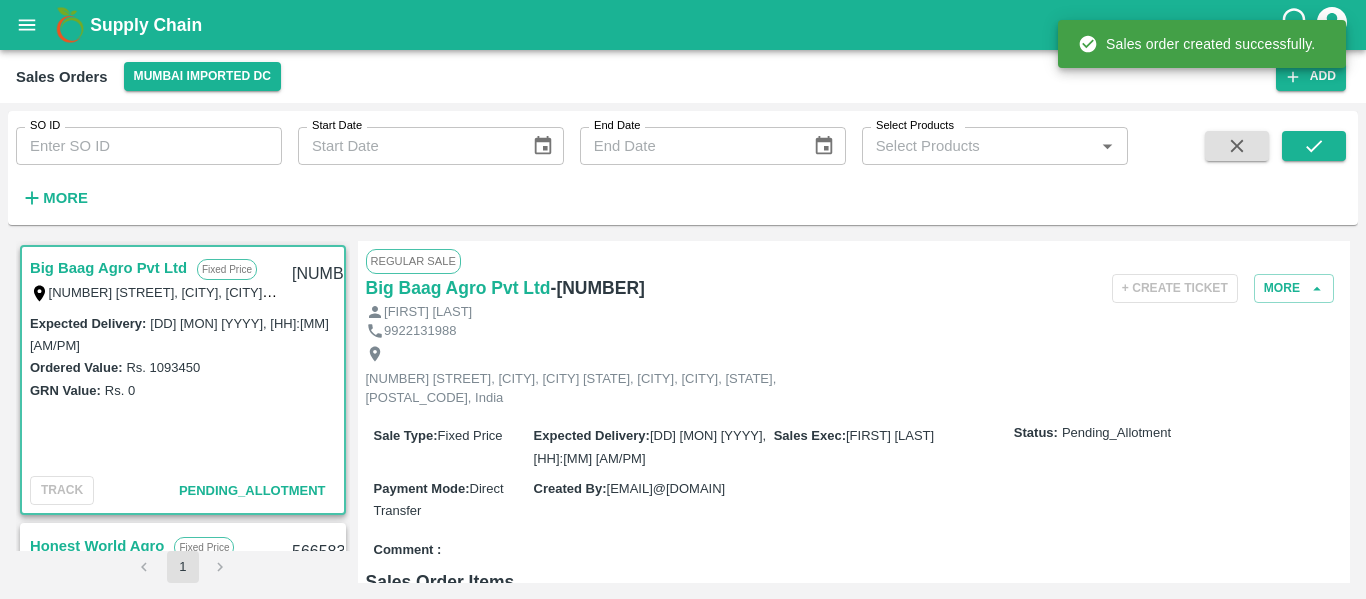 click on "- 601665" at bounding box center [598, 288] 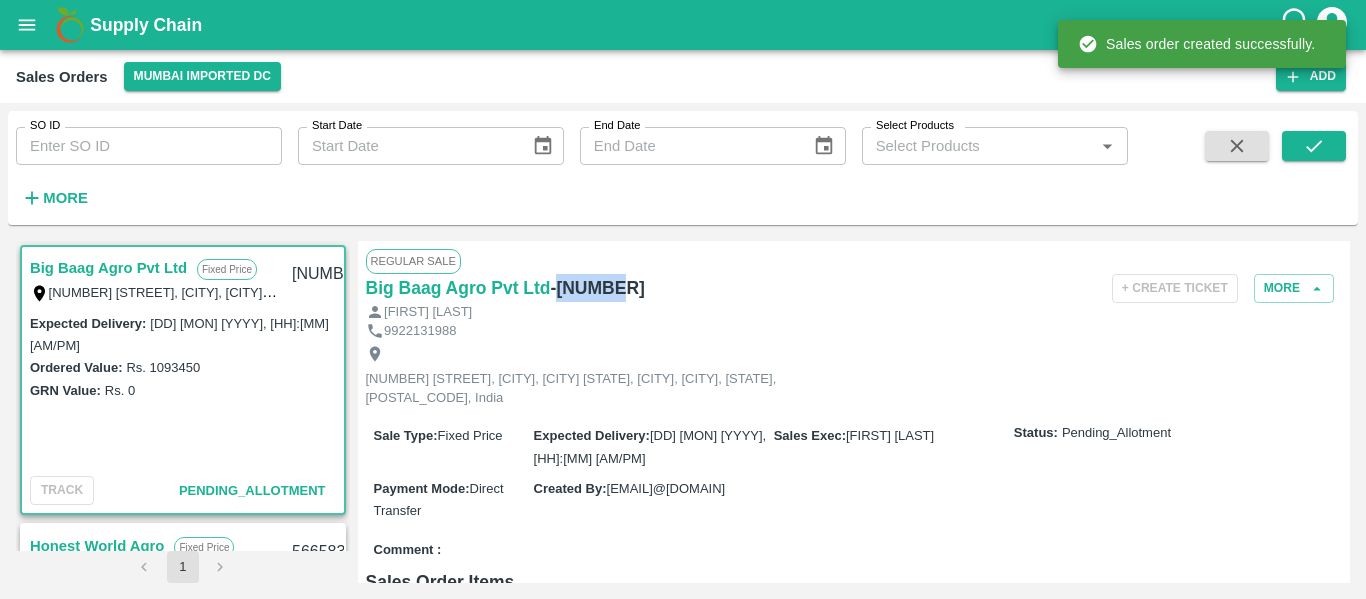 click on "- 601665" at bounding box center (598, 288) 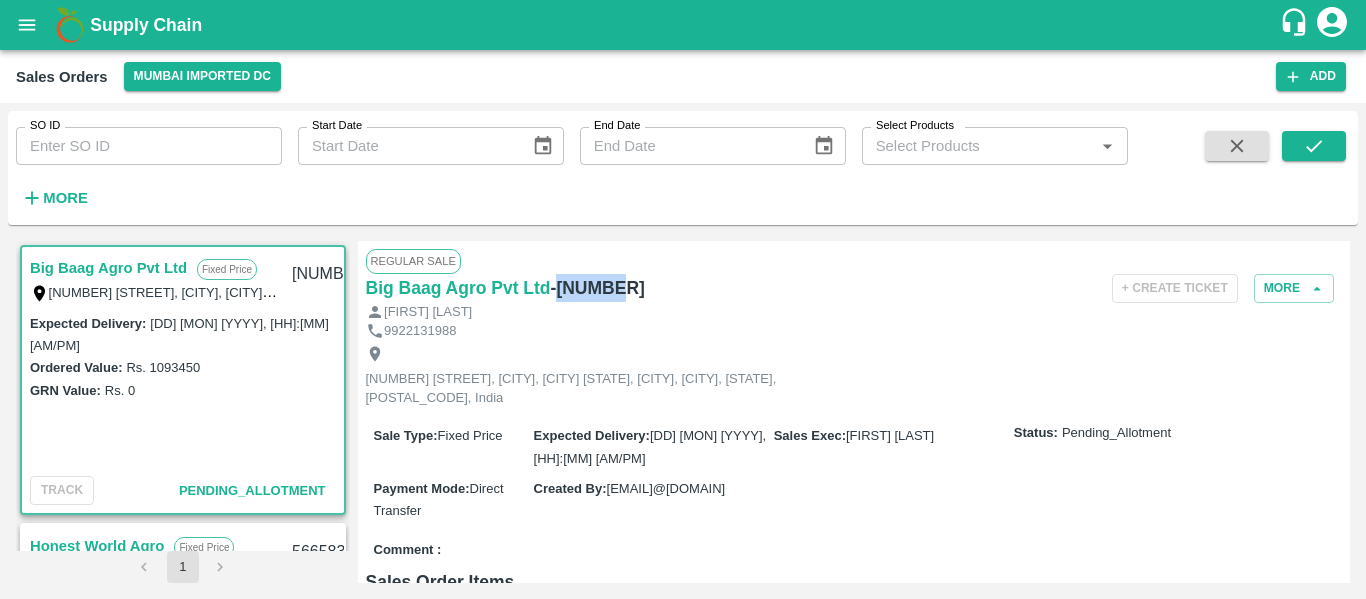 copy on "601665" 